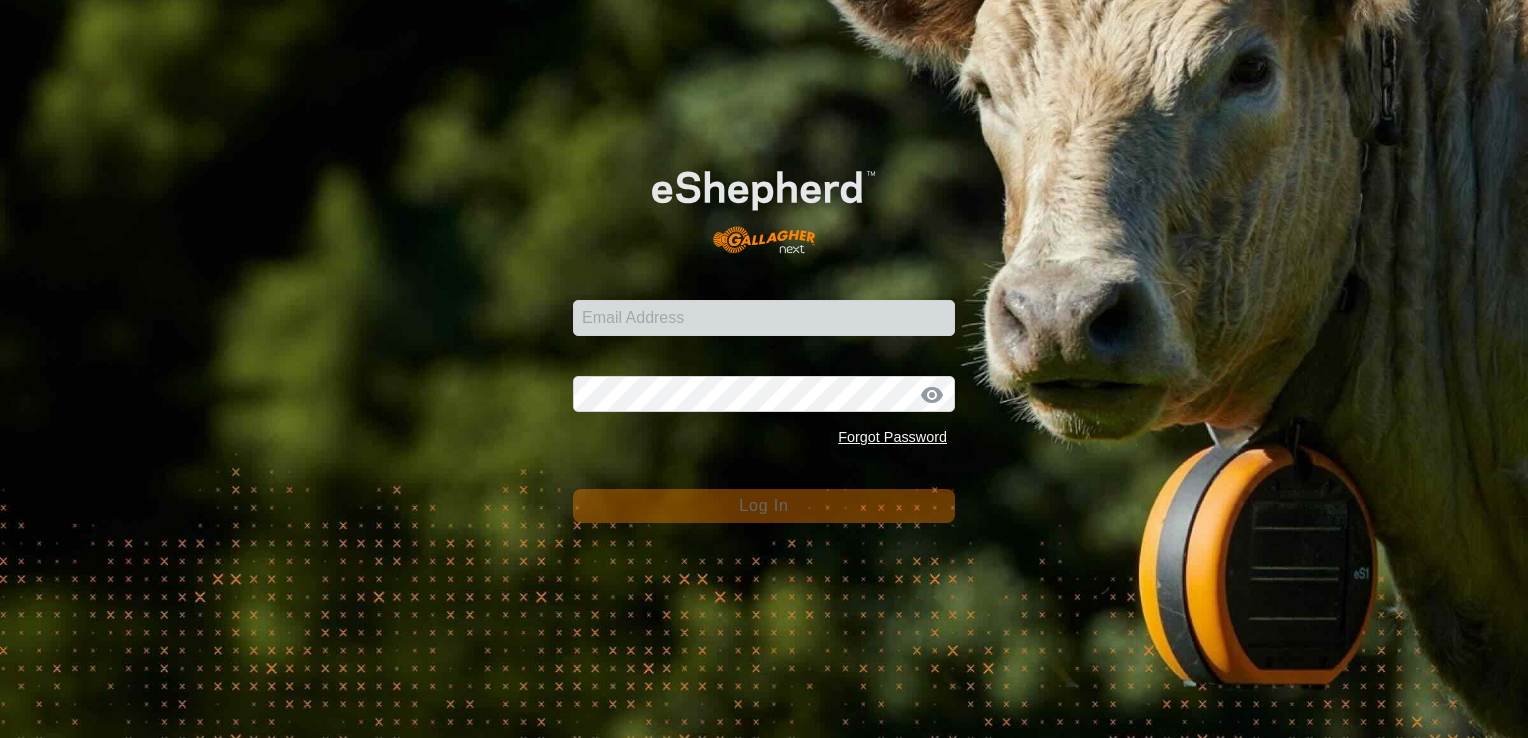 scroll, scrollTop: 0, scrollLeft: 0, axis: both 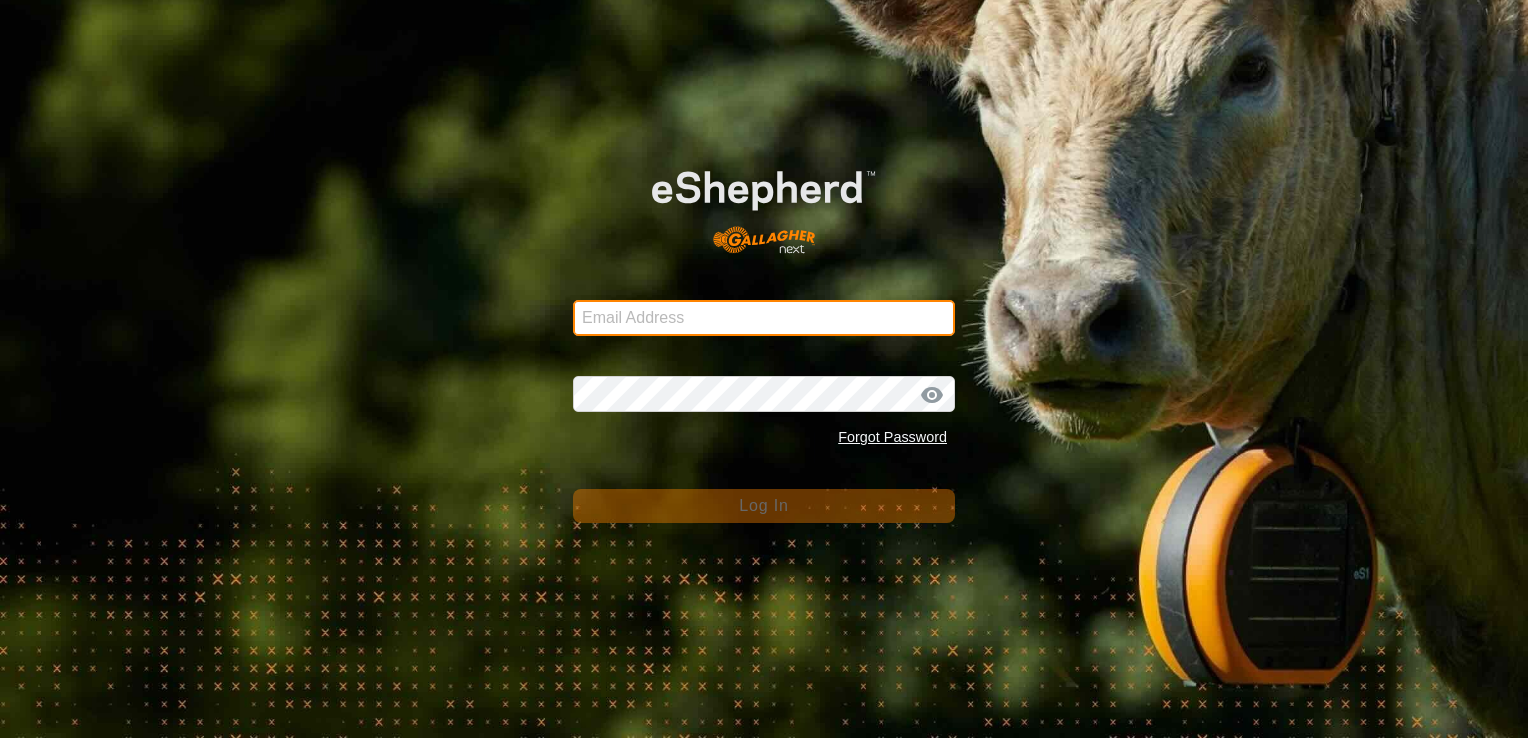 type on "[EMAIL_ADDRESS][DOMAIN_NAME]" 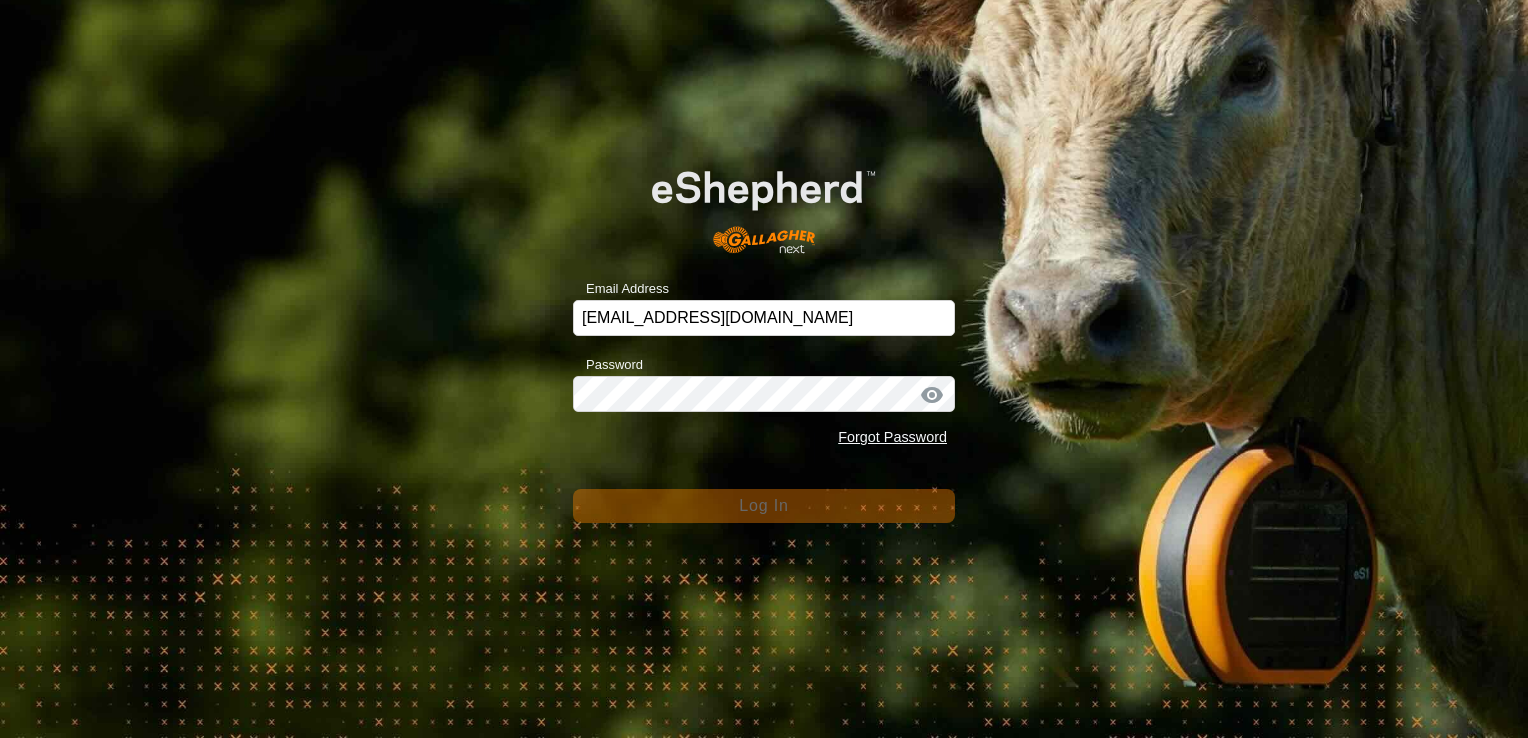 scroll, scrollTop: 0, scrollLeft: 0, axis: both 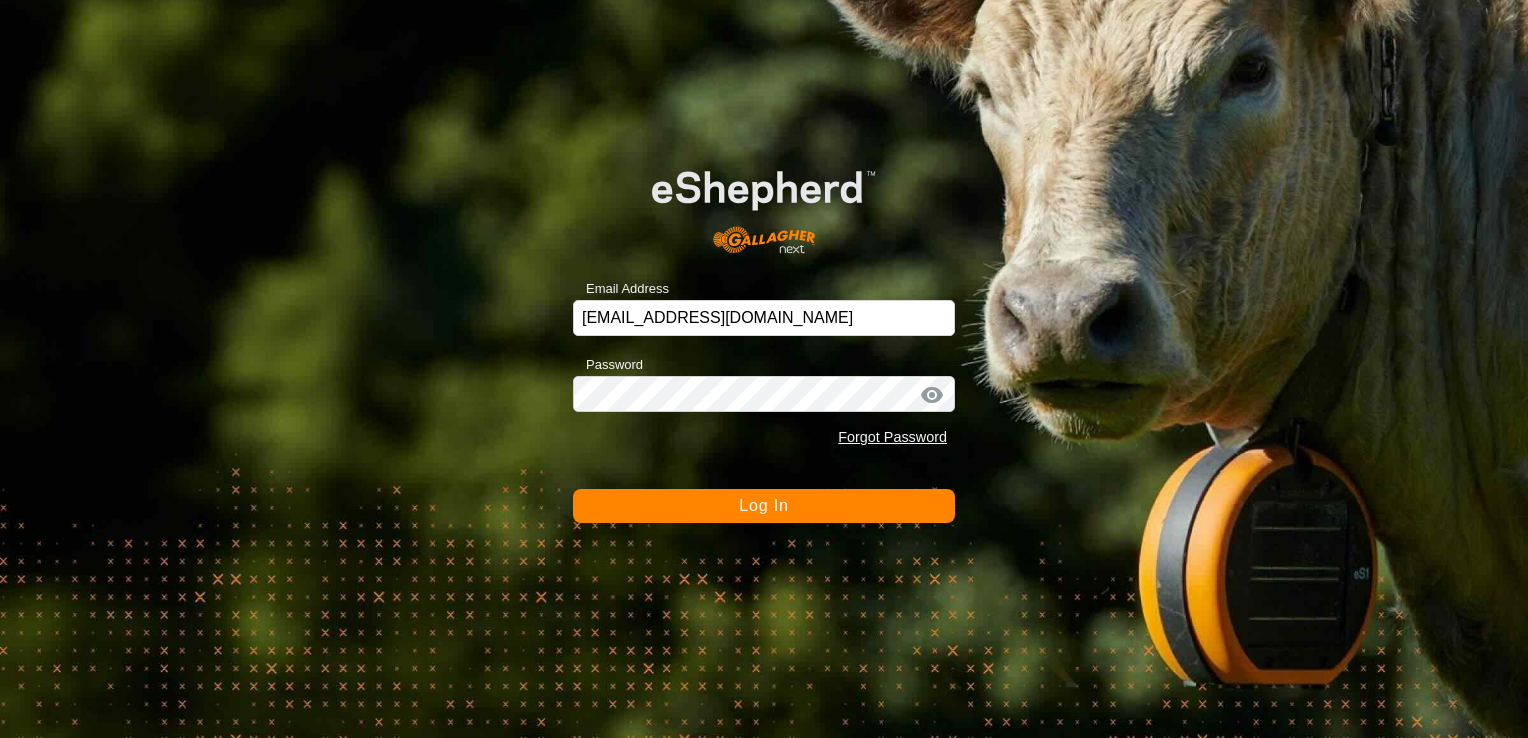 click on "Log In" 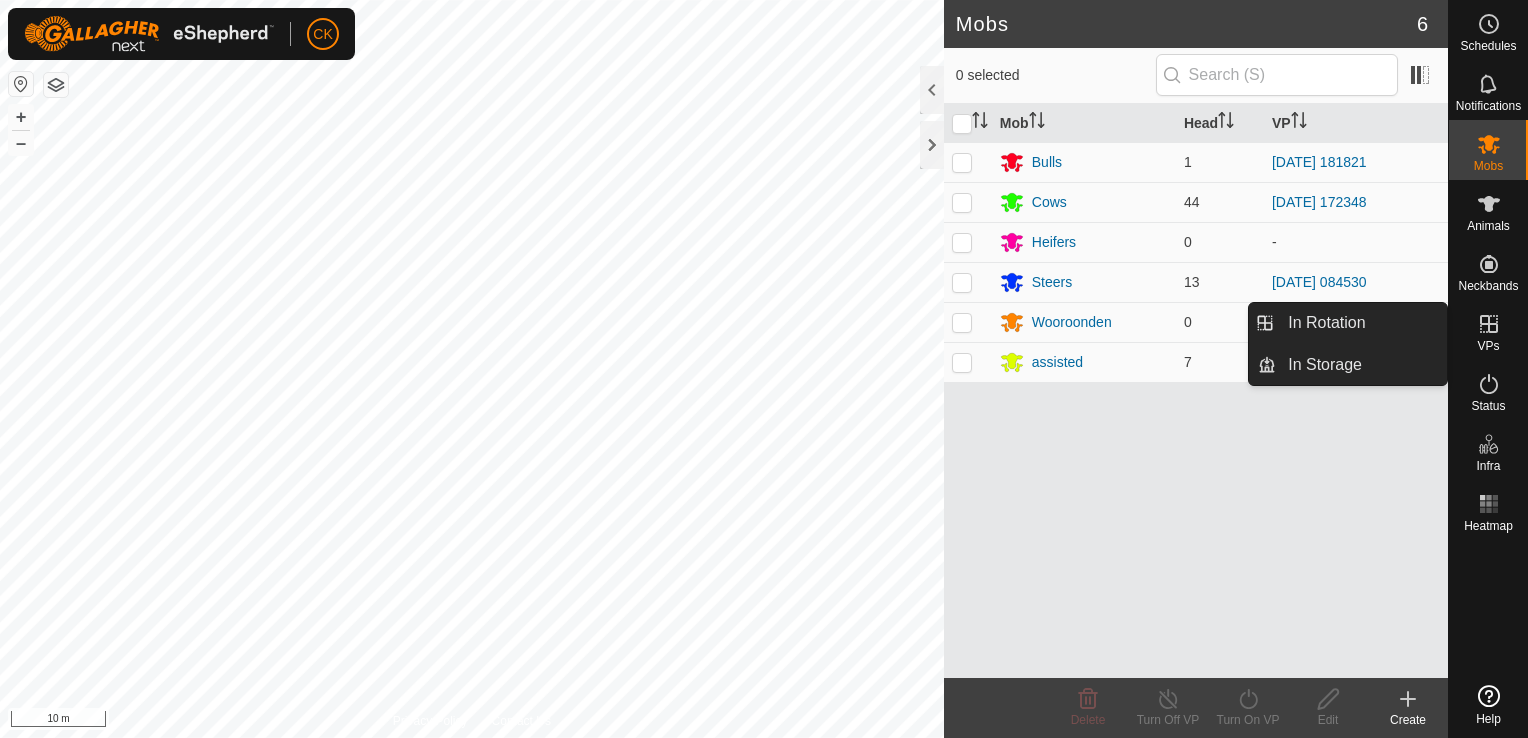 click 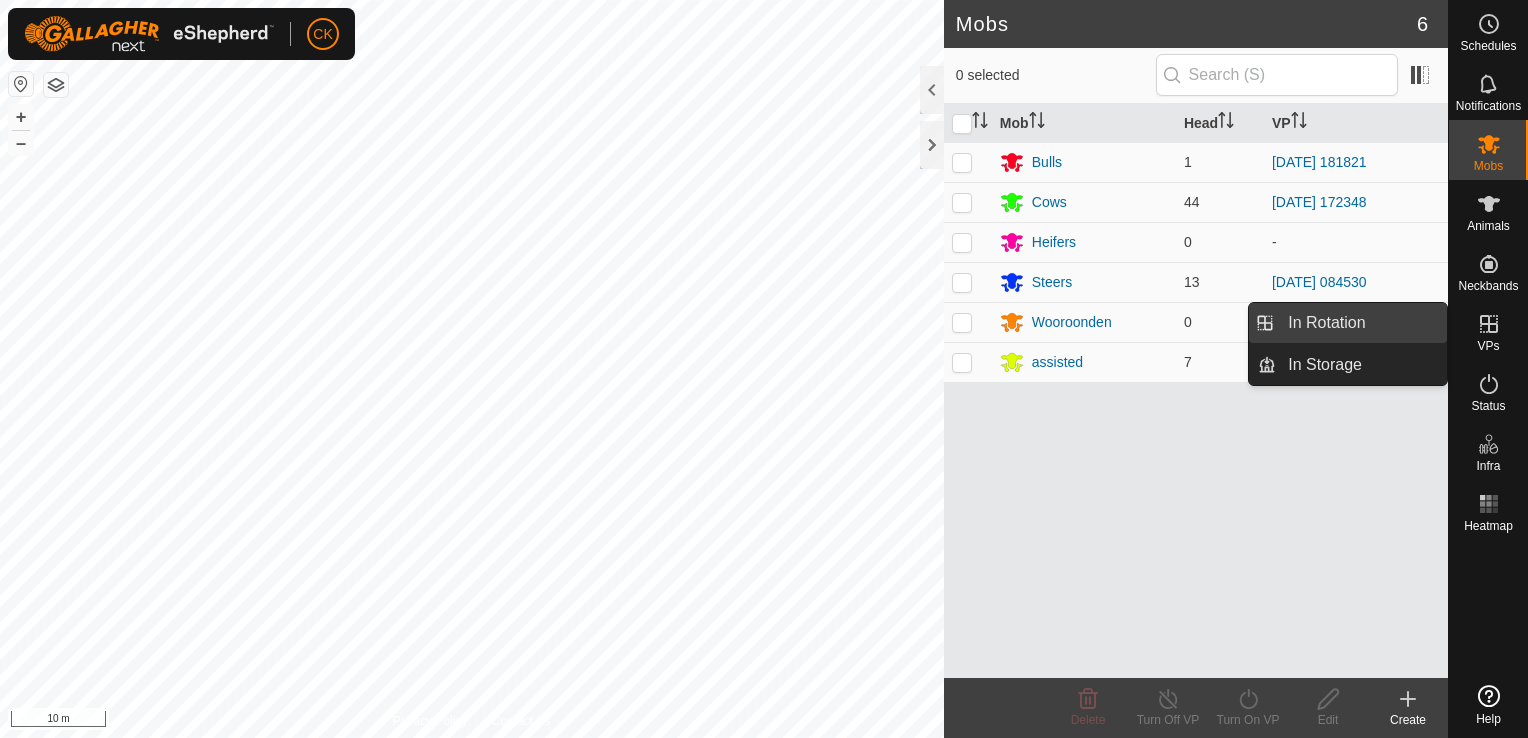 click on "In Rotation" at bounding box center (1361, 323) 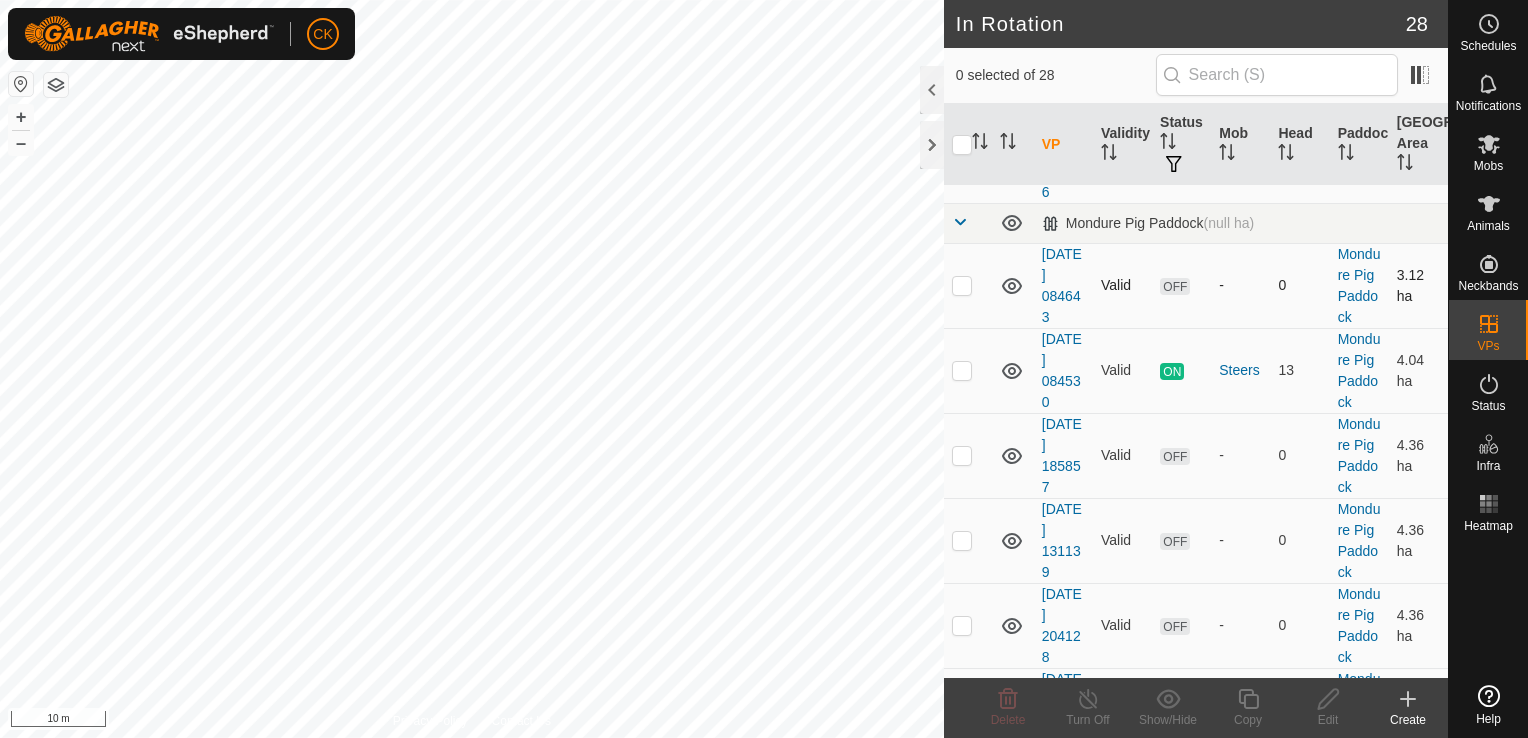 scroll, scrollTop: 400, scrollLeft: 0, axis: vertical 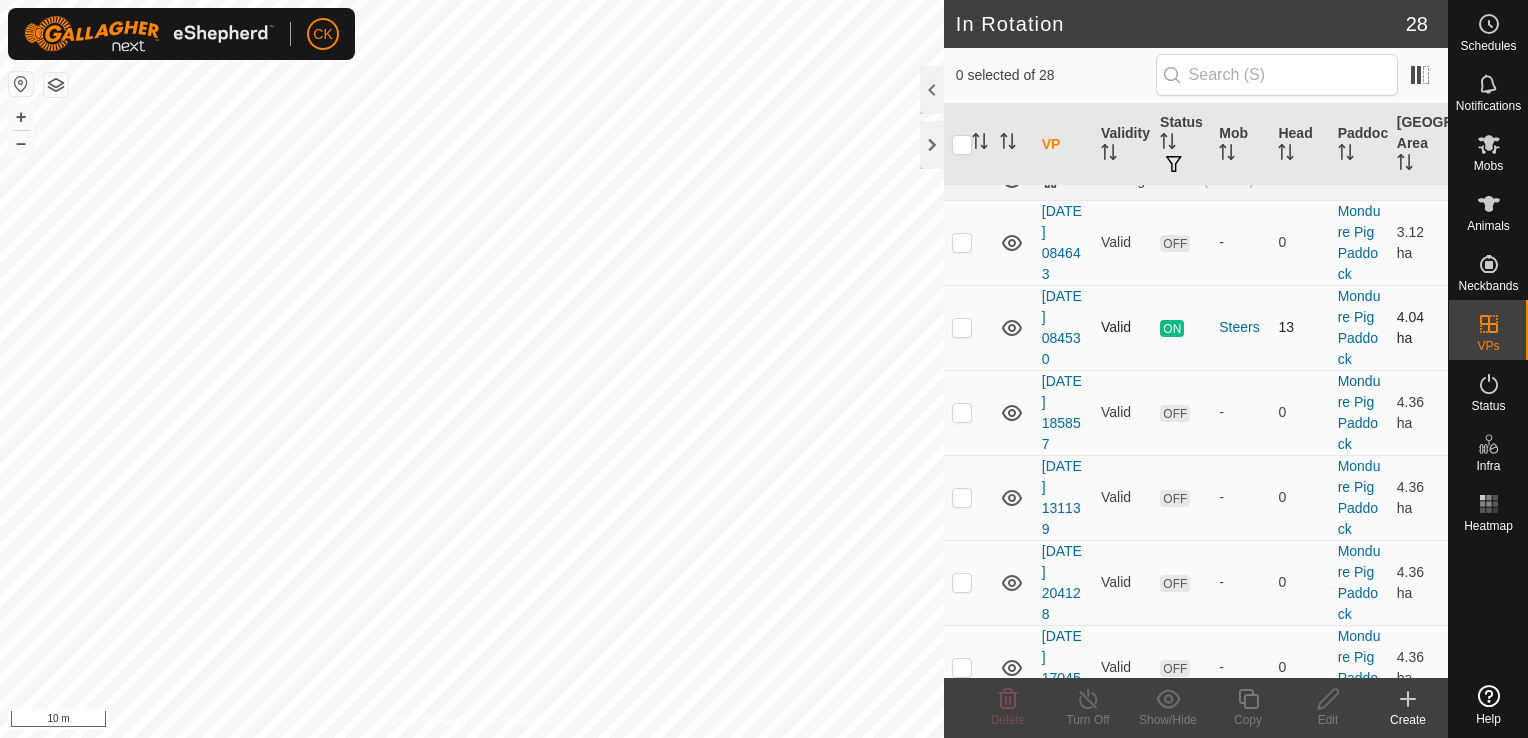 click at bounding box center (962, 327) 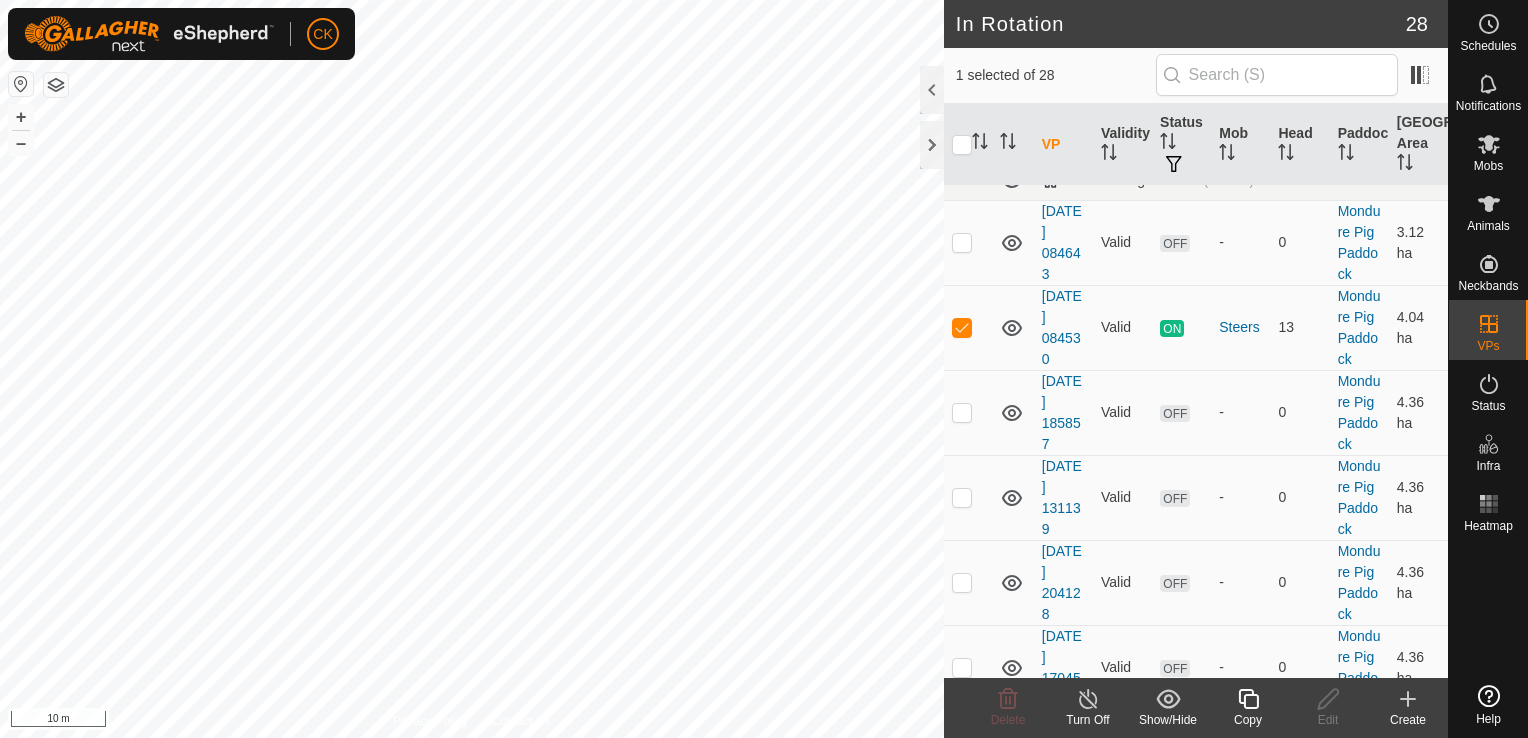 click 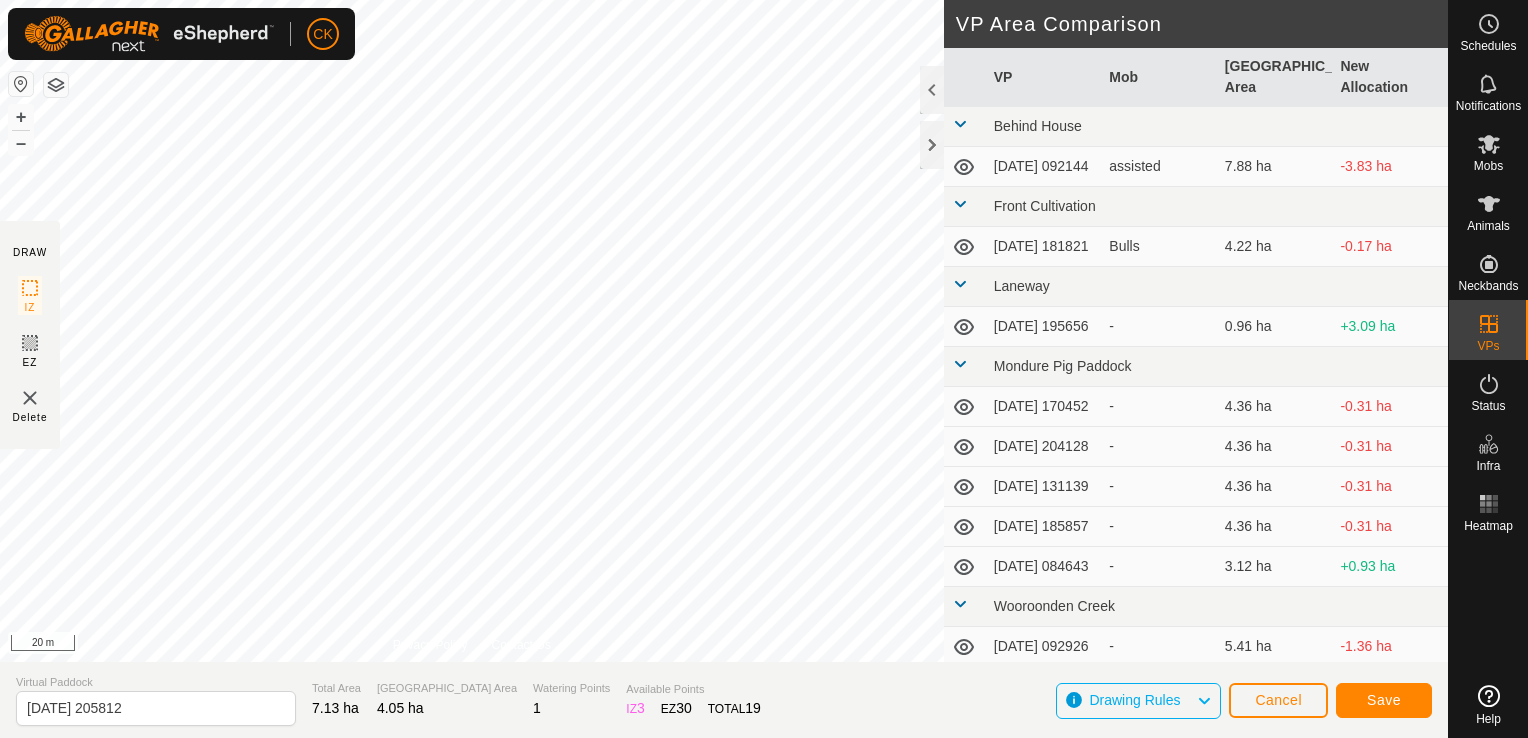 click on "CK Schedules Notifications Mobs Animals Neckbands VPs Status Infra Heatmap Help DRAW IZ EZ Delete Privacy Policy Contact Us + – ⇧ i 20 m VP Area Comparison     VP   Mob   Grazing Area   New Allocation  Behind House  [DATE] 092144   assisted   7.88 ha  -3.83 ha Front Cultivation  [DATE] 181821   Bulls   4.22 ha  -0.17 ha Laneway  [DATE] 195656  -  0.96 ha  +3.09 ha Mondure Pig Paddock  [DATE] 170452  -  4.36 ha  -0.31 ha  [DATE] 204128  -  4.36 ha  -0.31 ha  [DATE] 131139  -  4.36 ha  -0.31 ha  [DATE] 185857  -  4.36 ha  -0.31 ha  [DATE] 084643  -  3.12 ha  +0.93 ha [GEOGRAPHIC_DATA]  [DATE] 092926  -  5.41 ha  -1.36 ha  [DATE] 081832  -  5.88 ha  -1.83 ha  [DATE] 081914  -  6.3 ha  -2.25 ha  [DATE] 204738  -  6.3 ha  -2.25 ha [GEOGRAPHIC_DATA]  [DATE] [DATE]  0.12 ha  +3.93 ha  [DATE] 112826  -  2.55 ha  +1.5 ha  [DATE] 114821  -  2.59 ha  +1.46 ha  [DATE] 182751  -  0.06 ha  +3.99 ha  [DATE] 184826  -  0.02 ha  +4.03 ha - - -" at bounding box center (764, 369) 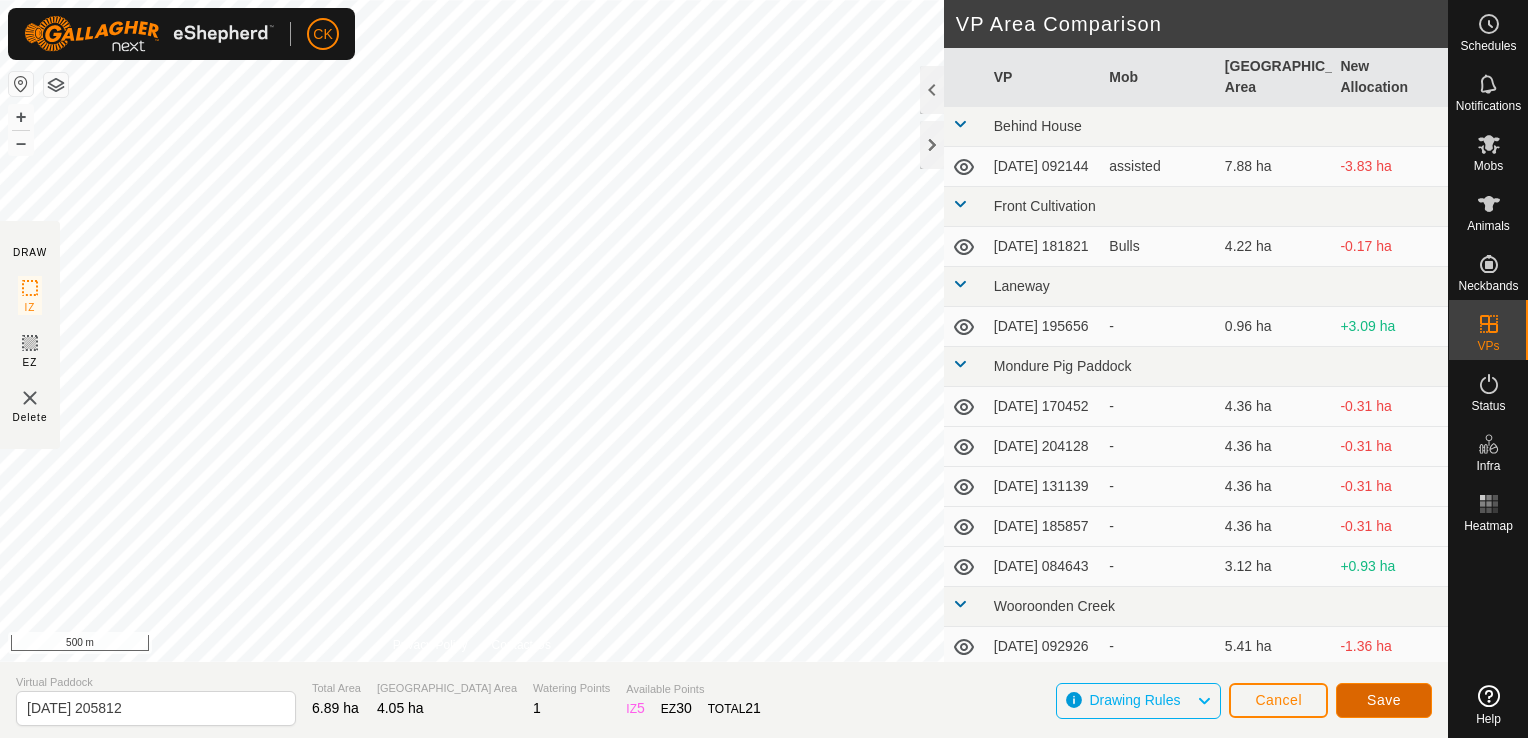 click on "Save" 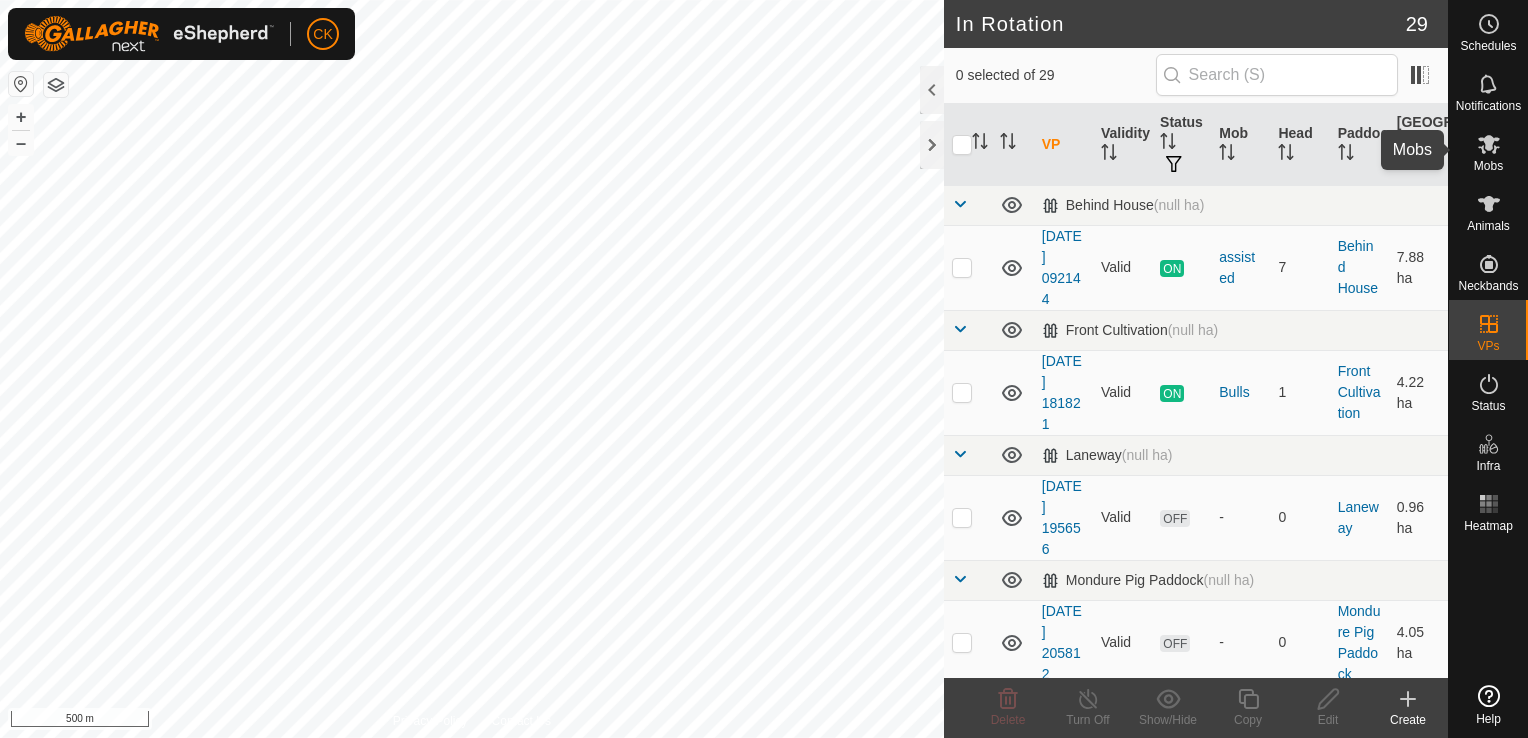 click 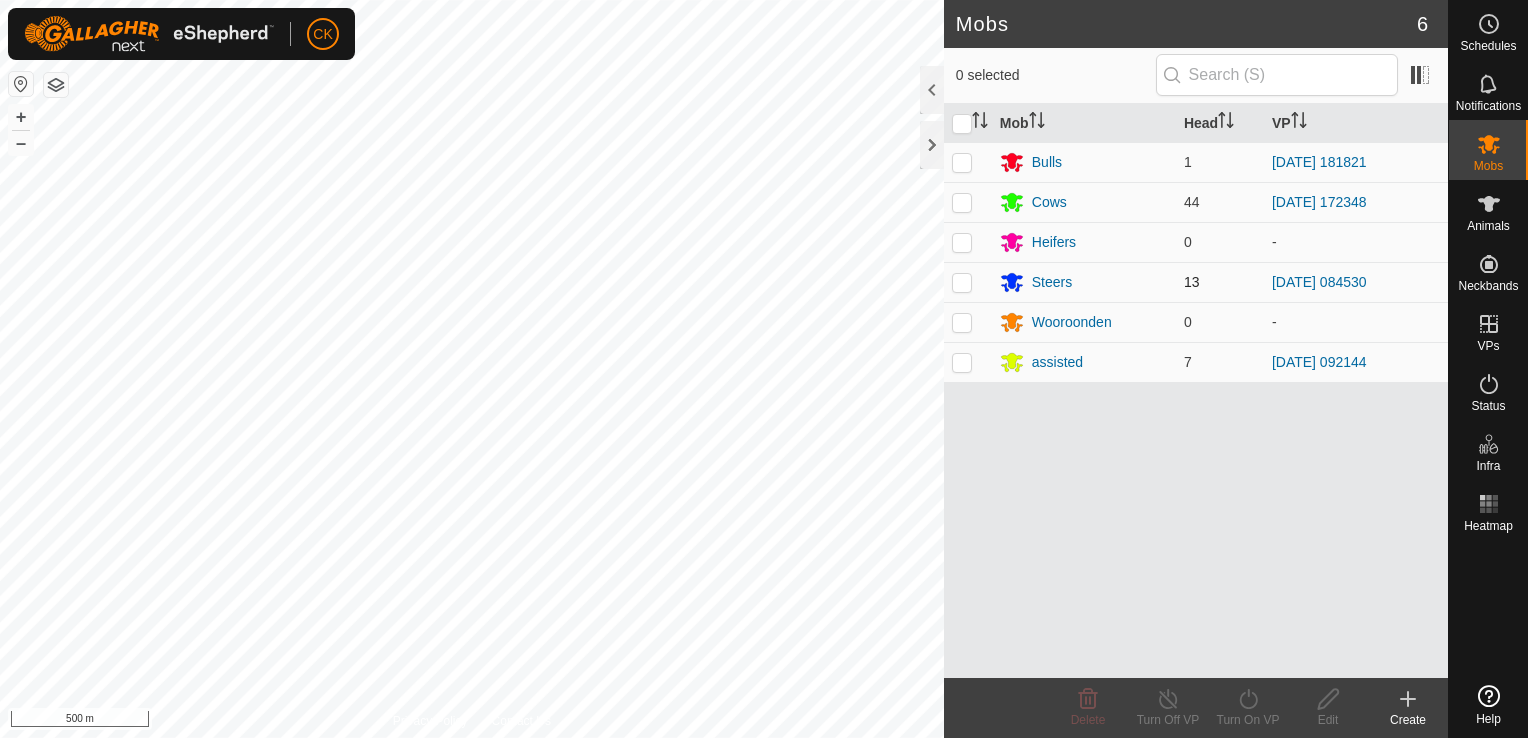 click at bounding box center (962, 282) 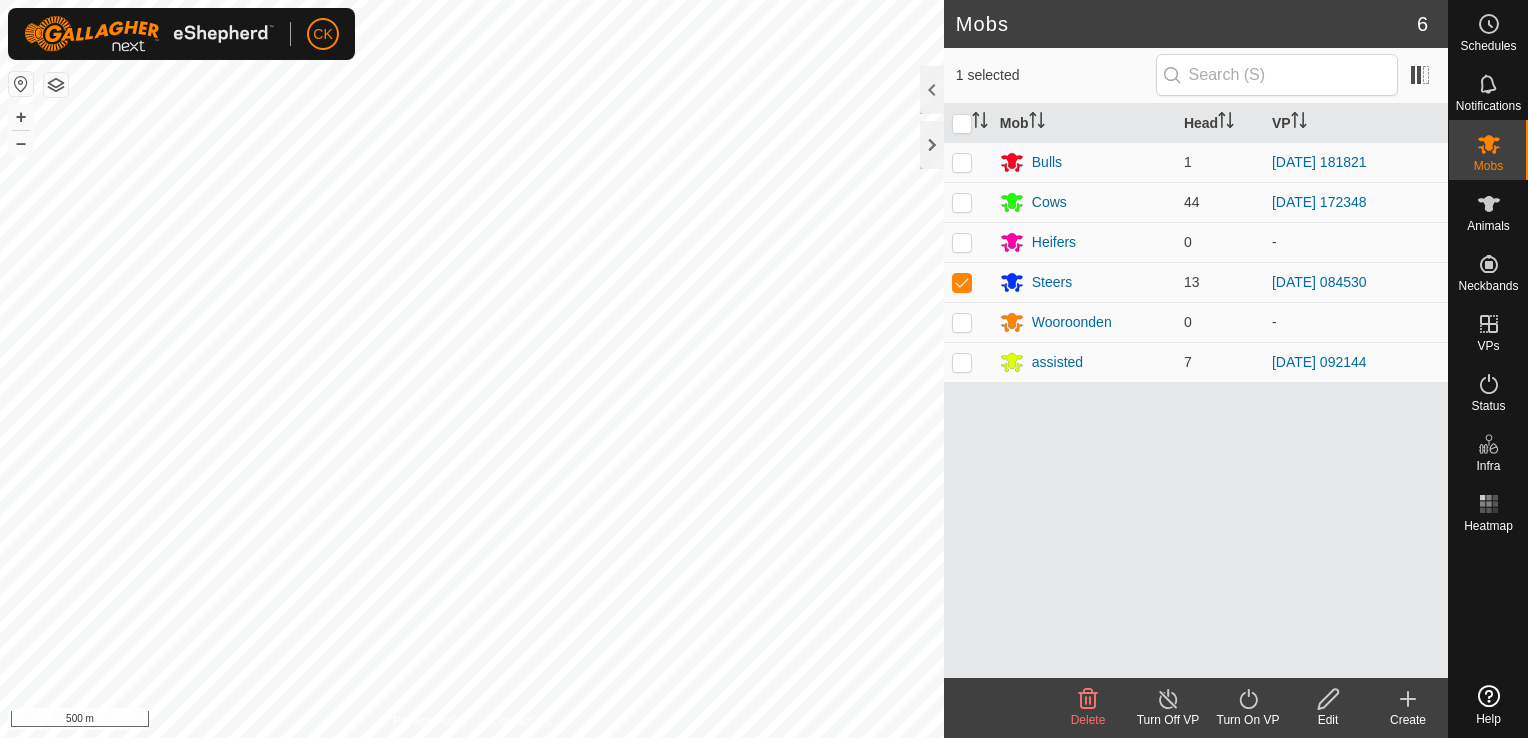 click 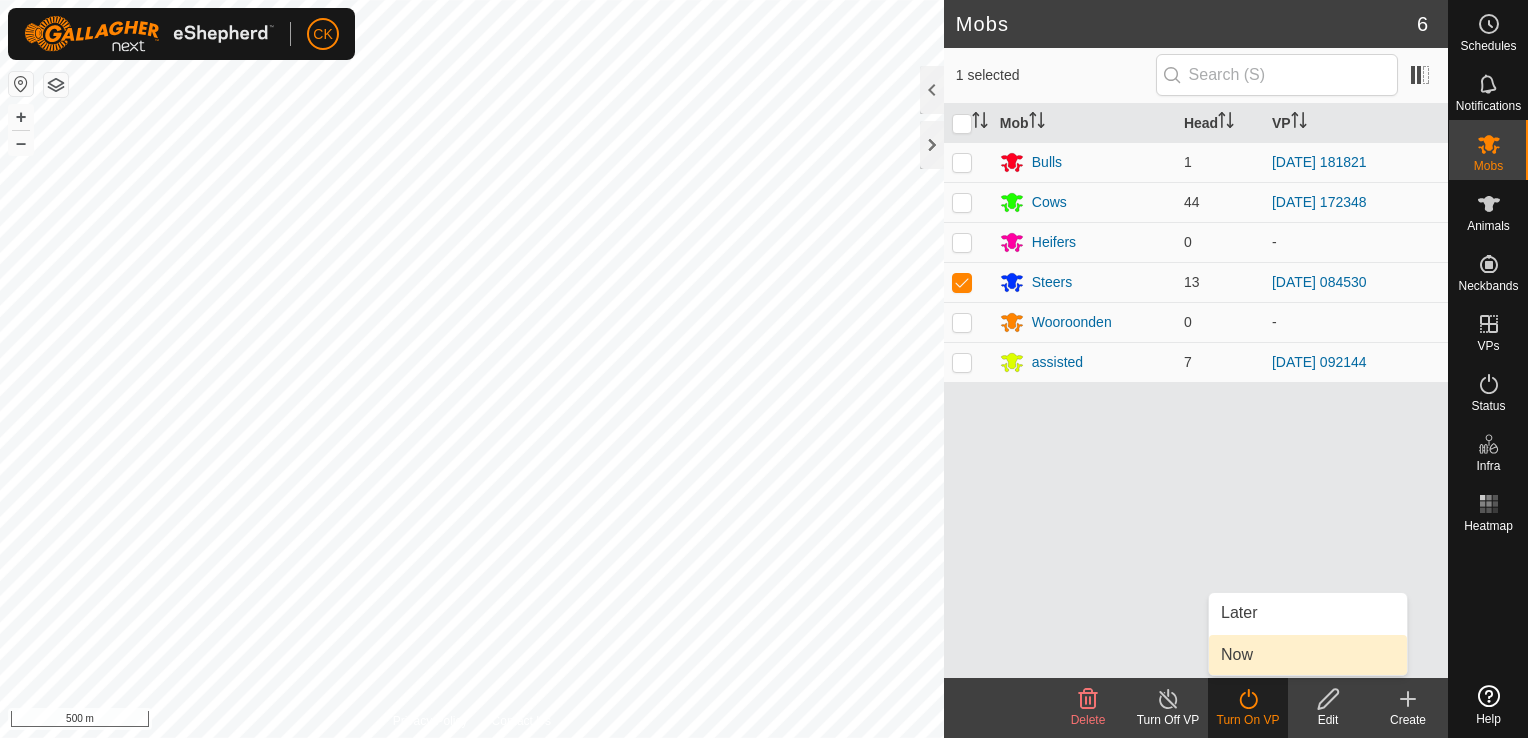 click on "Now" at bounding box center (1308, 655) 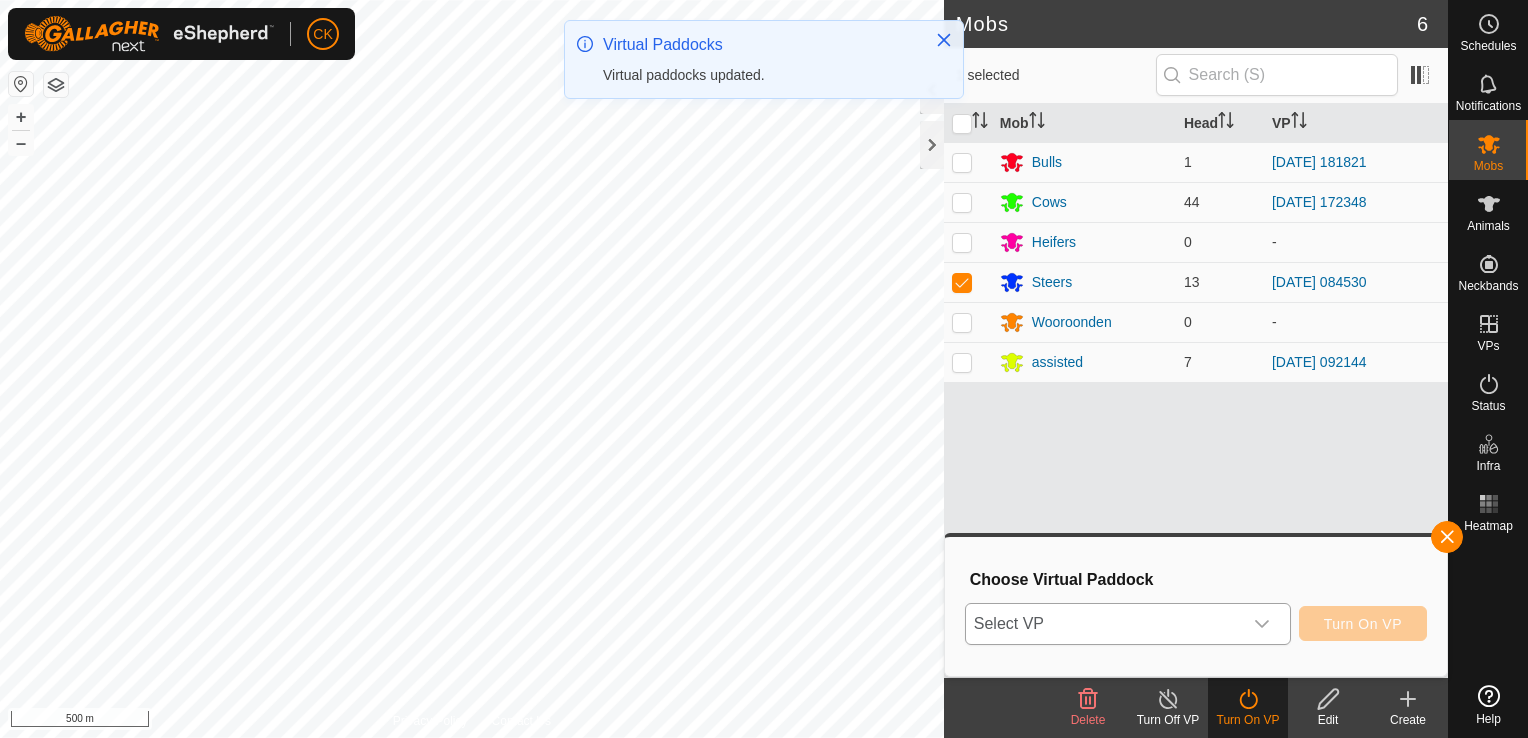 click 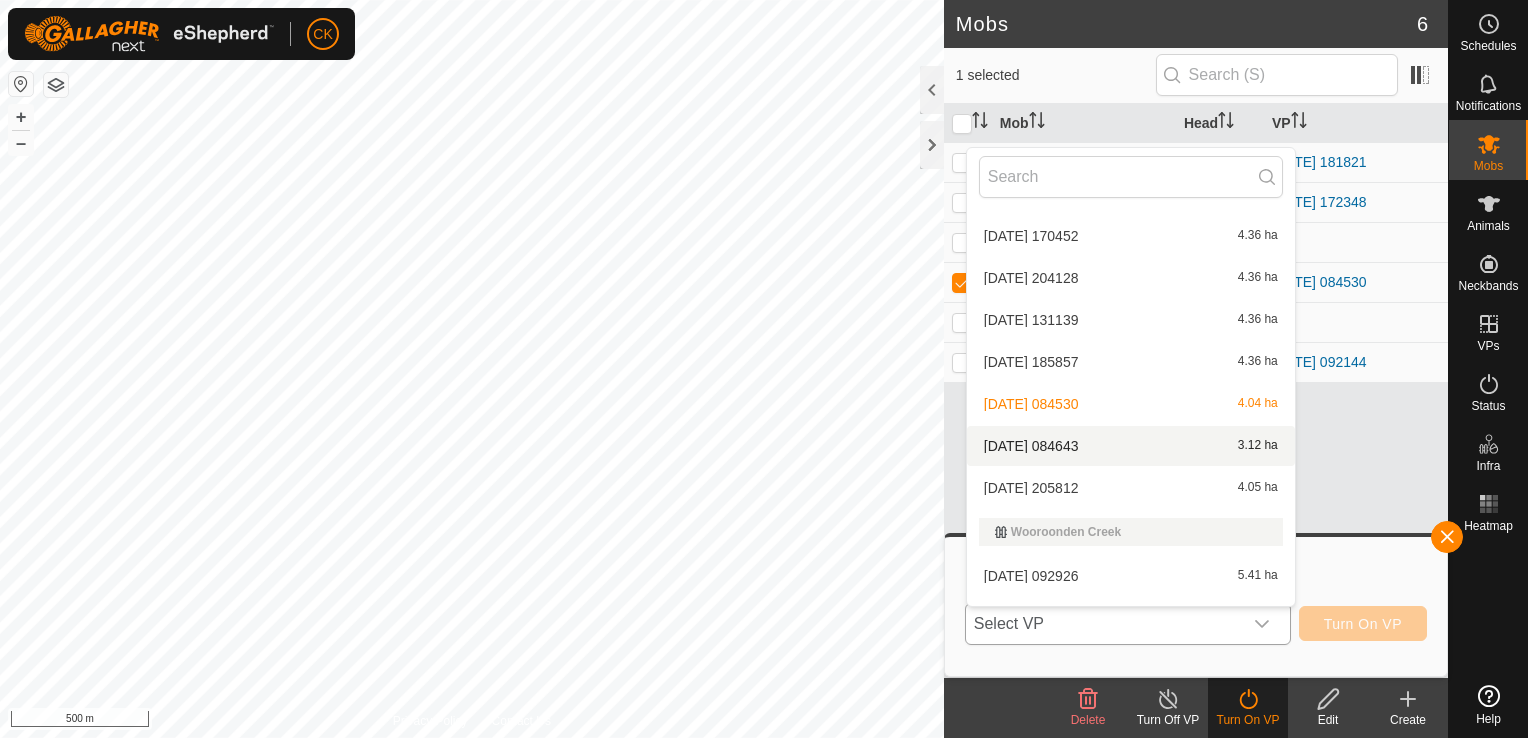 scroll, scrollTop: 334, scrollLeft: 0, axis: vertical 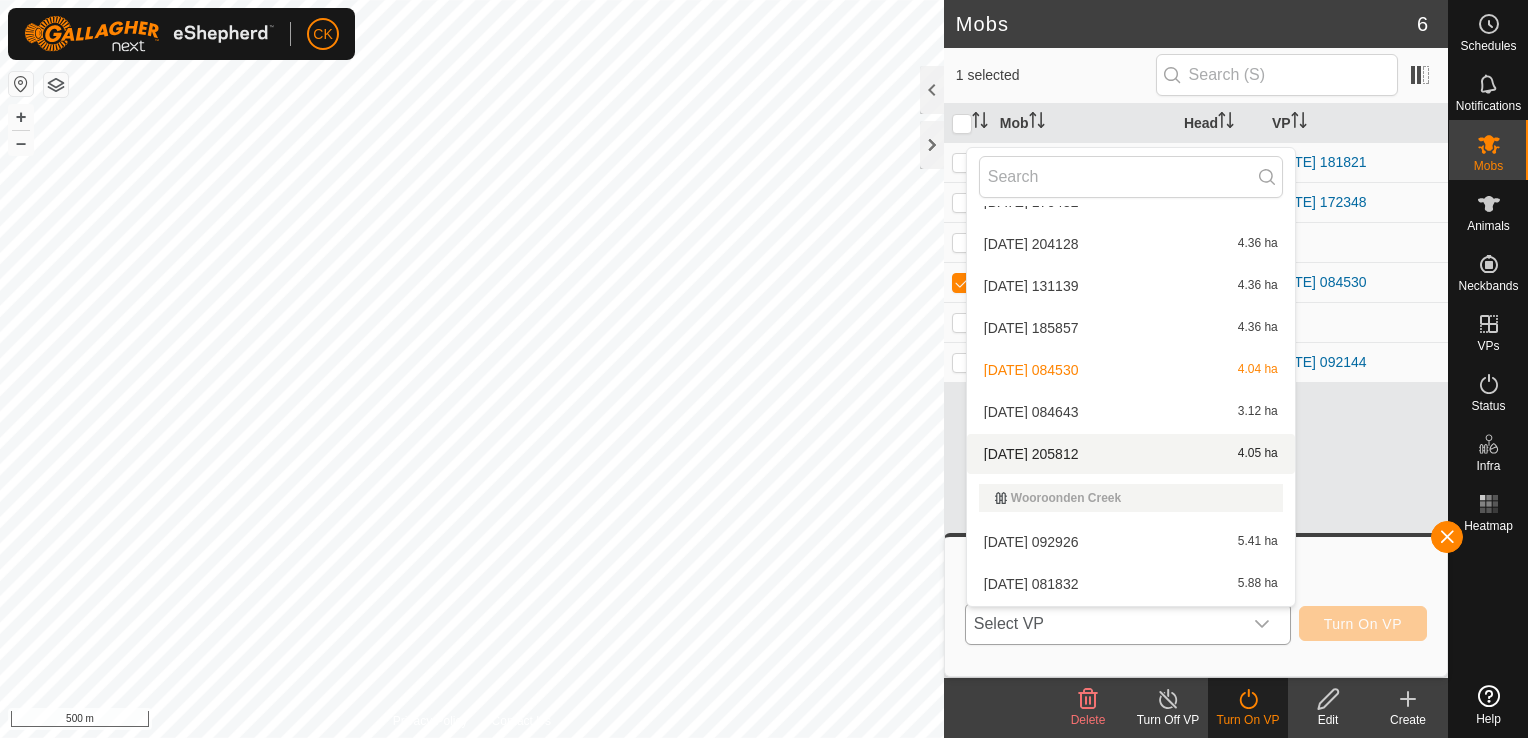 click on "[DATE] 205812  4.05 ha" at bounding box center (1131, 454) 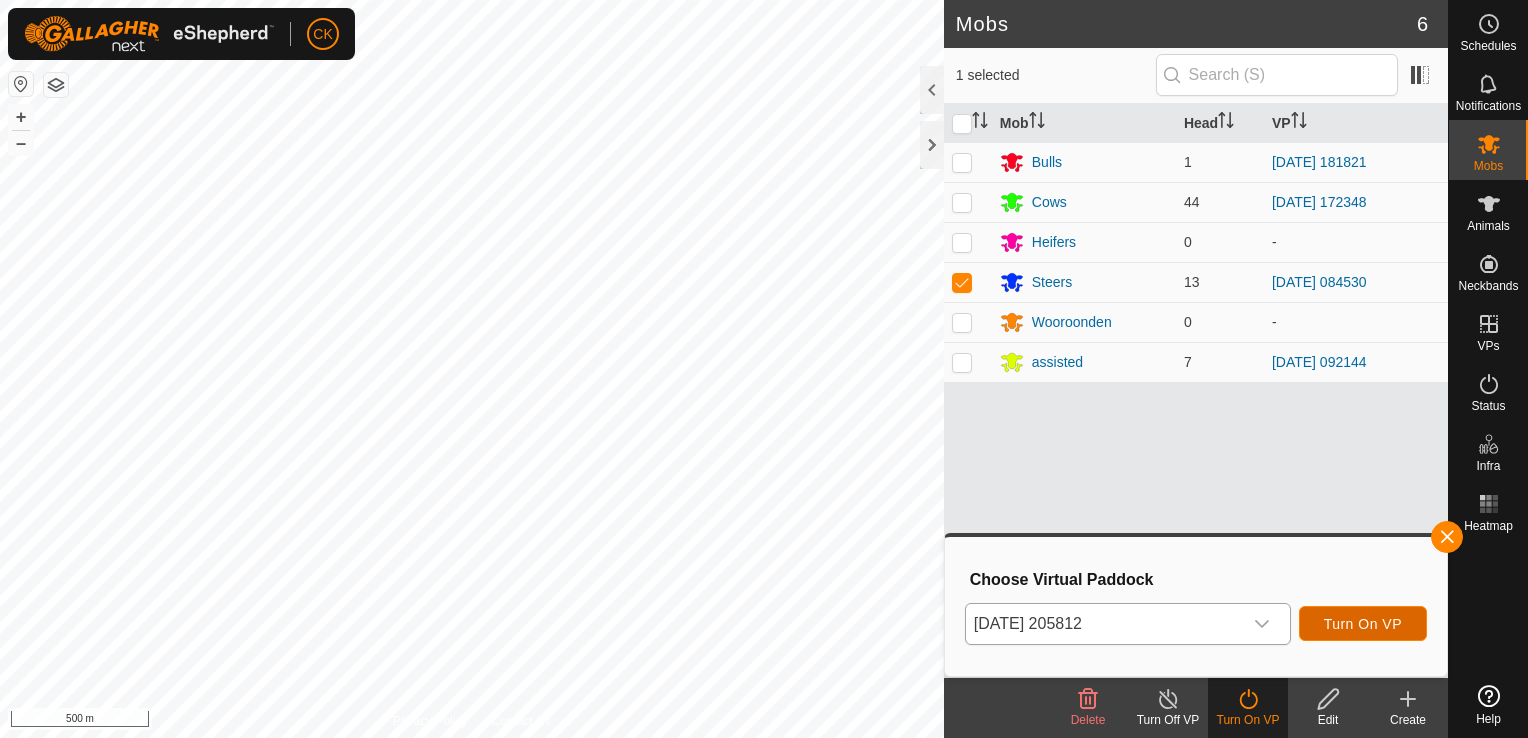 click on "Turn On VP" at bounding box center [1363, 624] 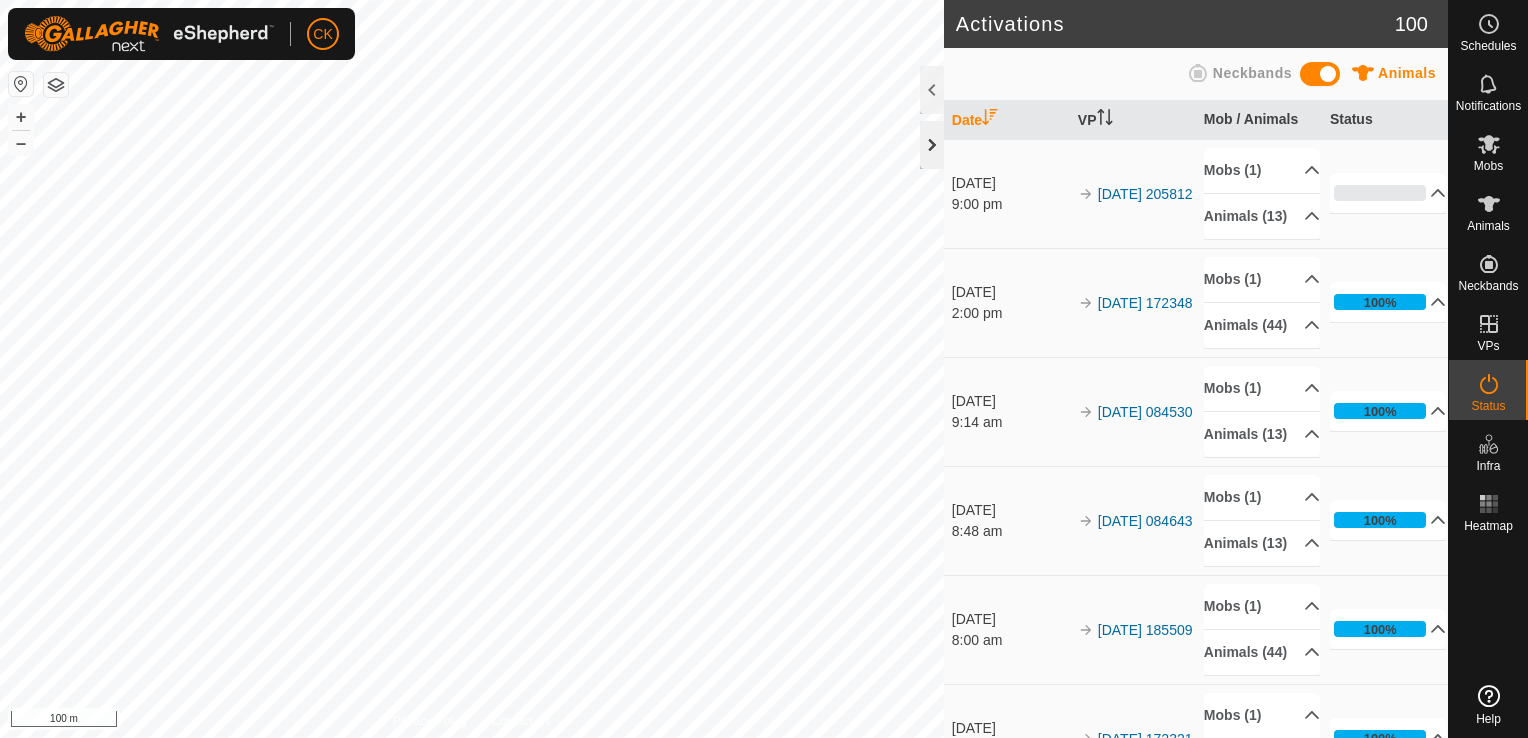 click 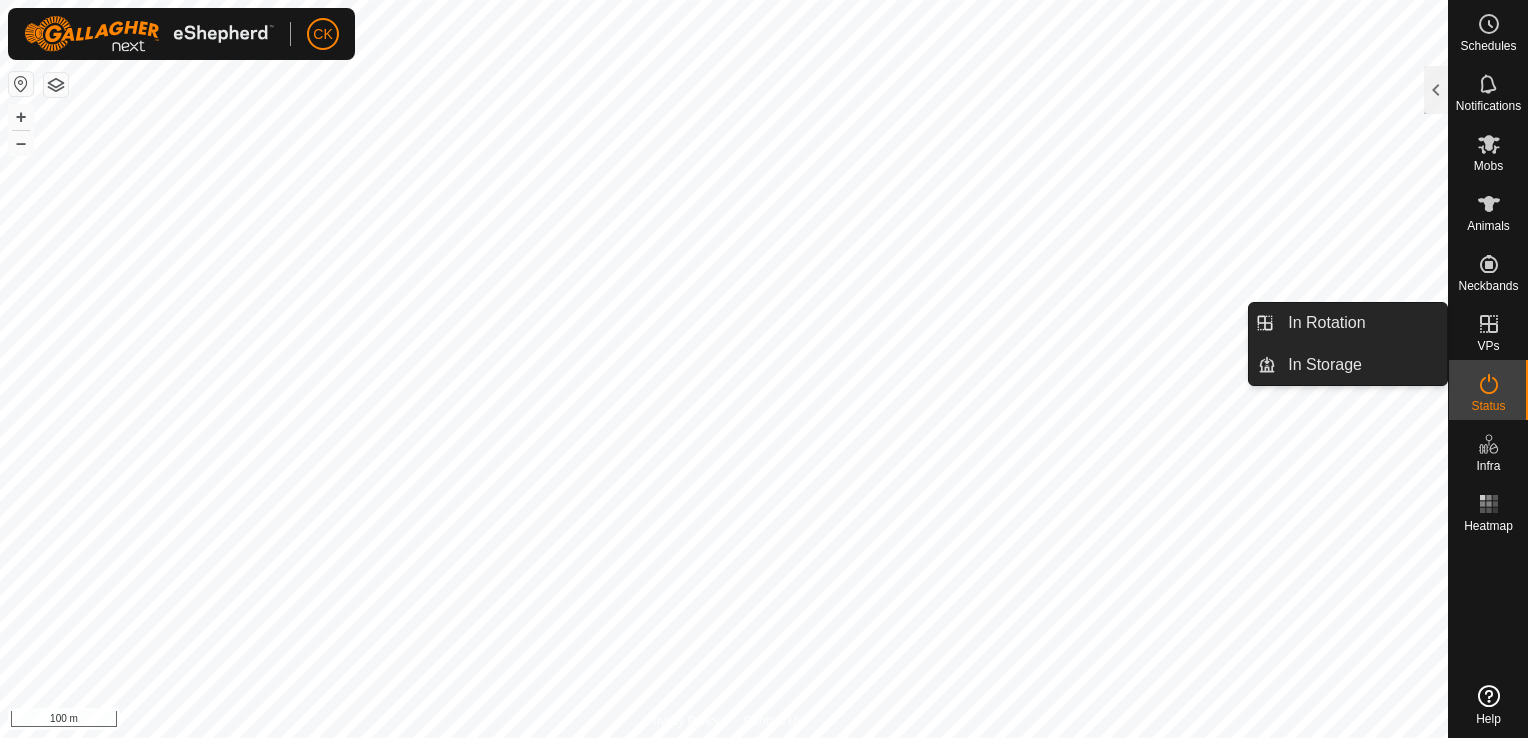 click 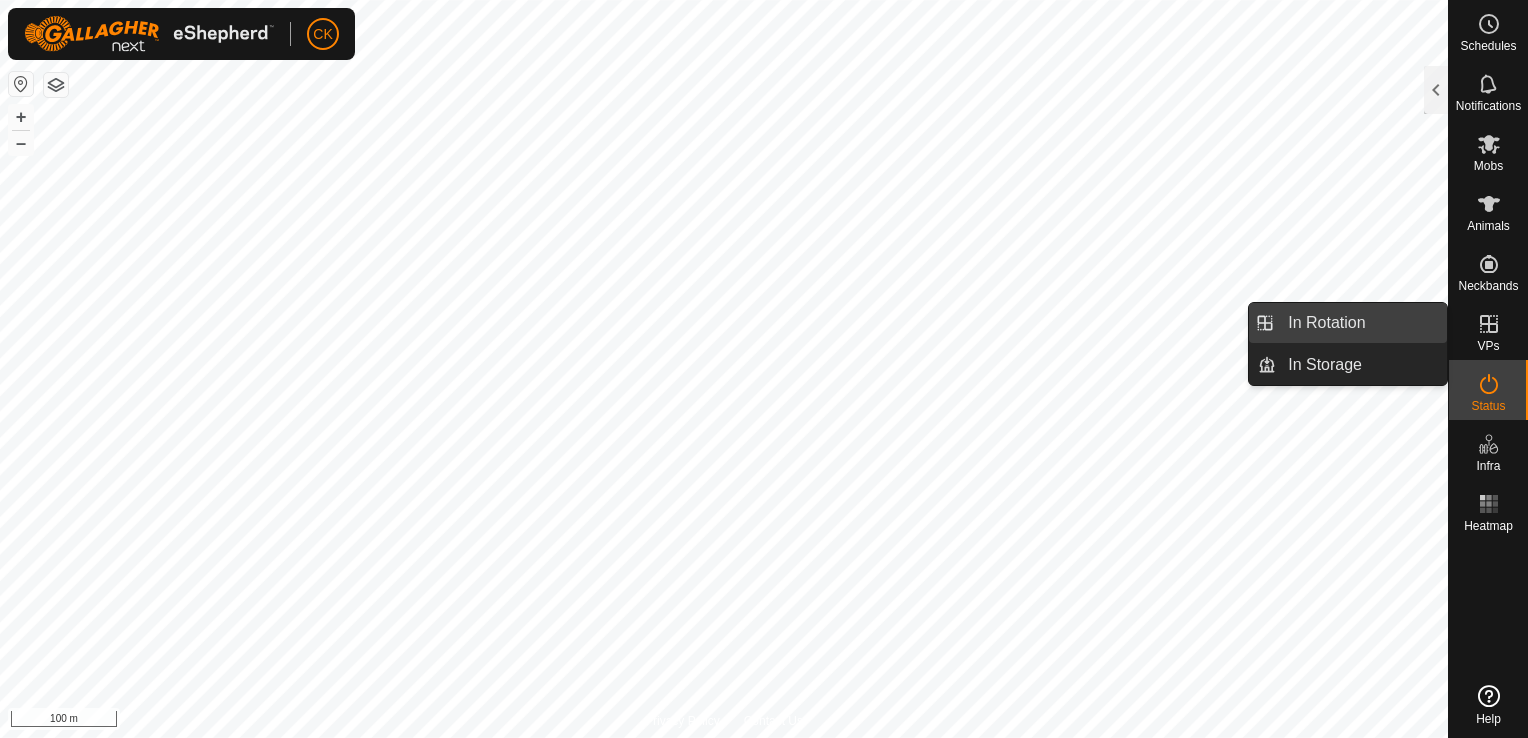 click on "In Rotation" at bounding box center (1361, 323) 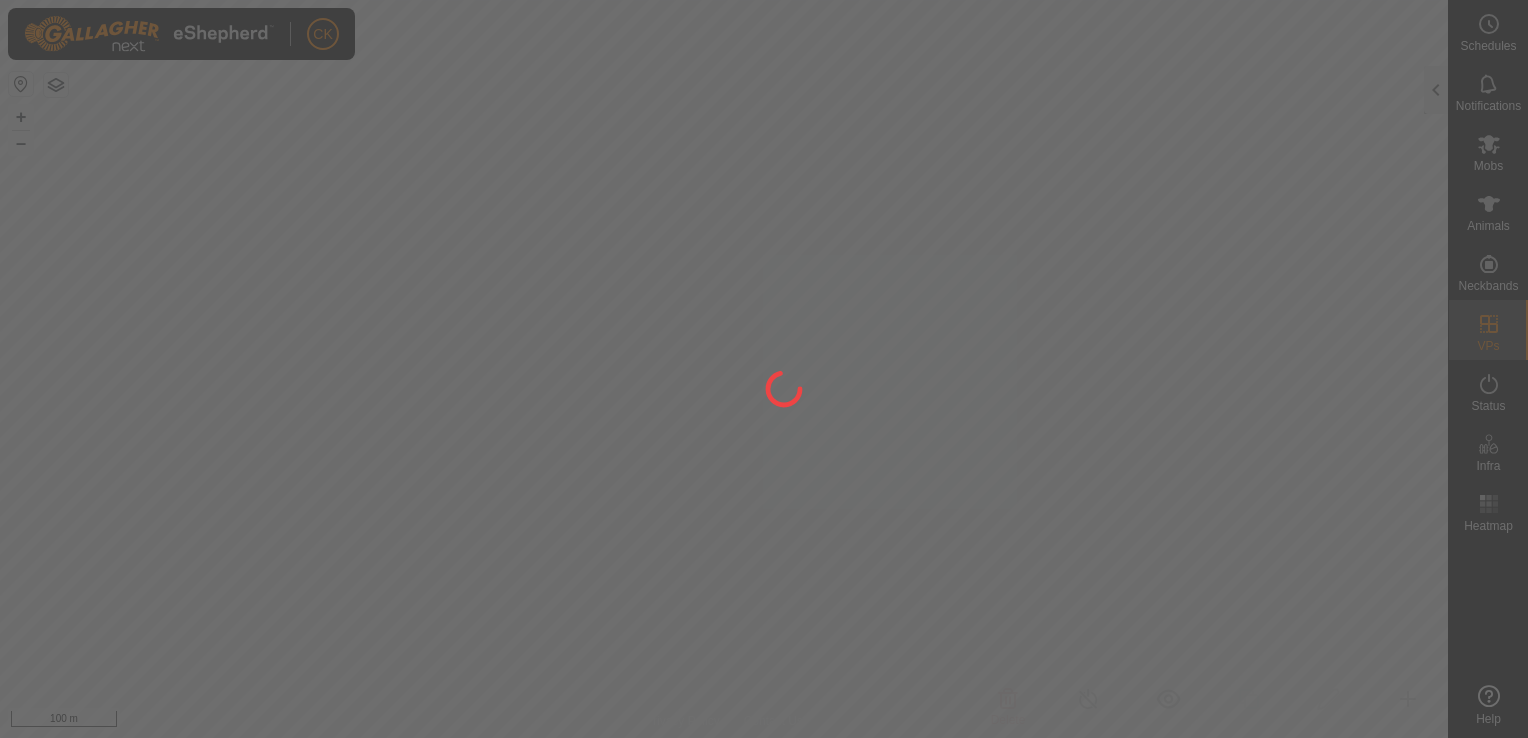 click 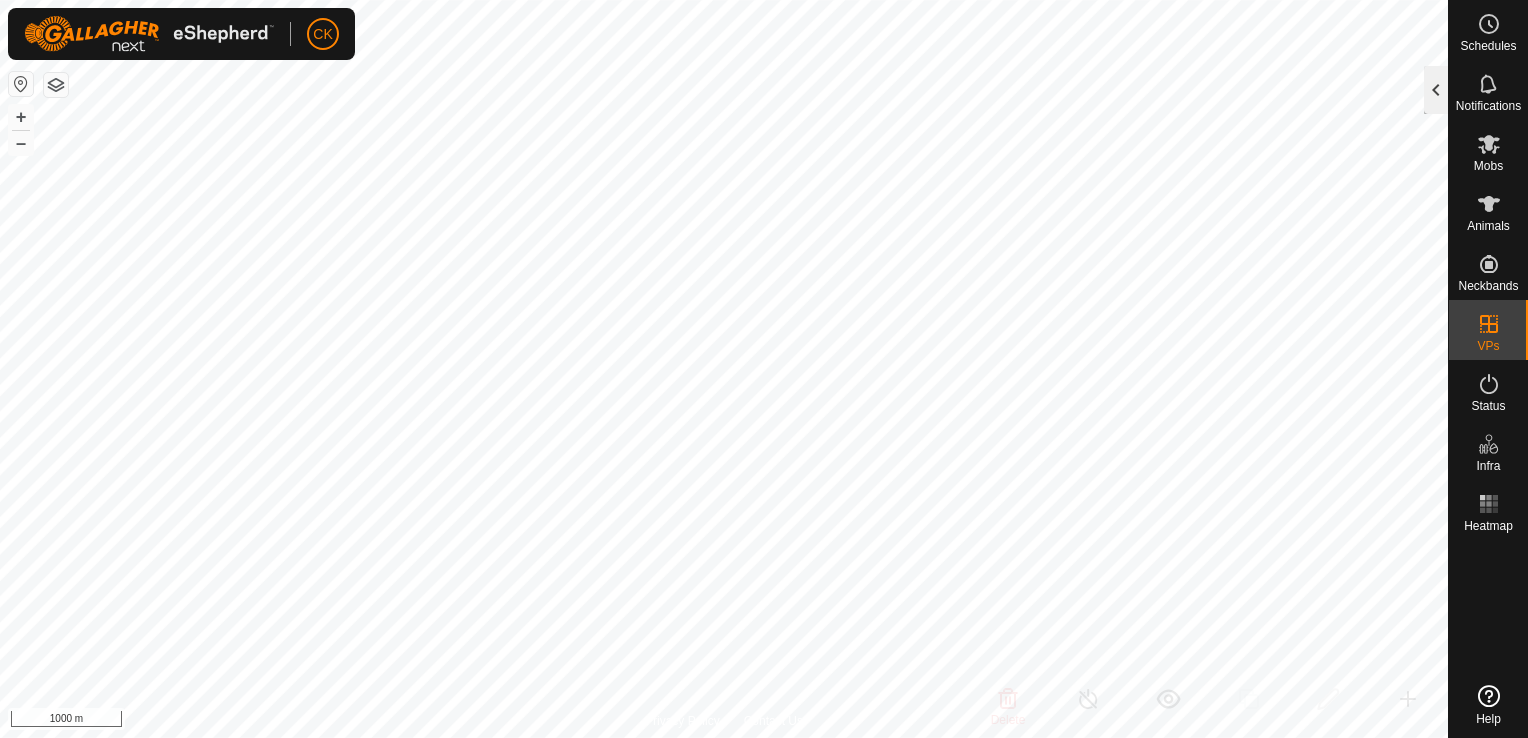 click 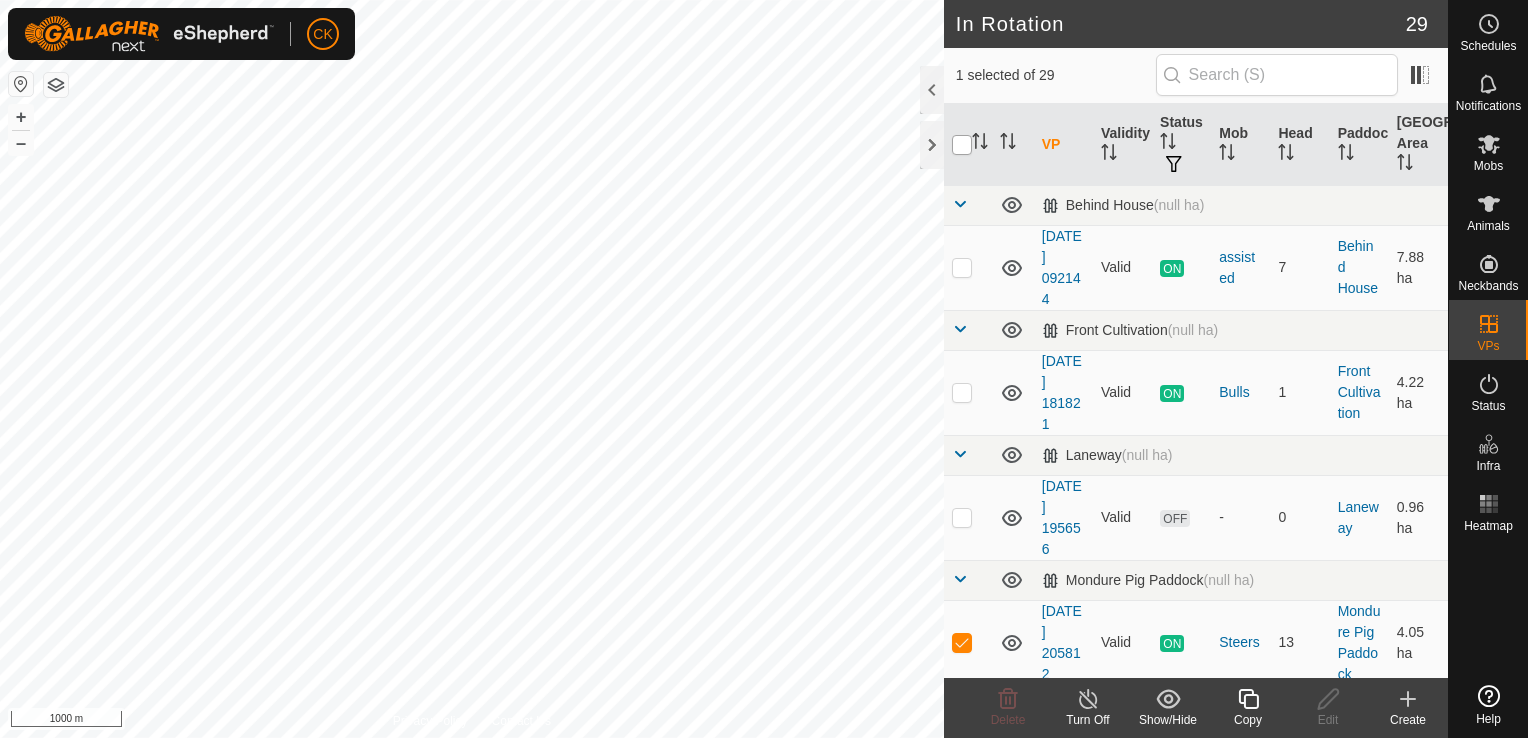 click at bounding box center (962, 145) 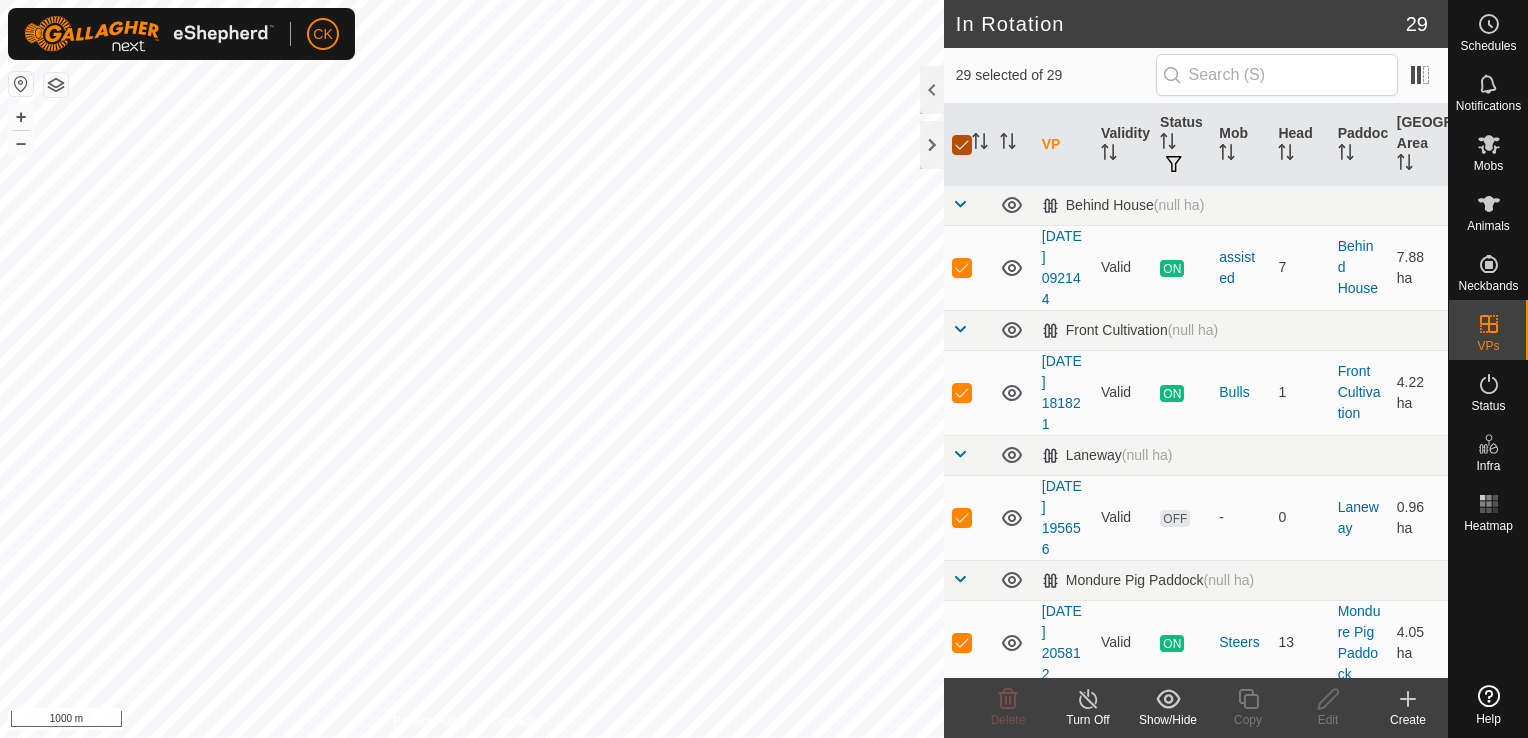 click at bounding box center [962, 145] 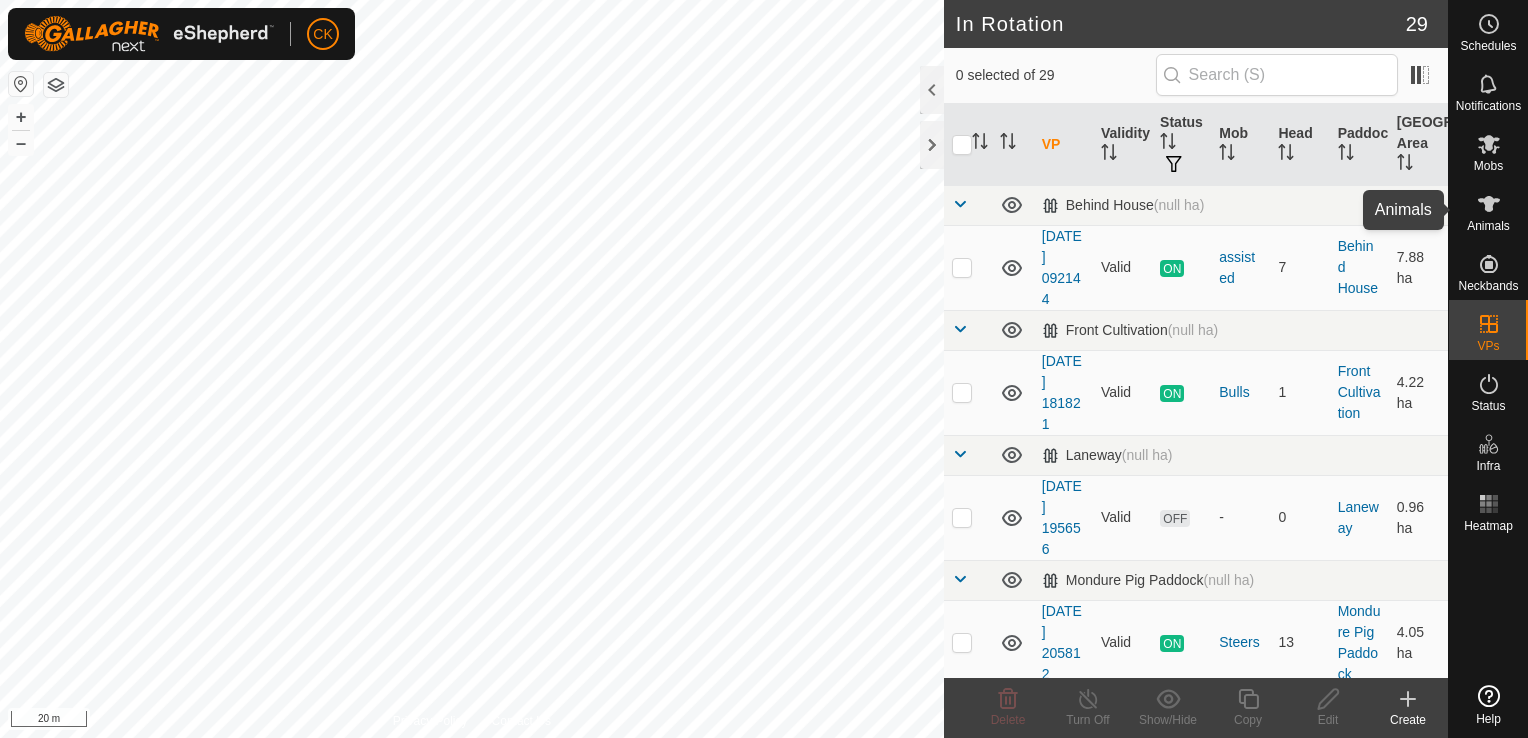click 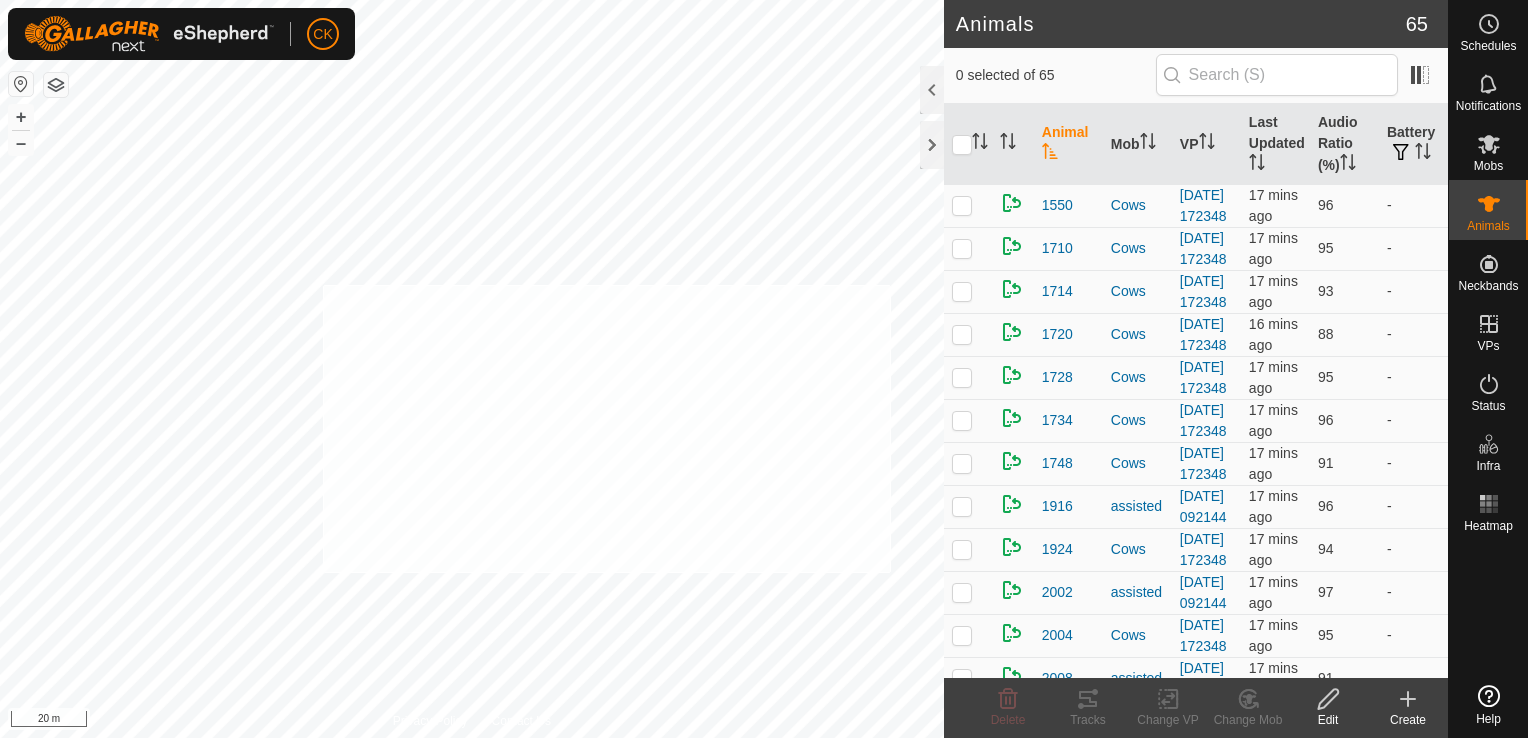 checkbox on "true" 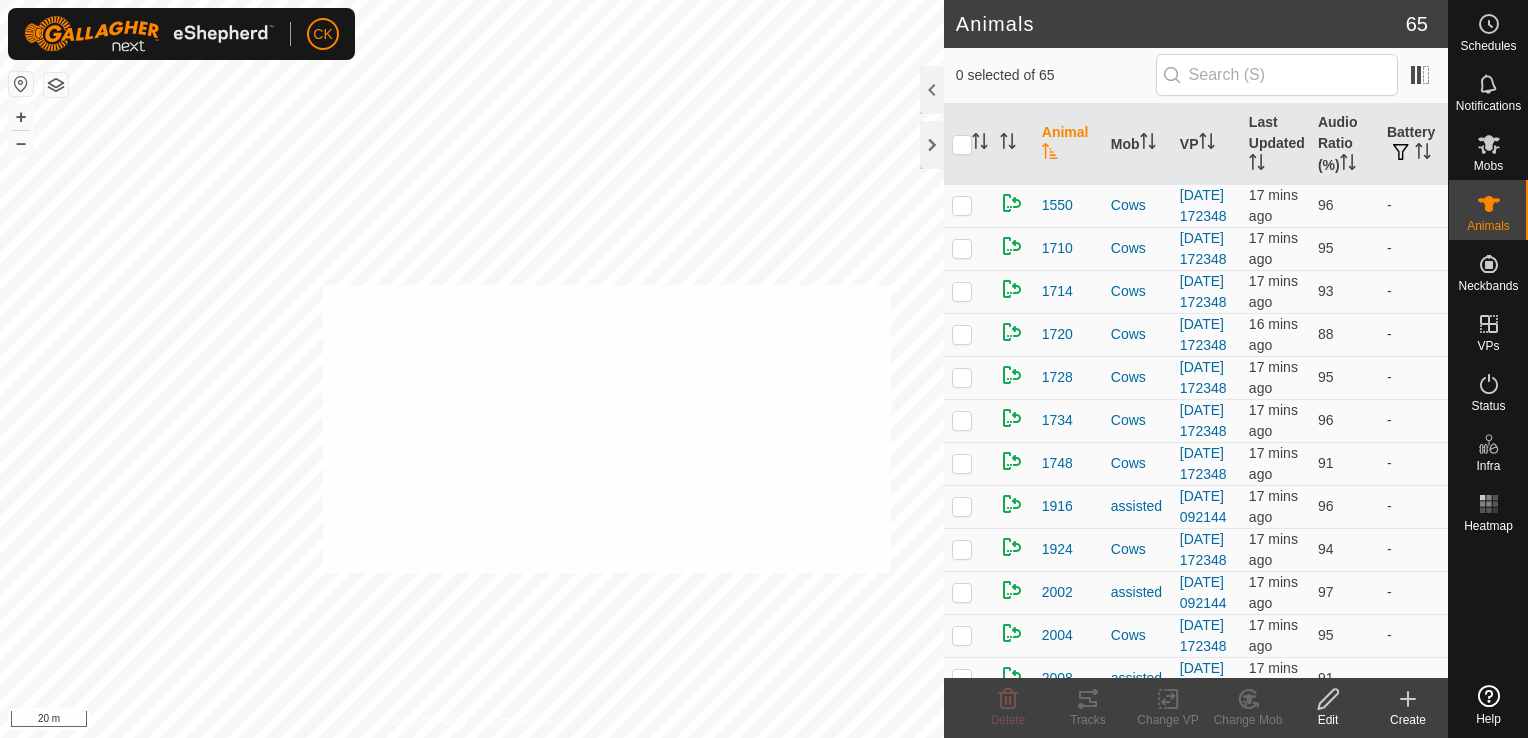 checkbox on "true" 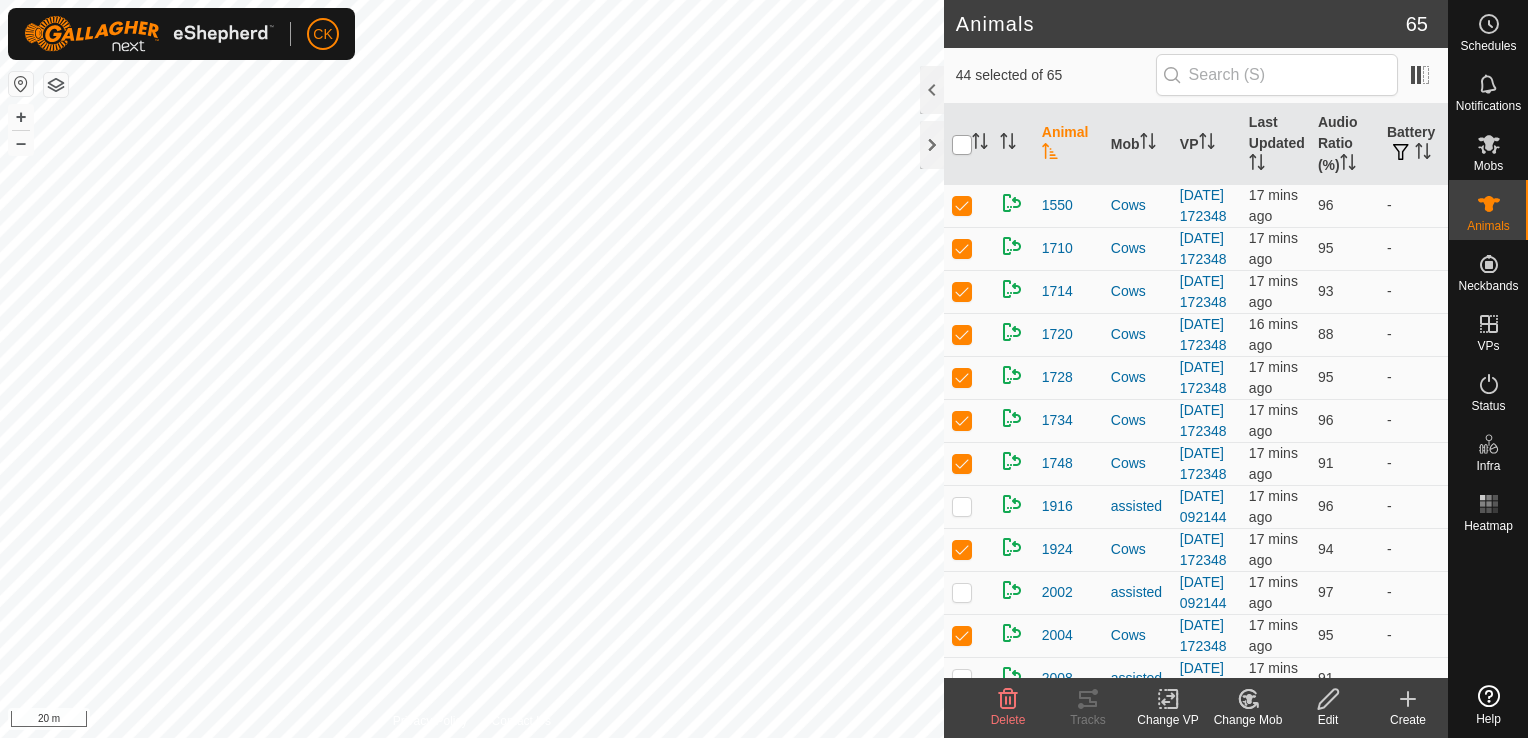 click at bounding box center (962, 145) 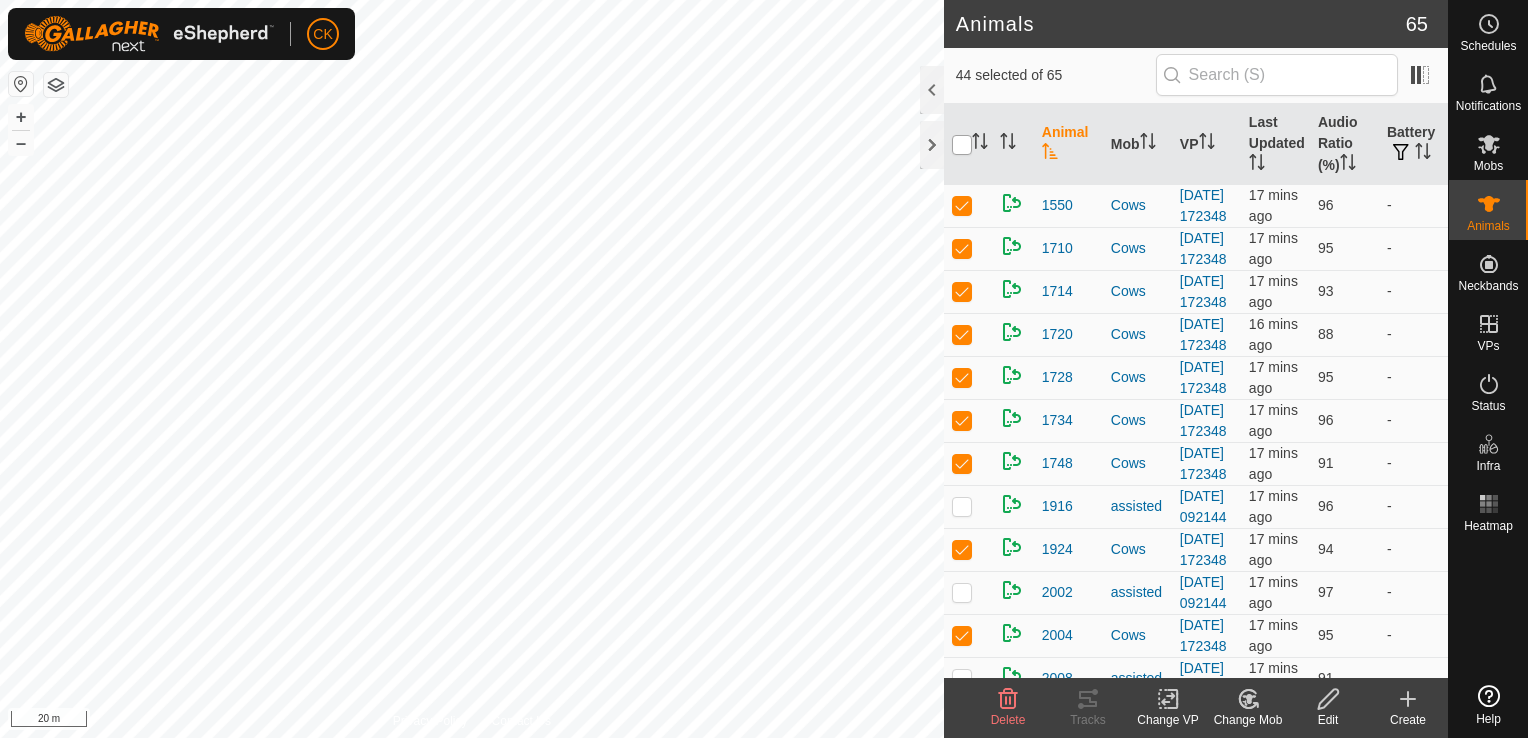checkbox on "true" 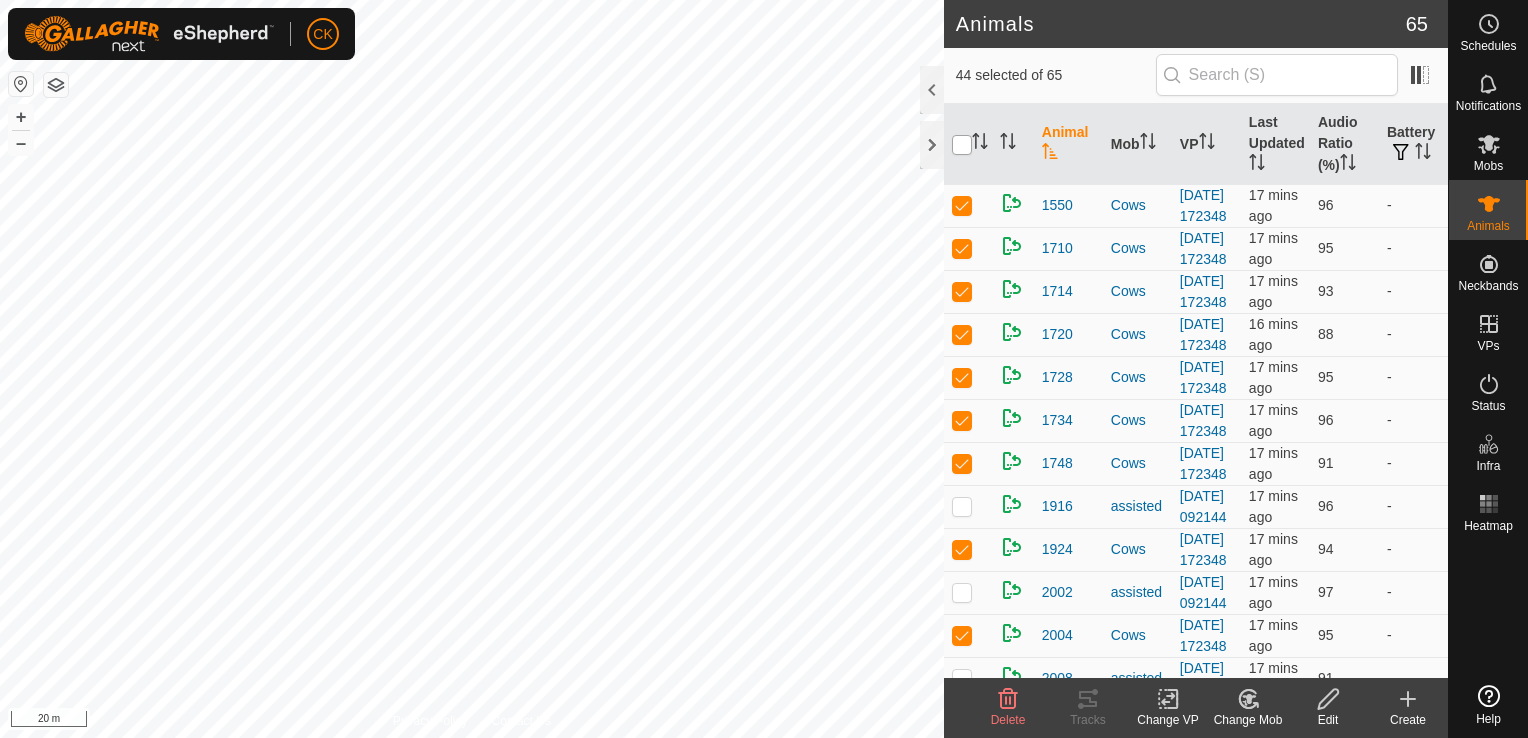 checkbox on "true" 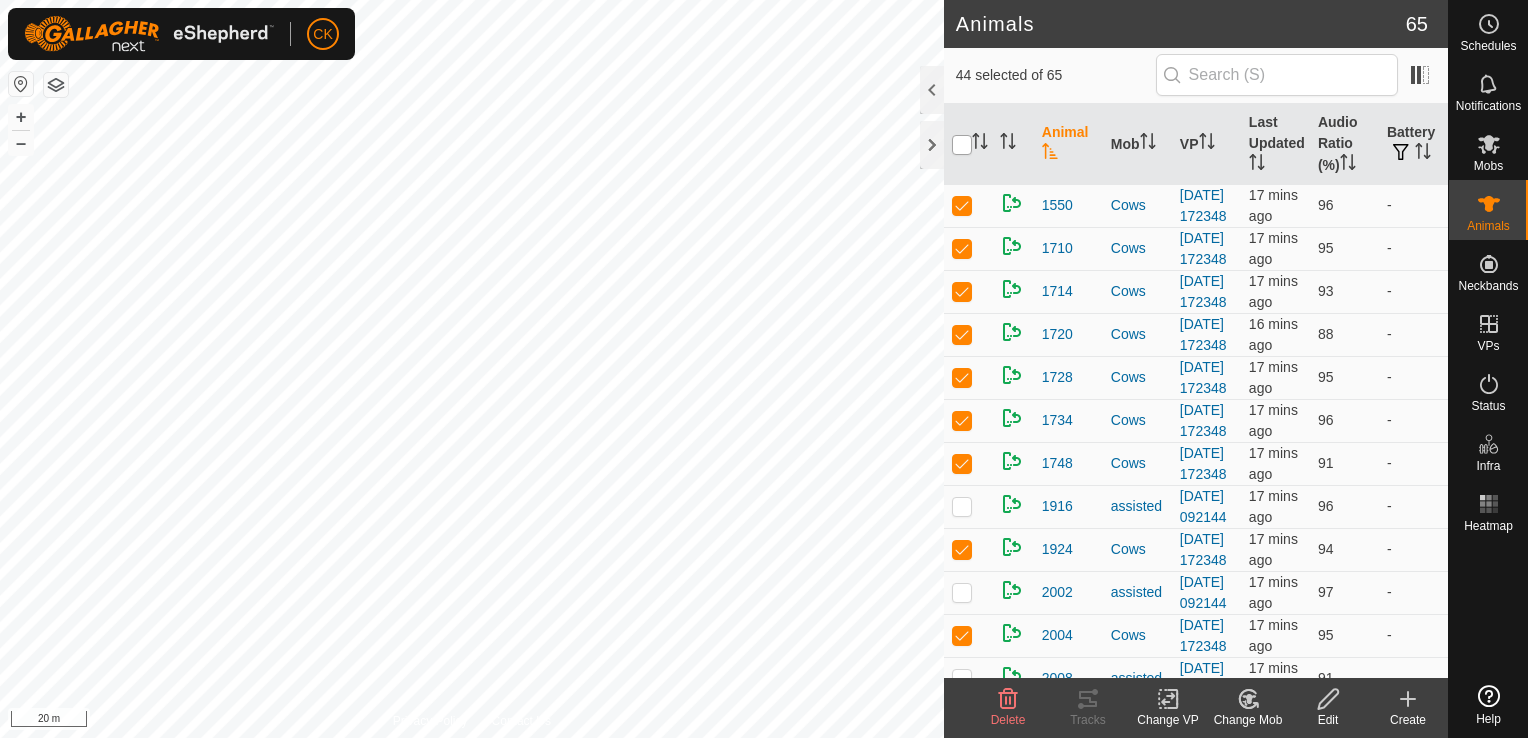checkbox on "true" 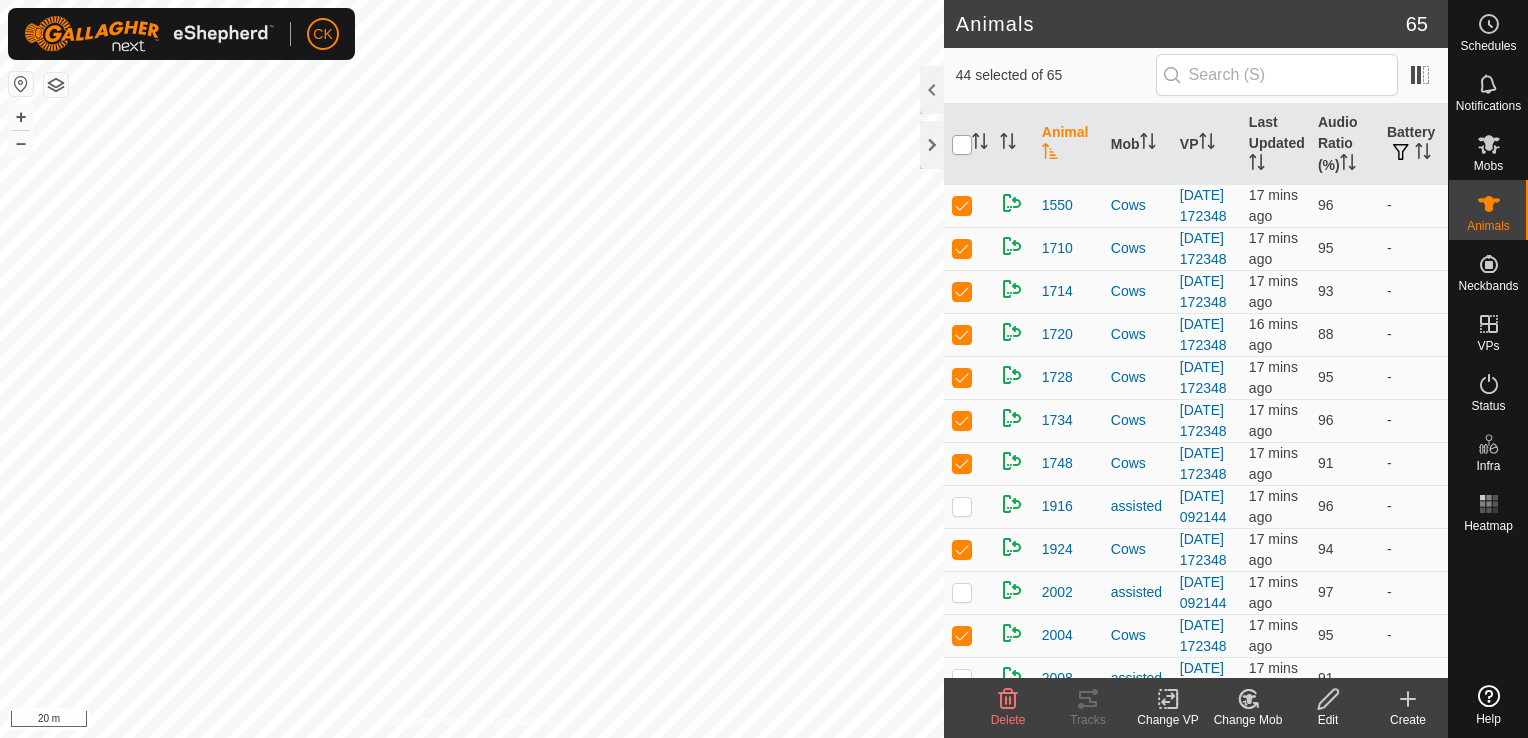checkbox on "true" 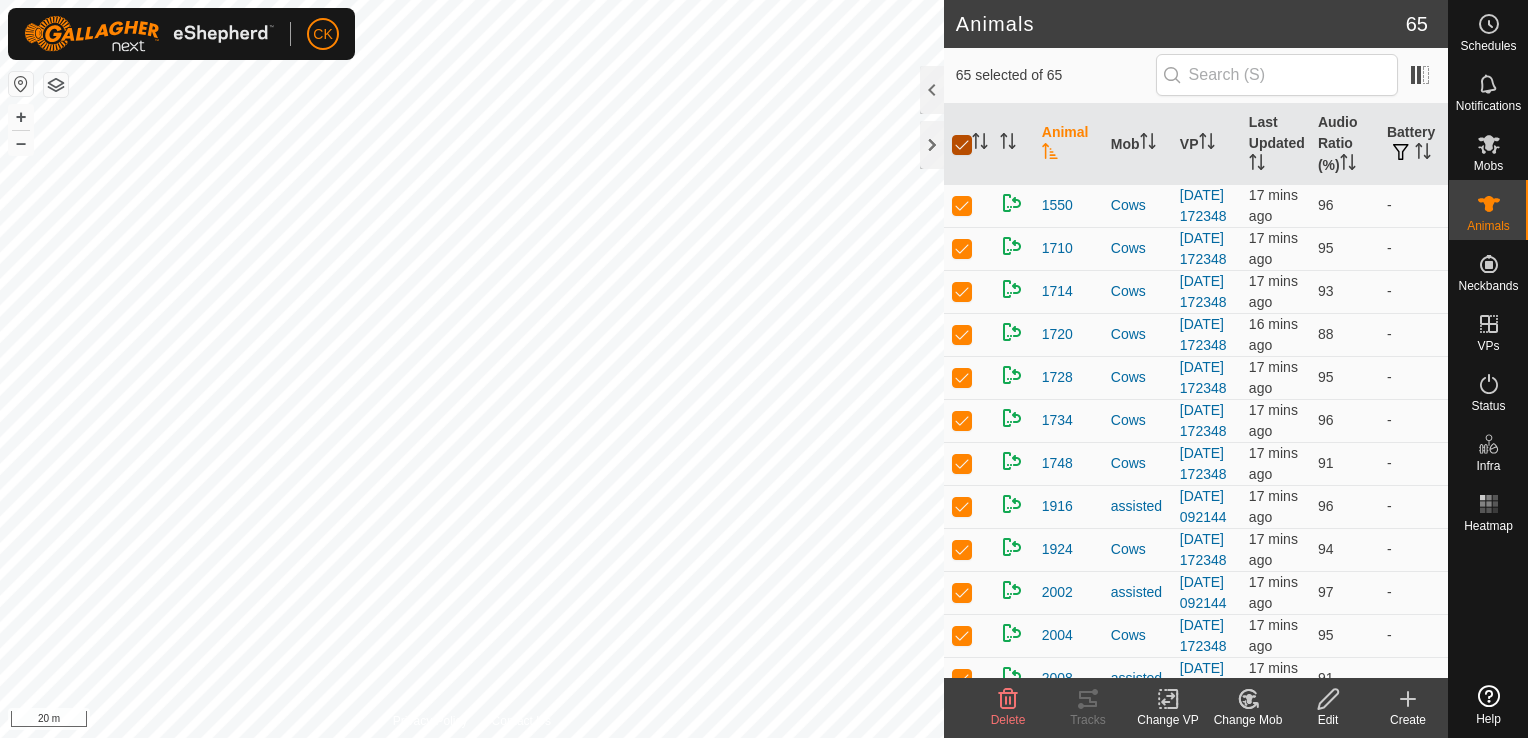 click at bounding box center (962, 145) 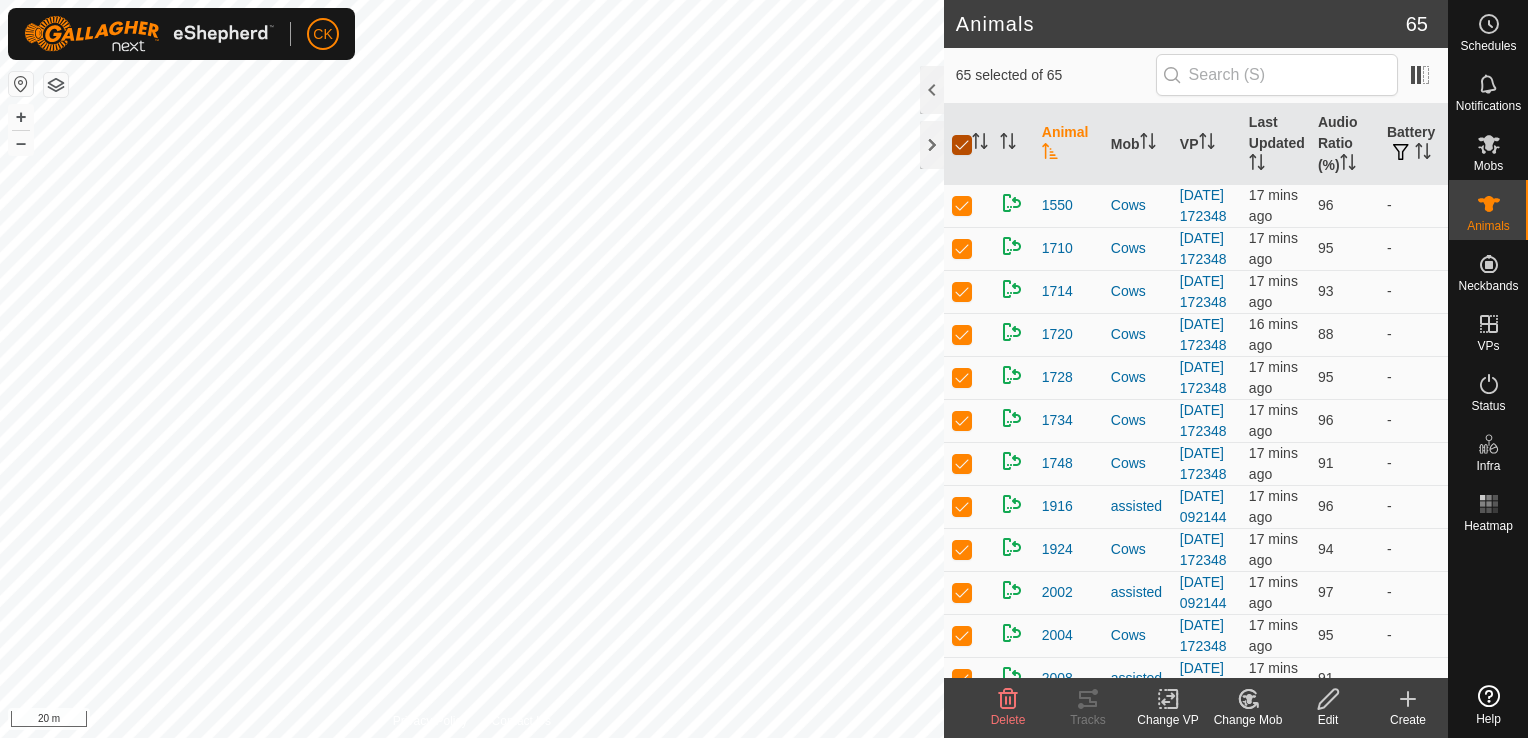 checkbox on "false" 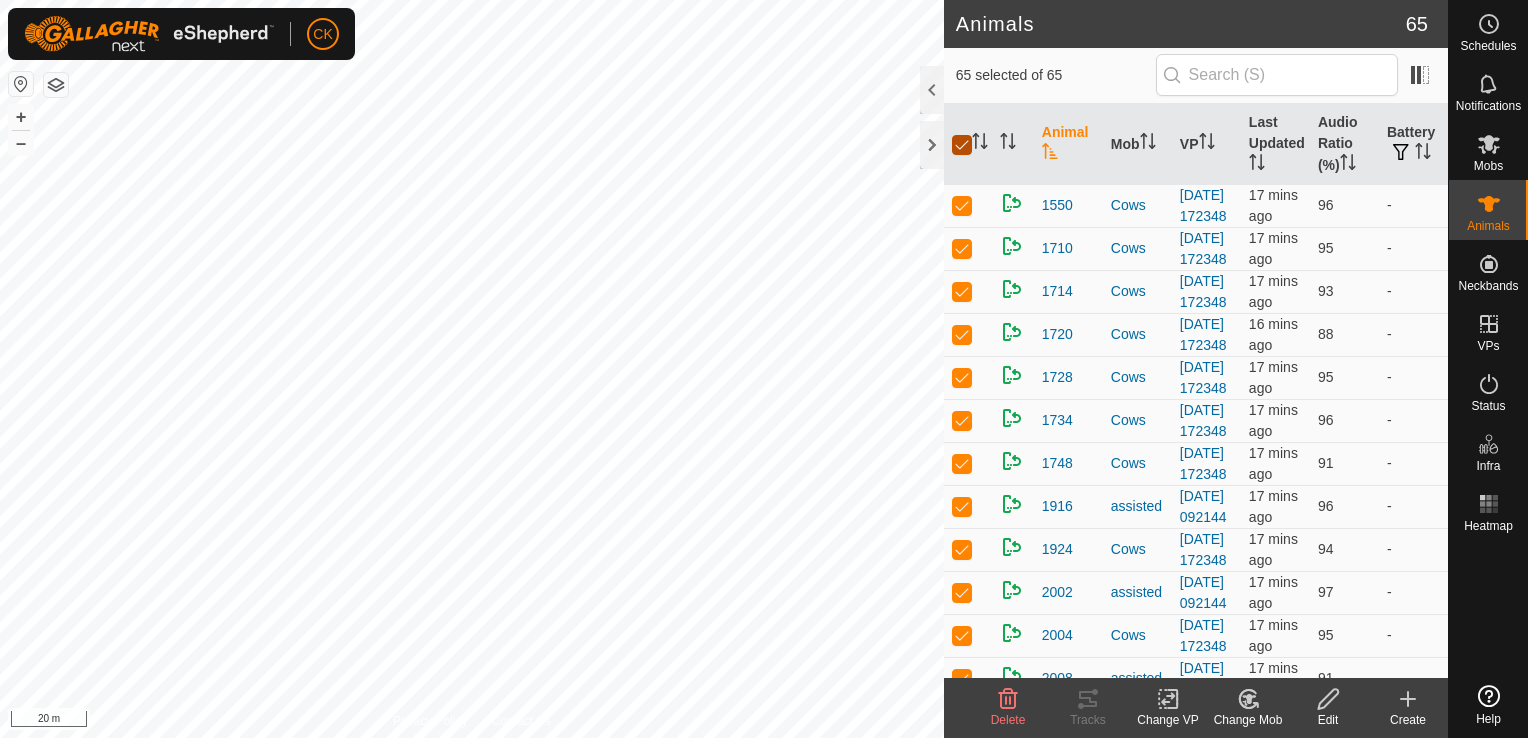checkbox on "false" 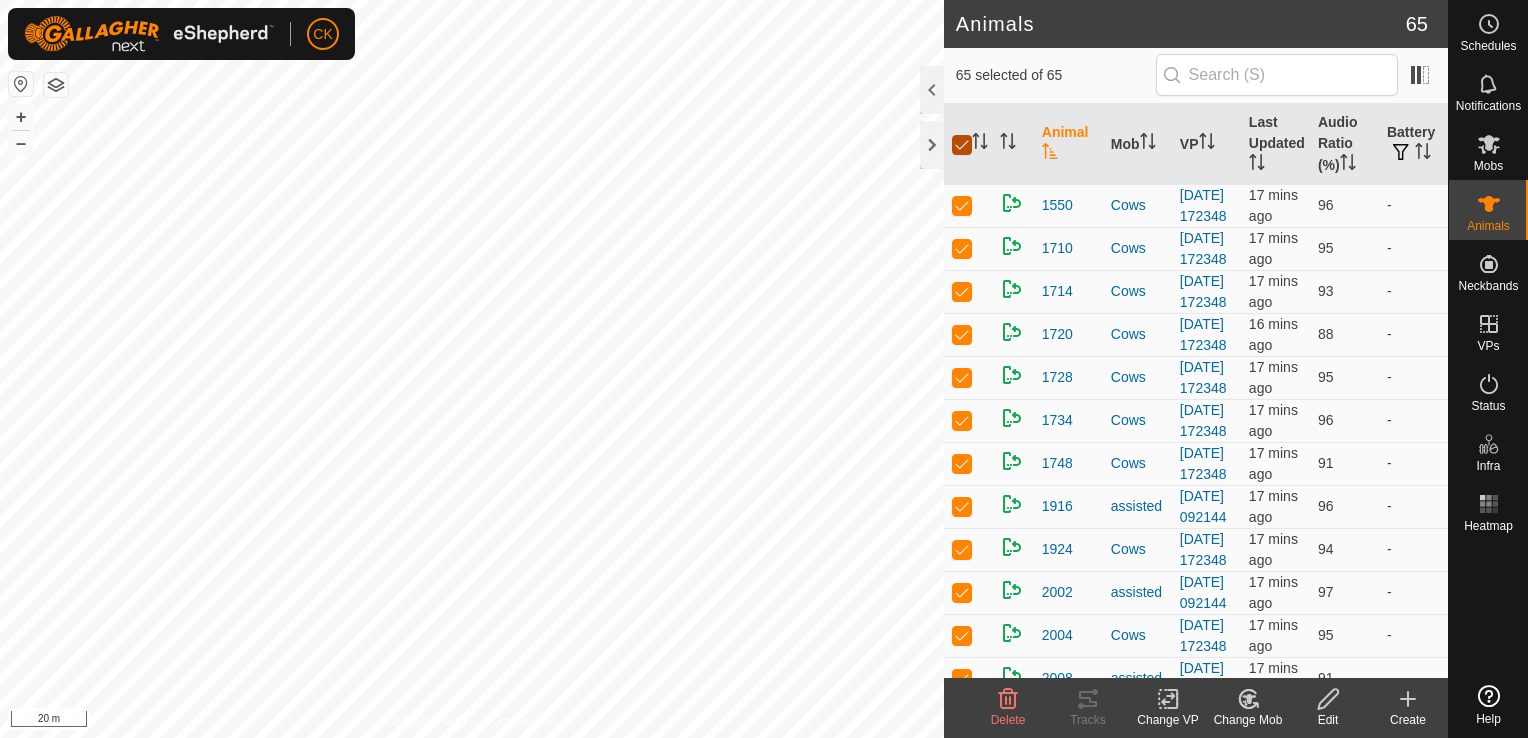 checkbox on "false" 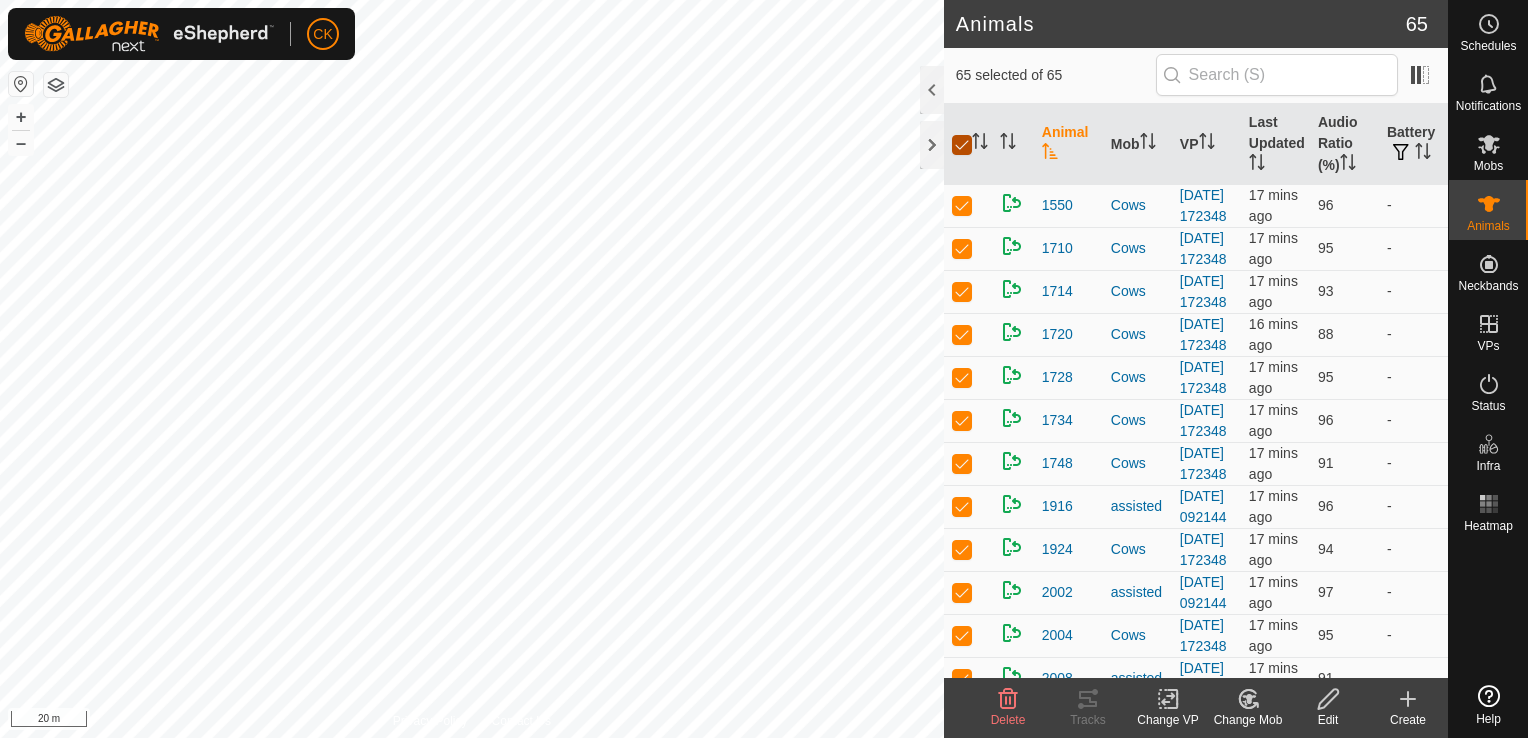 checkbox on "false" 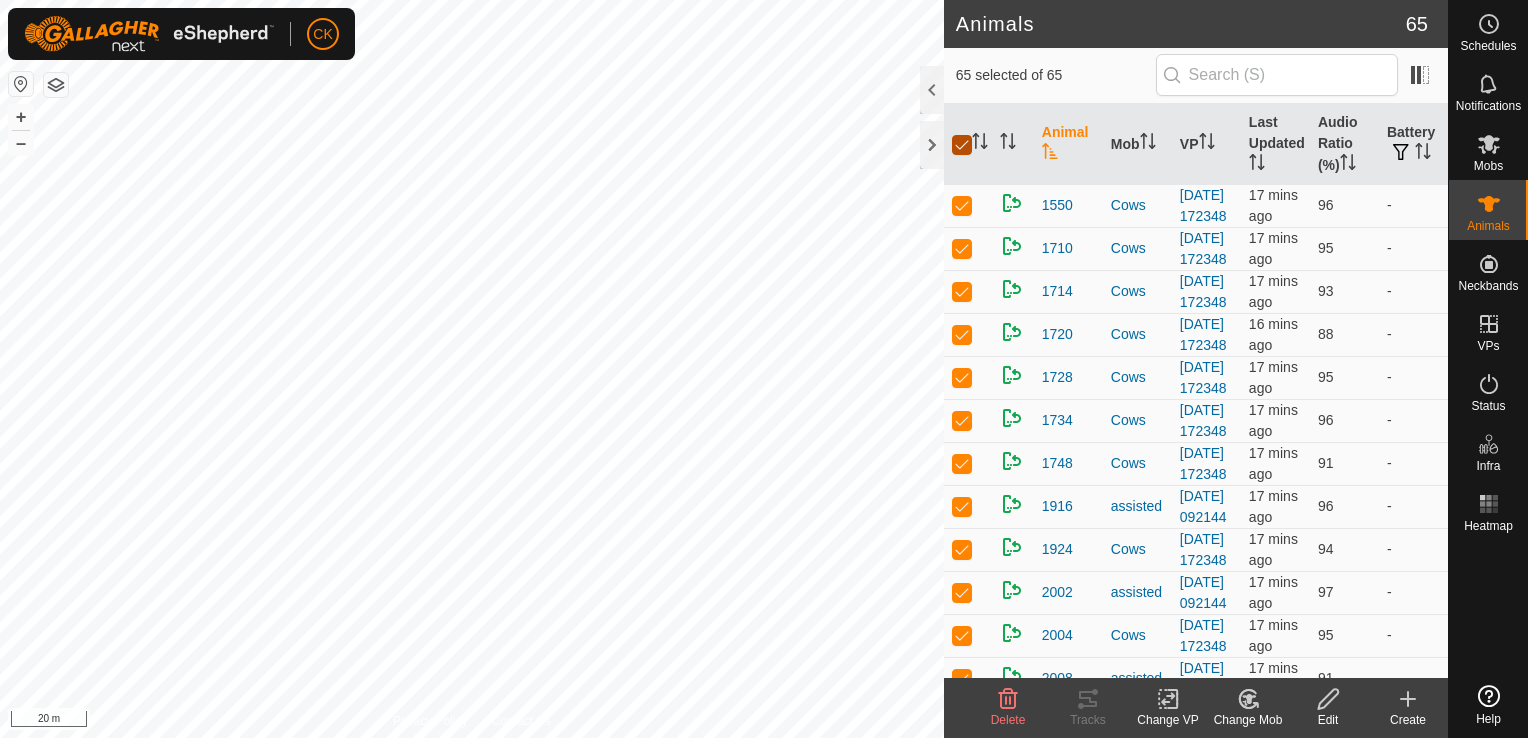 checkbox on "false" 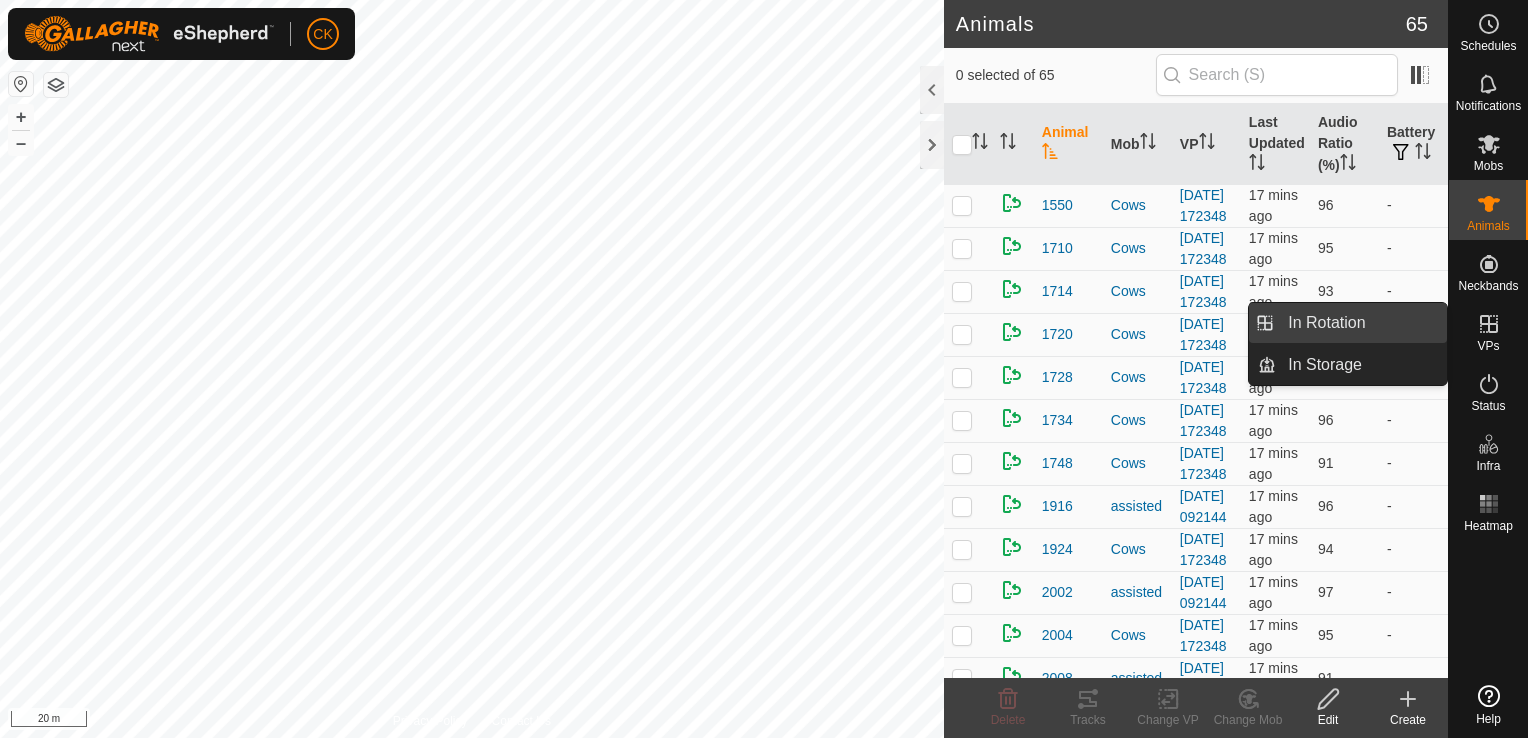 click on "In Rotation" at bounding box center (1361, 323) 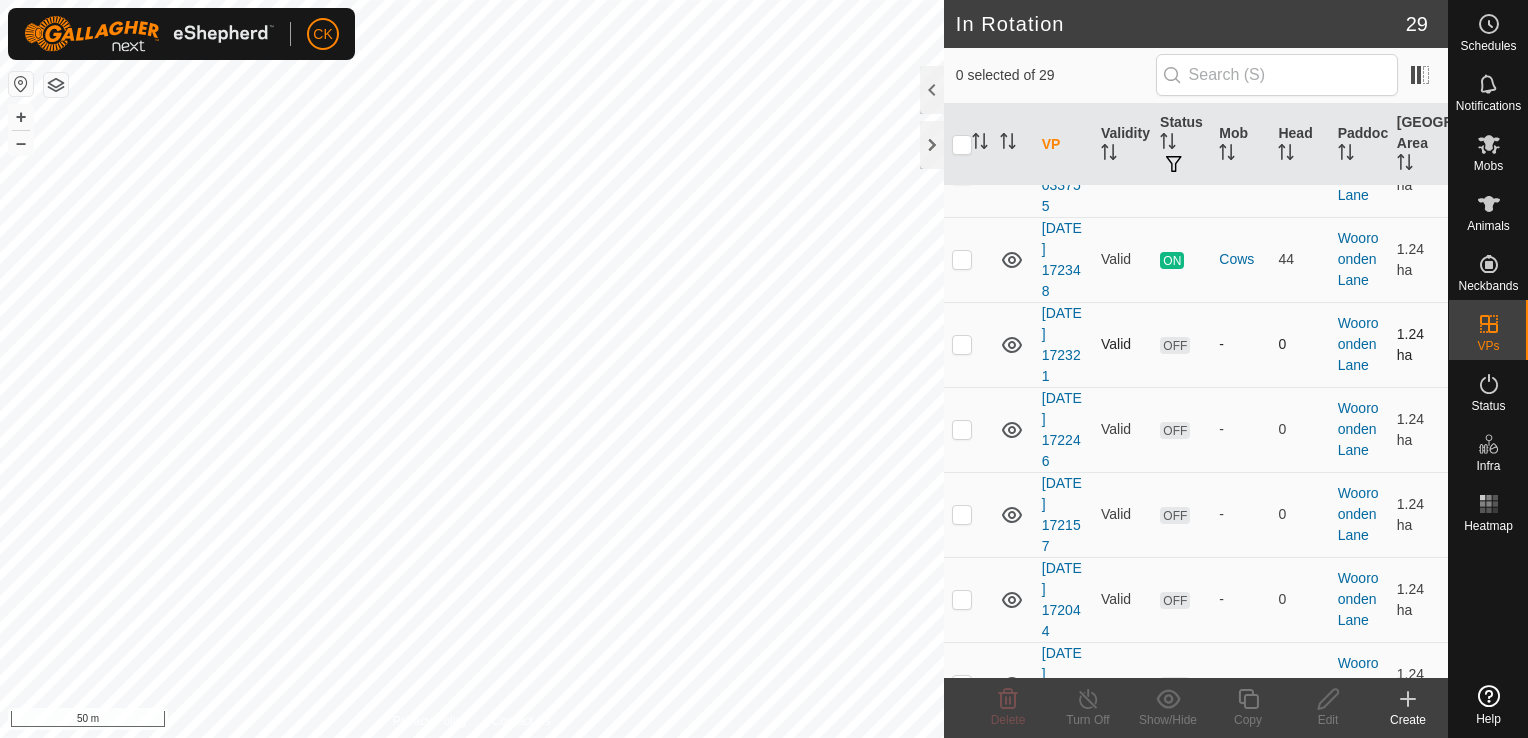 scroll, scrollTop: 1600, scrollLeft: 0, axis: vertical 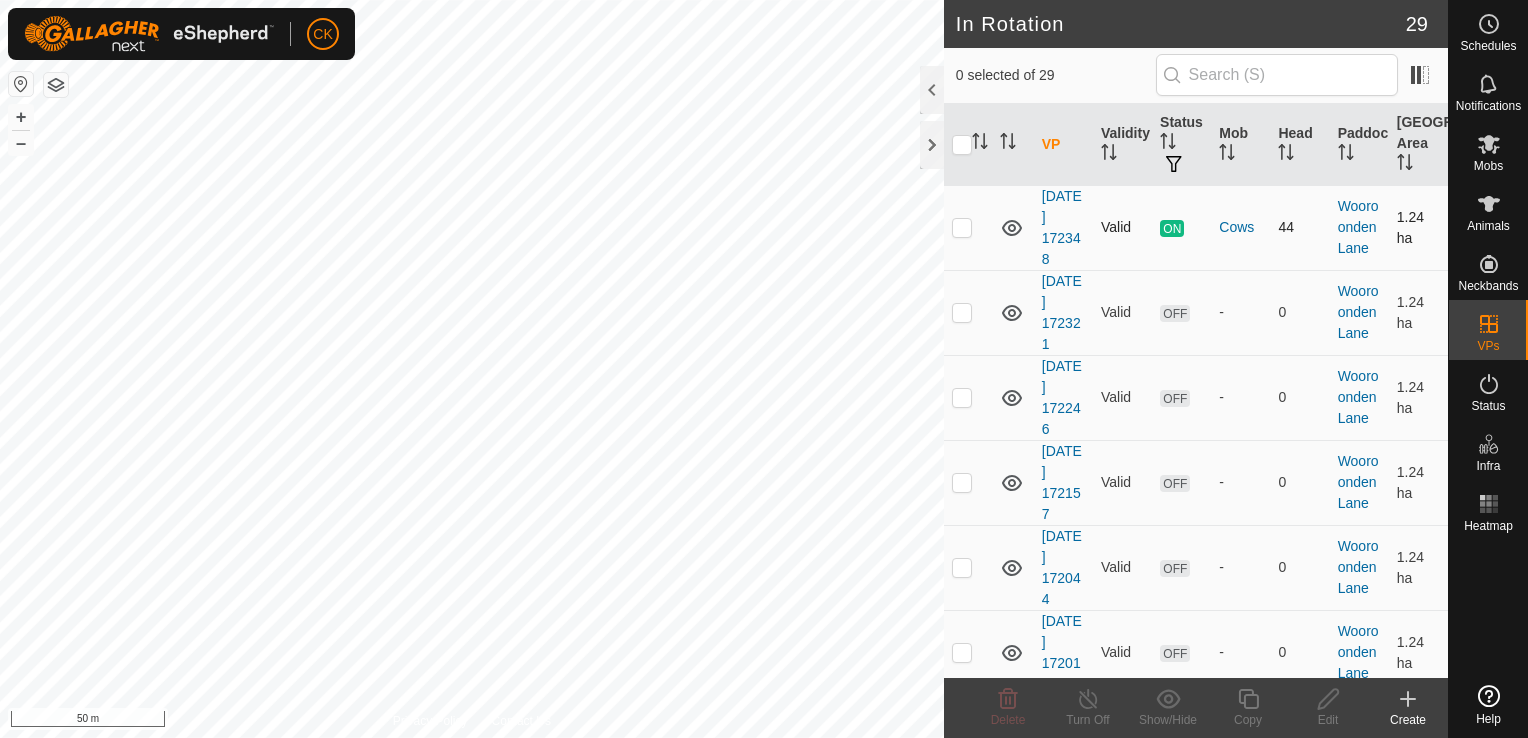 click at bounding box center [962, 227] 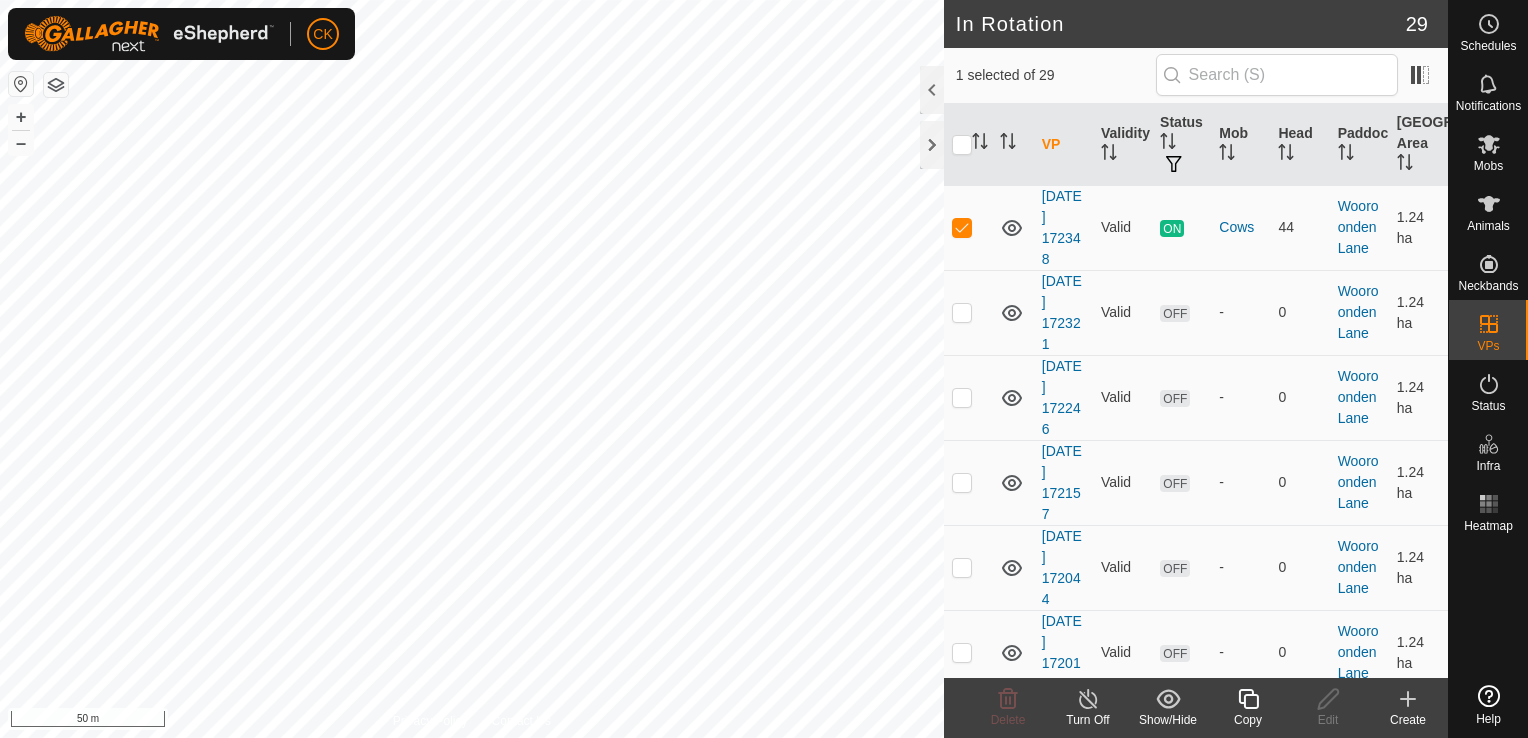 click 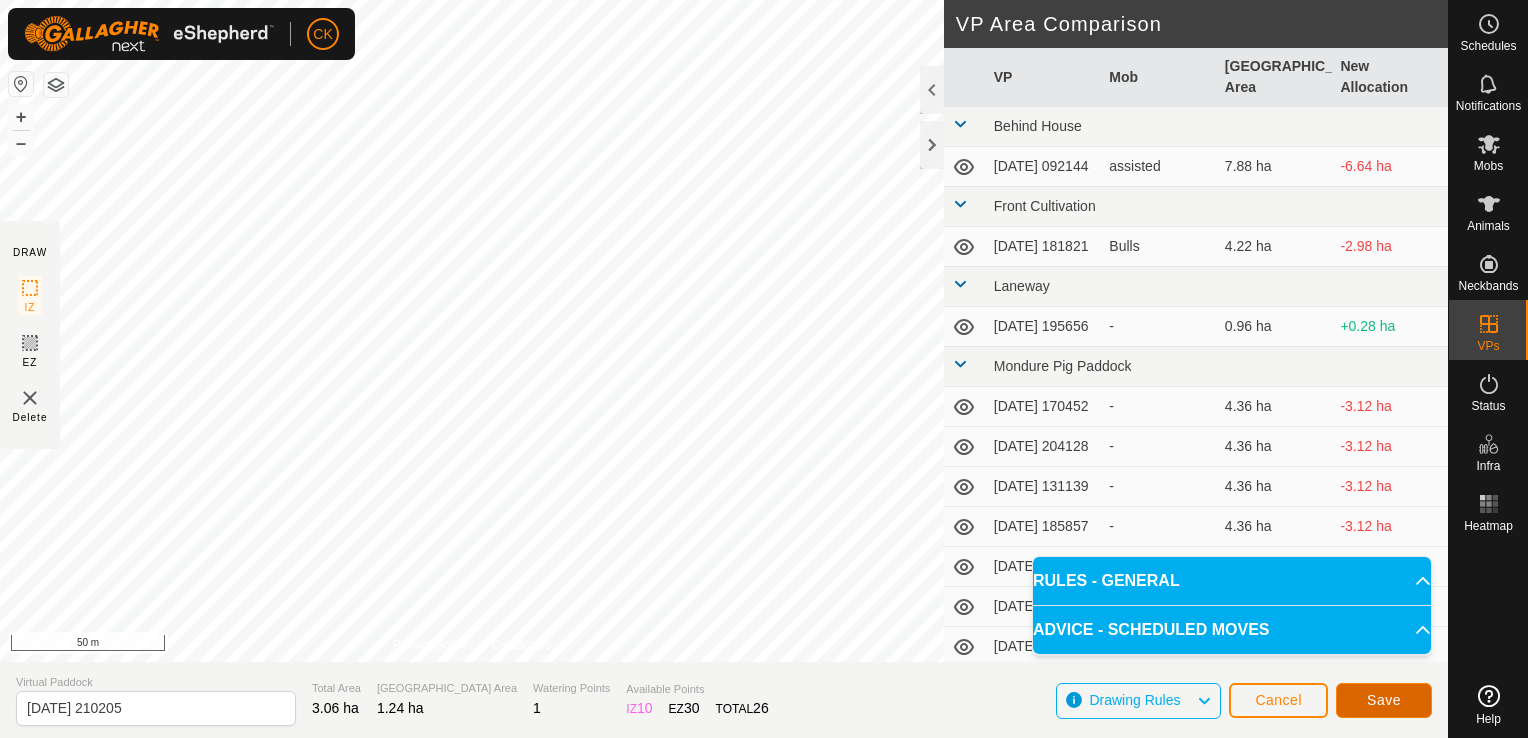 click on "Save" 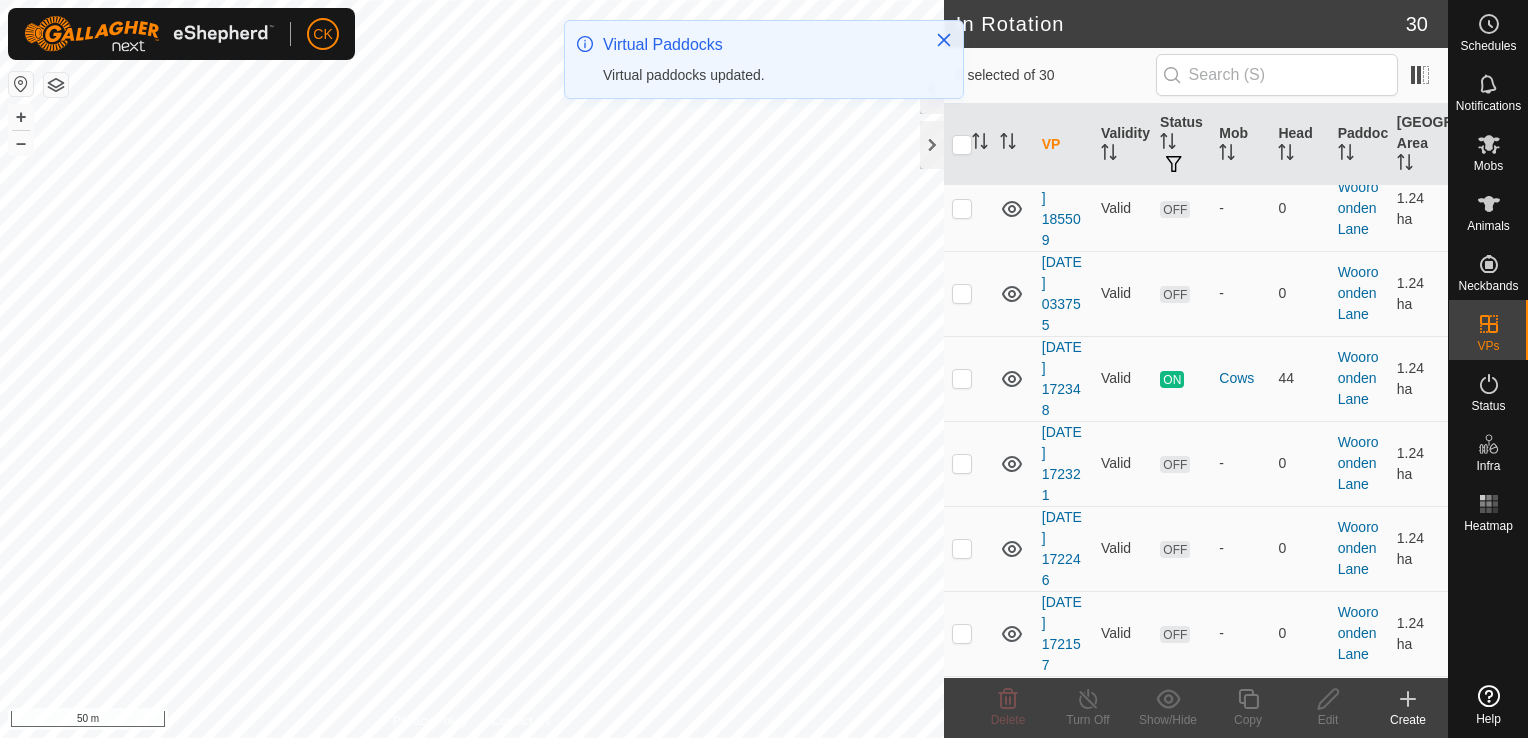 scroll, scrollTop: 1400, scrollLeft: 0, axis: vertical 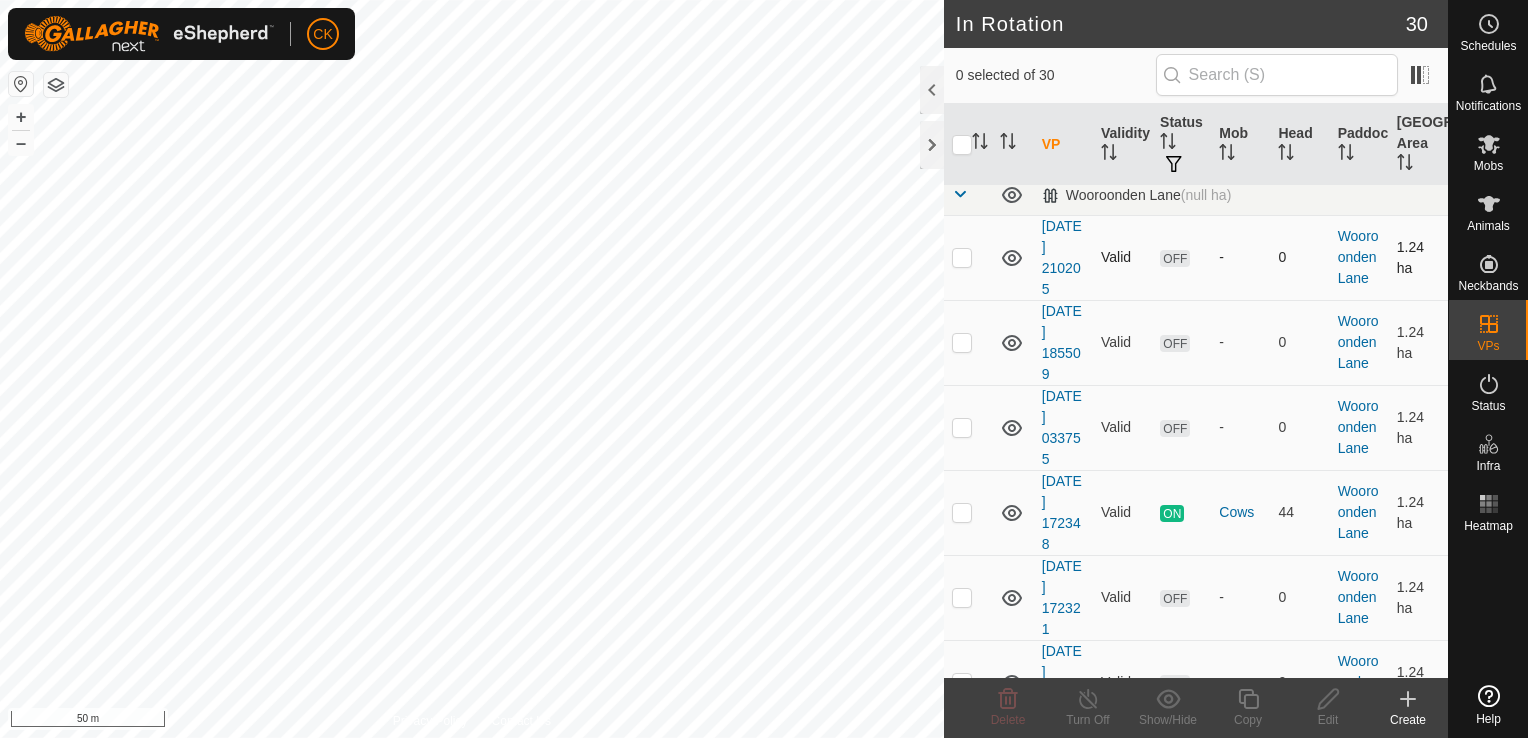 click at bounding box center [962, 257] 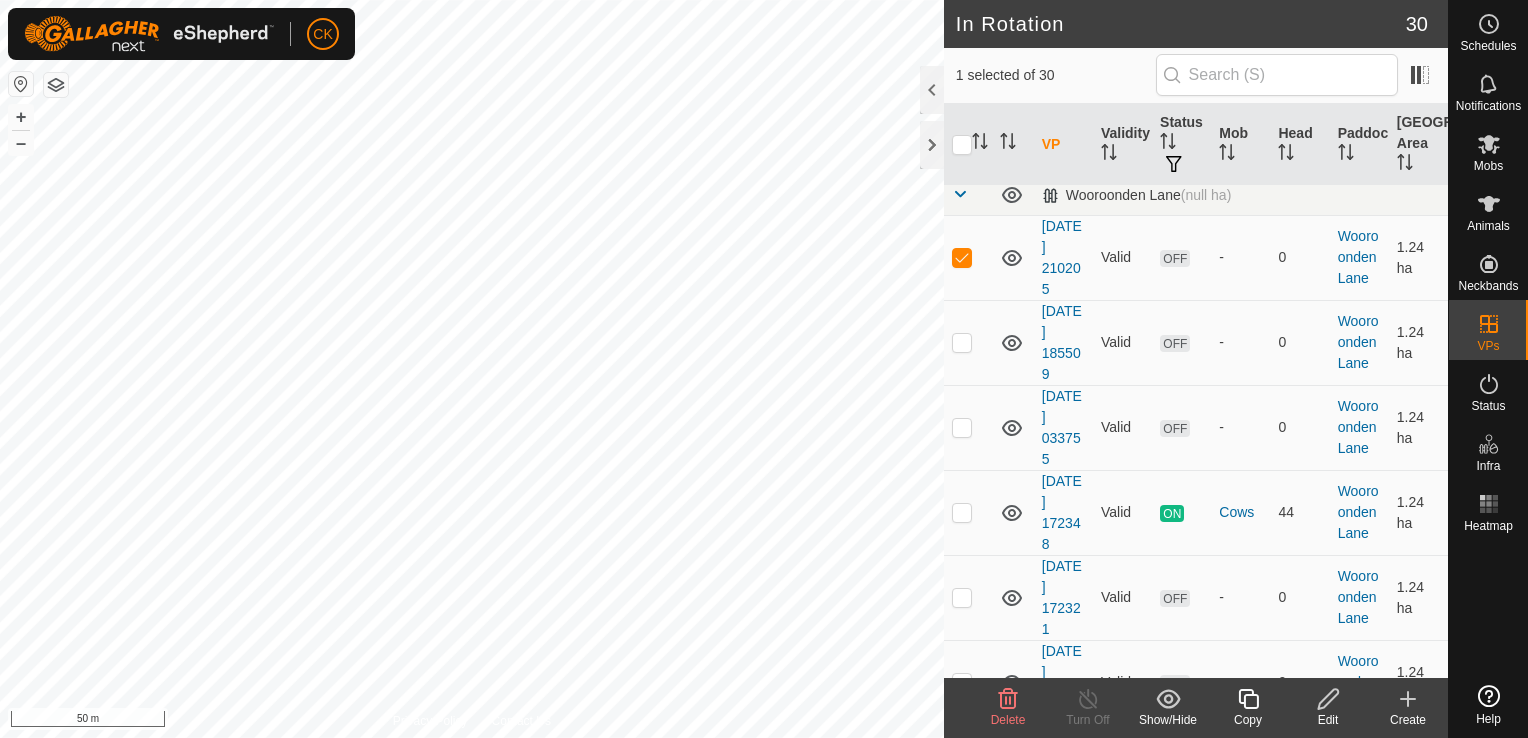 click 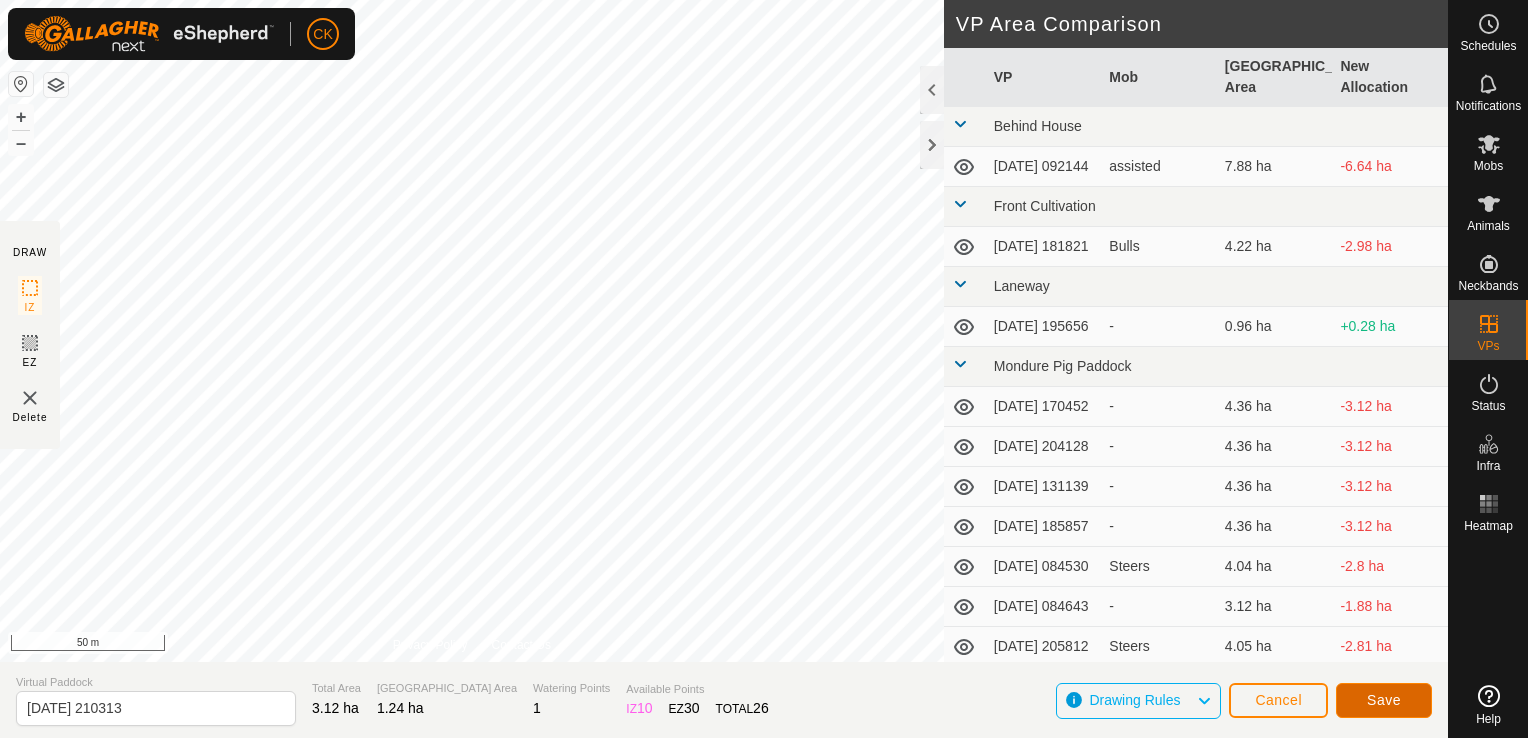 click on "Save" 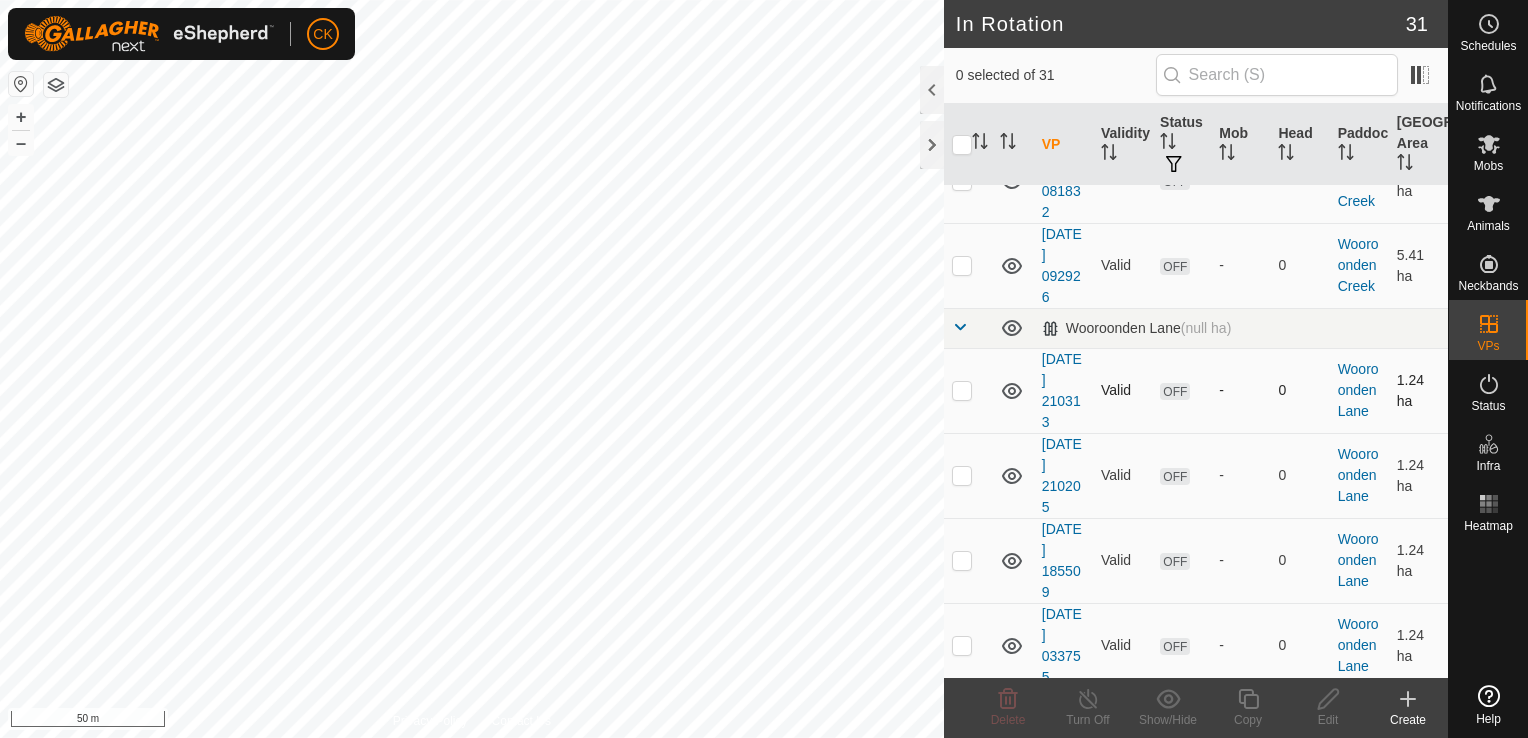 scroll, scrollTop: 1500, scrollLeft: 0, axis: vertical 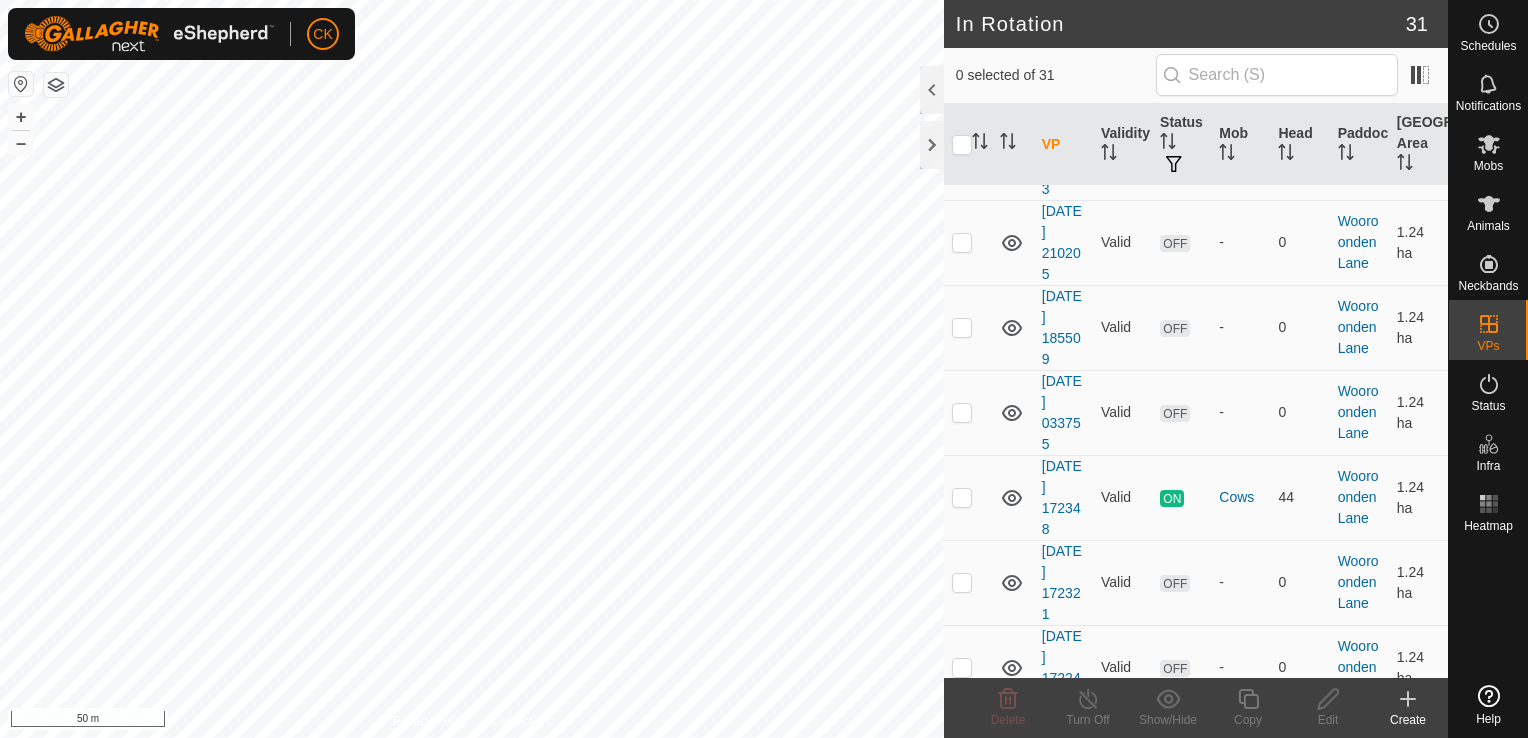 click at bounding box center (962, 157) 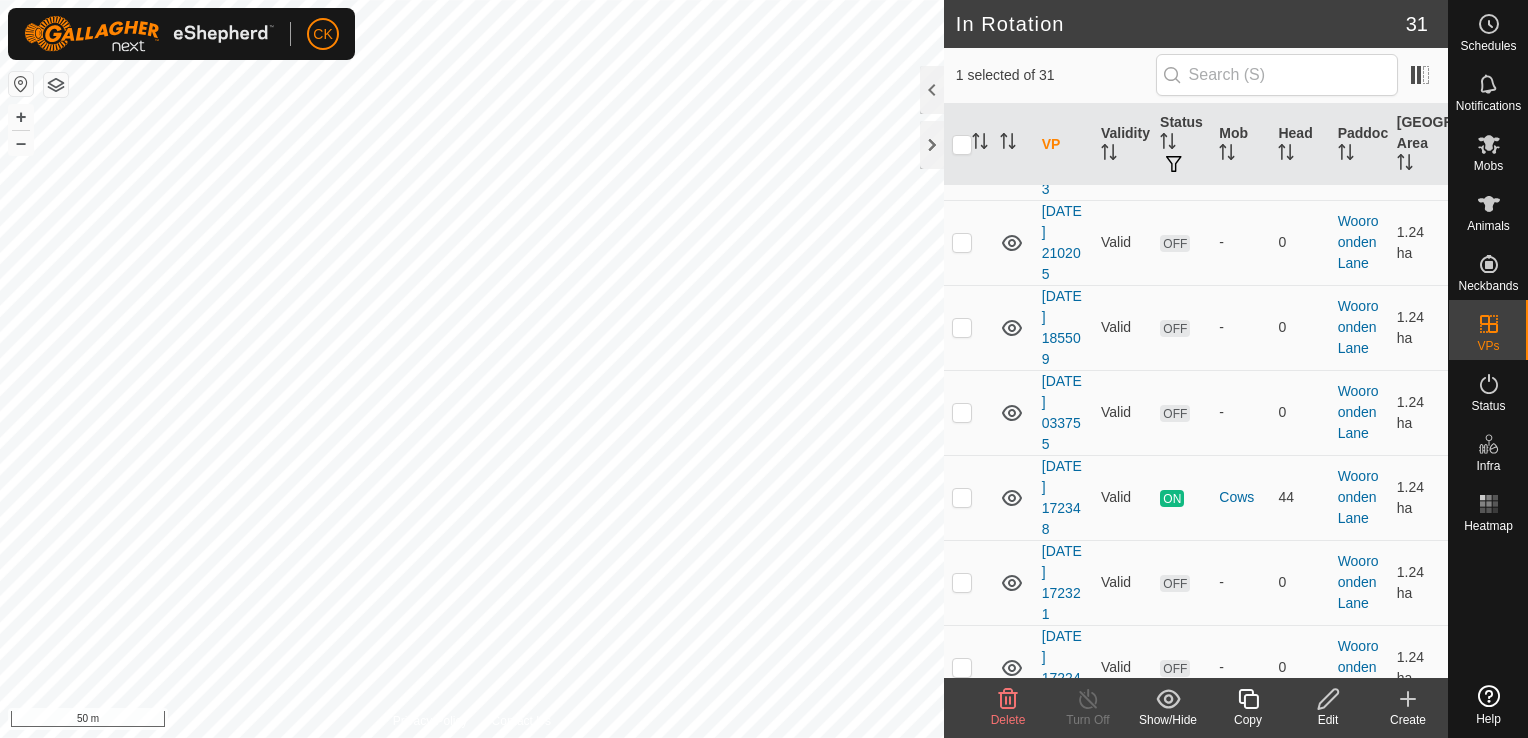 click 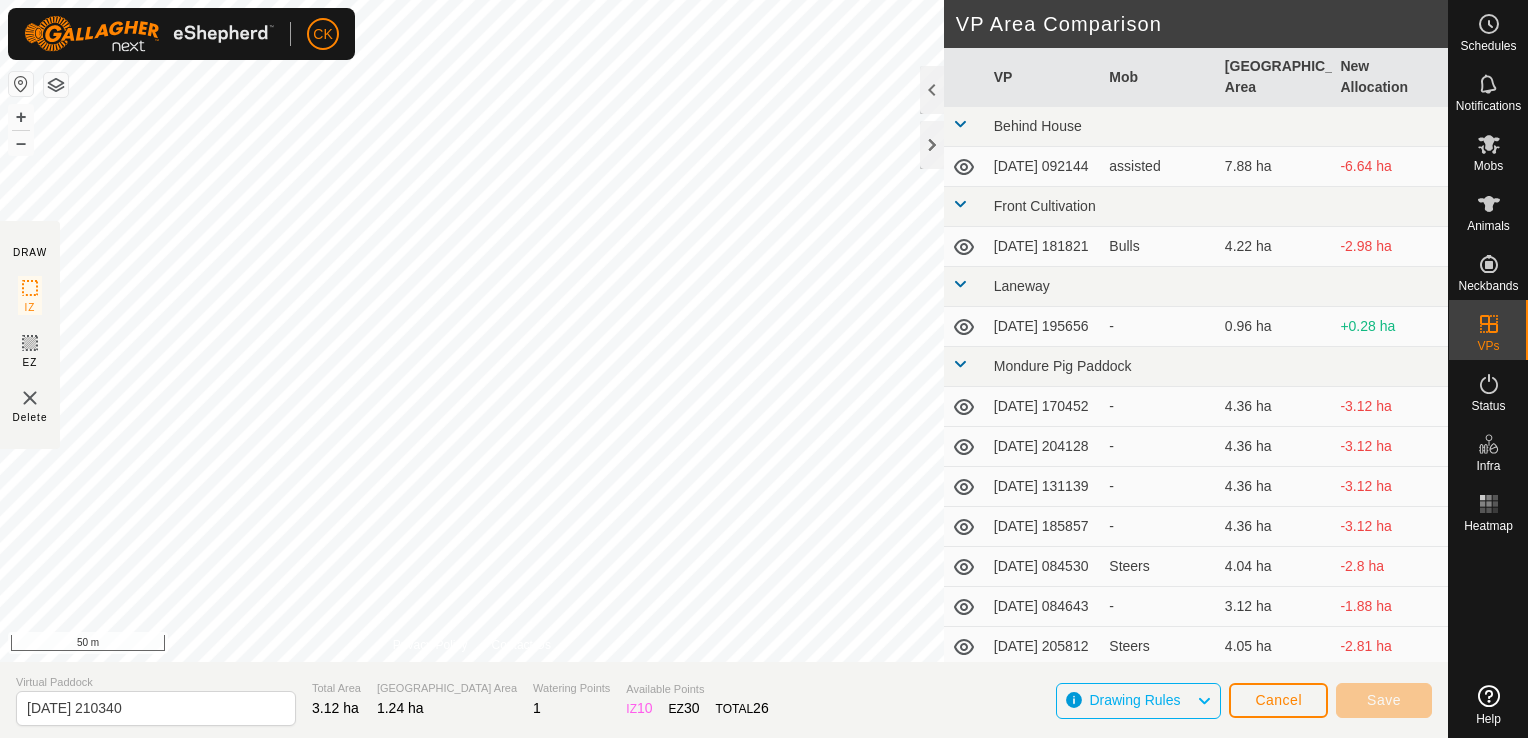 type on "[DATE] 210342" 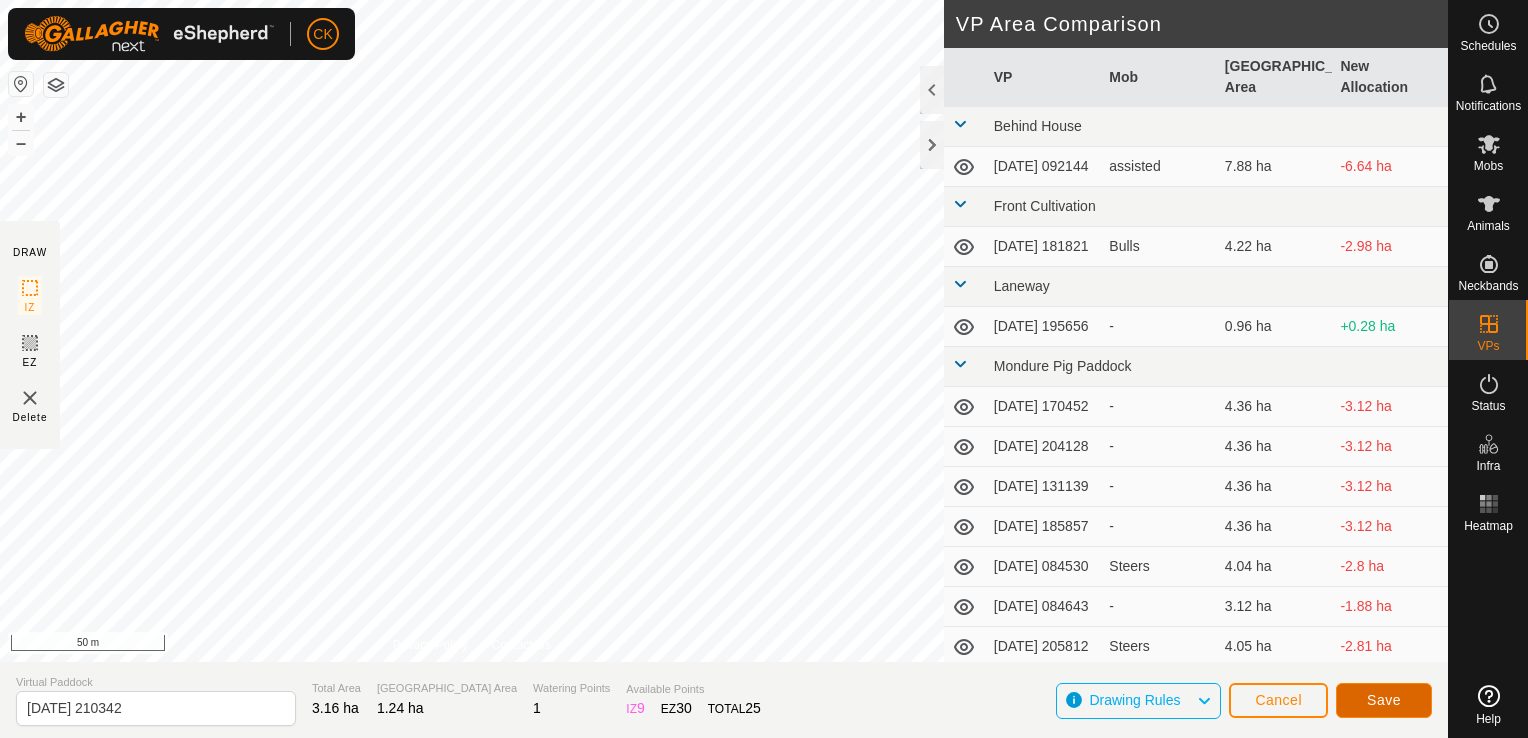 click on "Save" 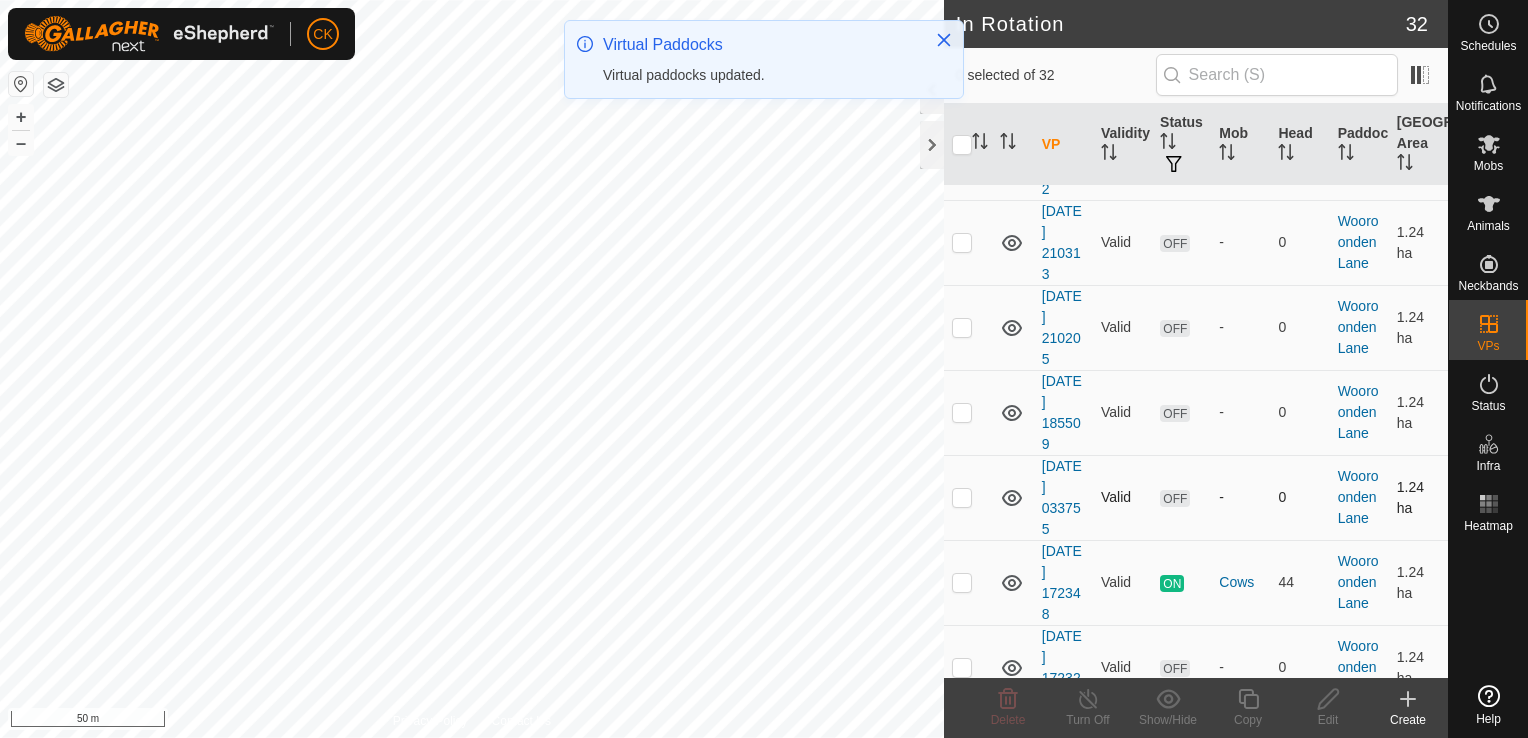 scroll, scrollTop: 1500, scrollLeft: 0, axis: vertical 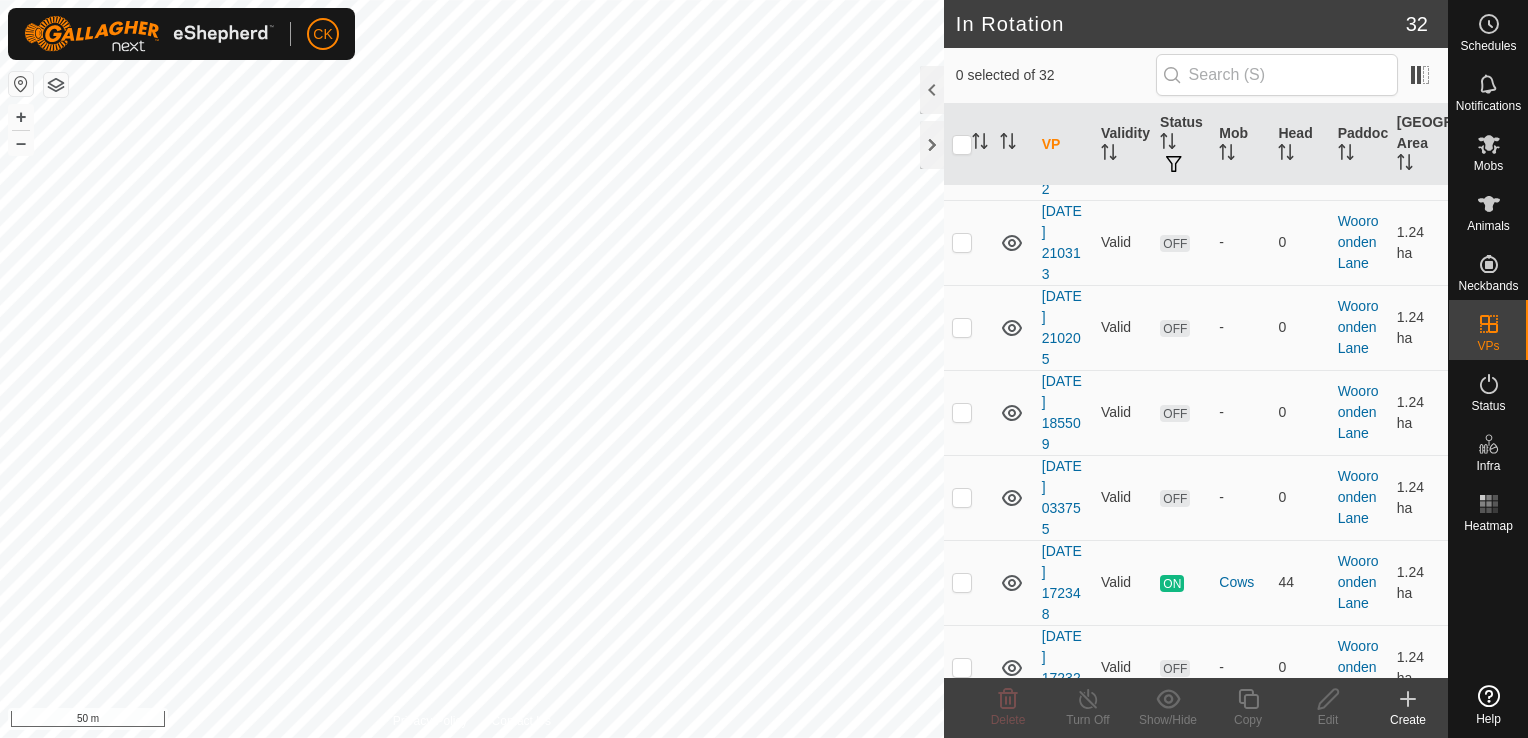 click at bounding box center [962, 157] 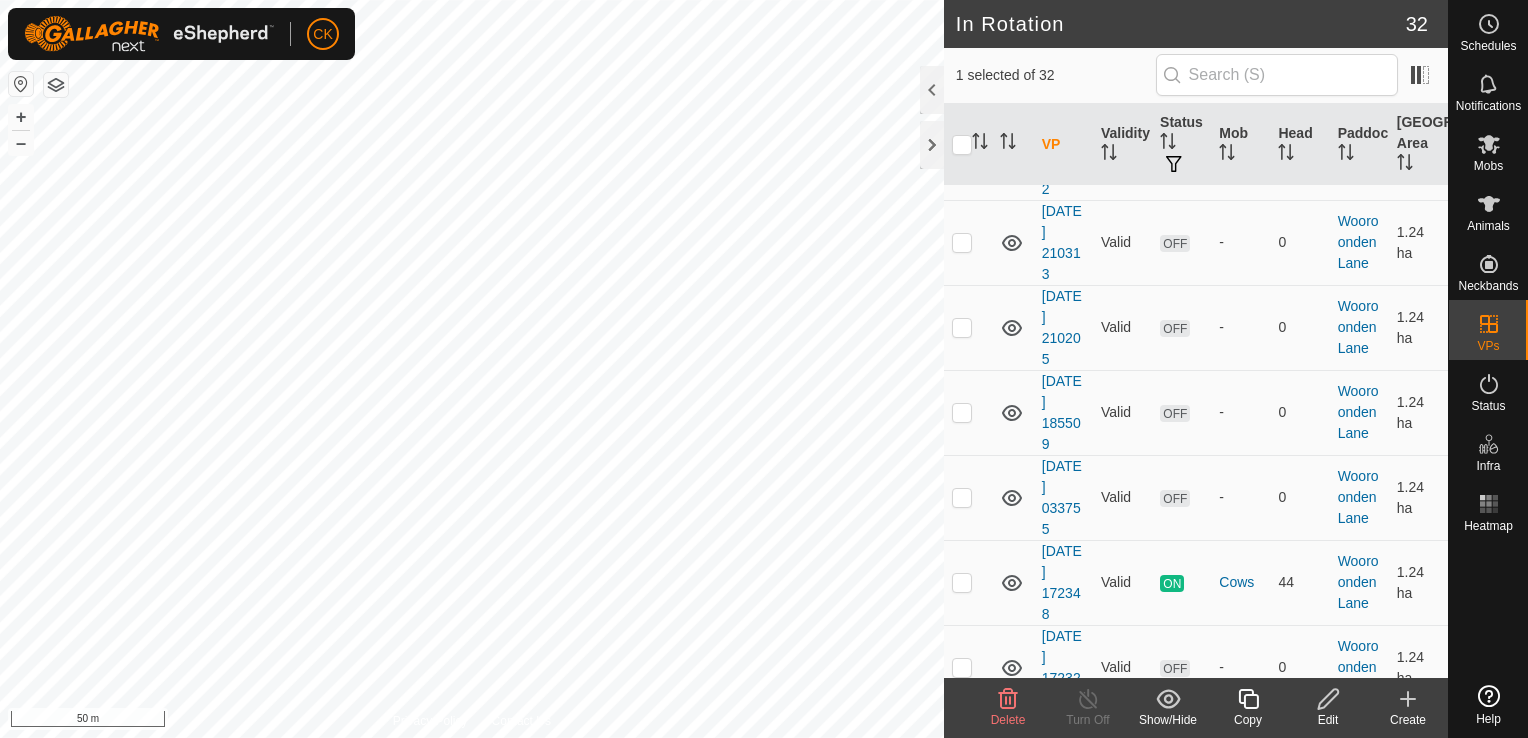 click 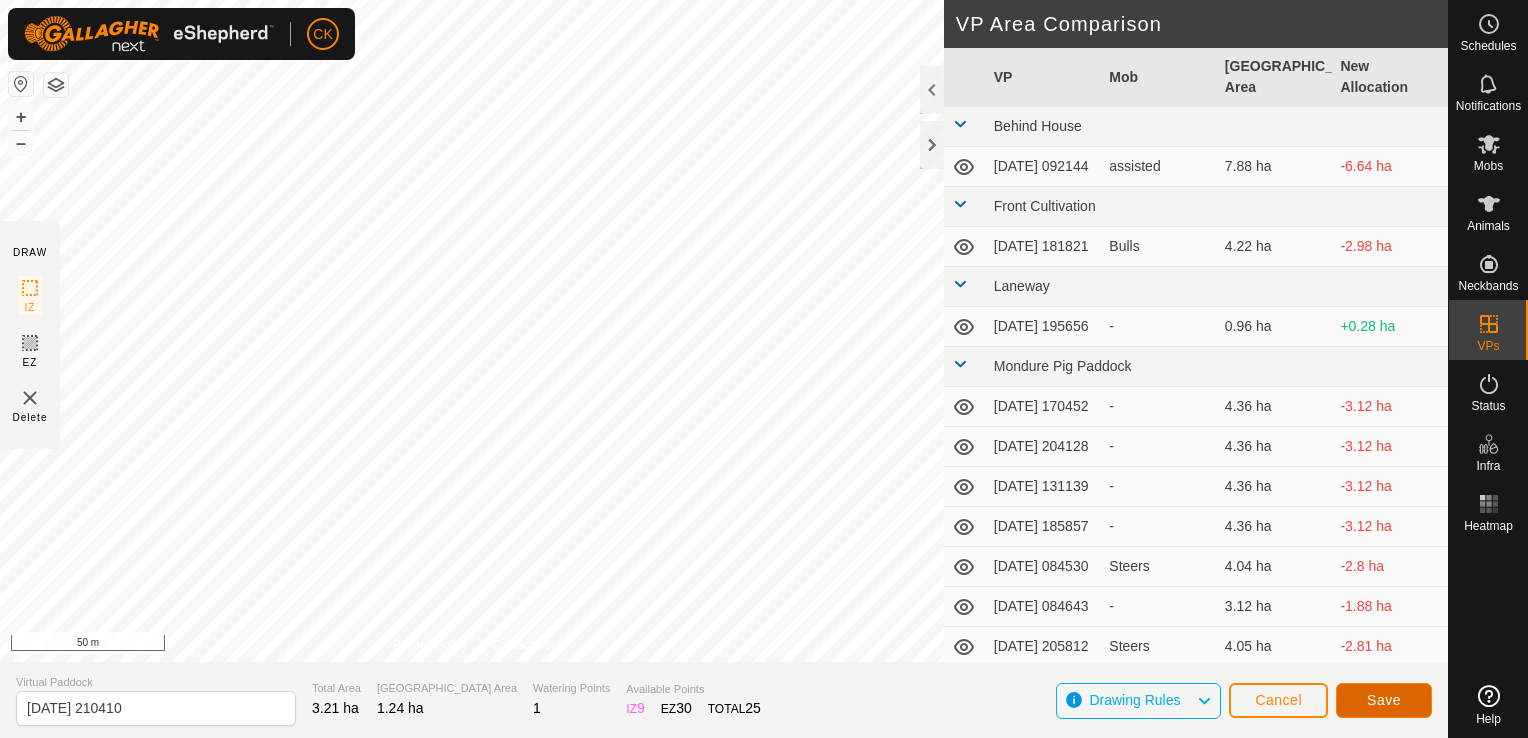 click on "Save" 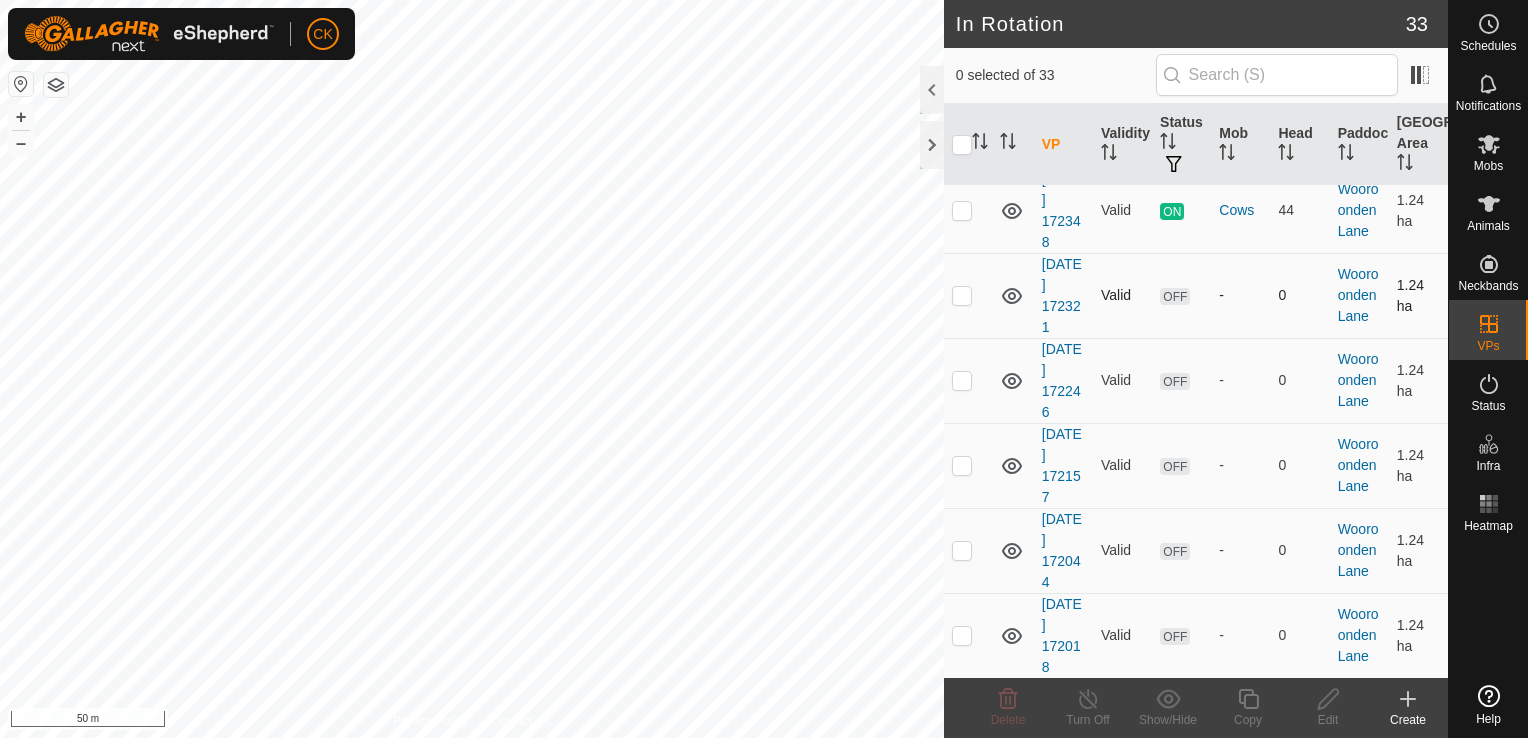 scroll, scrollTop: 1900, scrollLeft: 0, axis: vertical 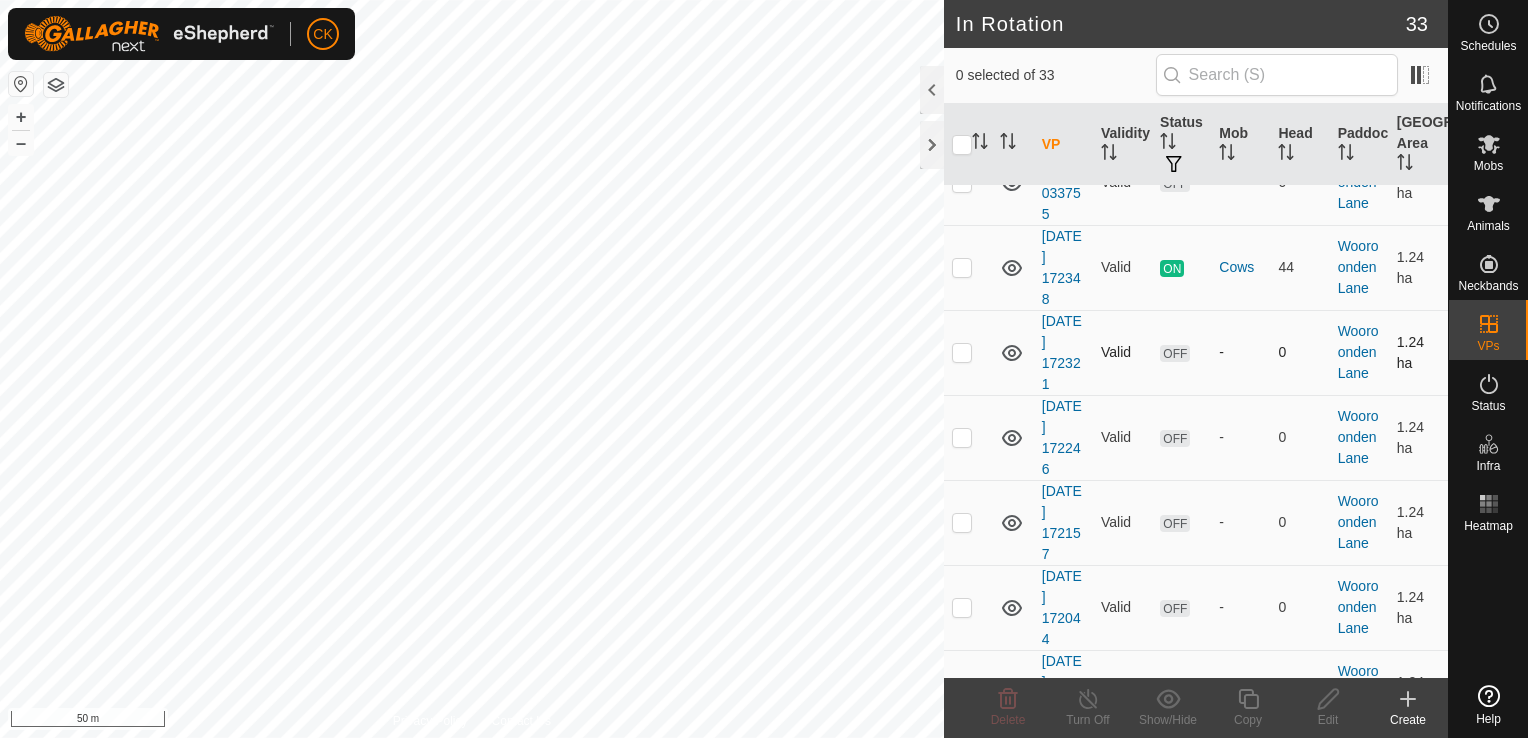 click at bounding box center (962, 352) 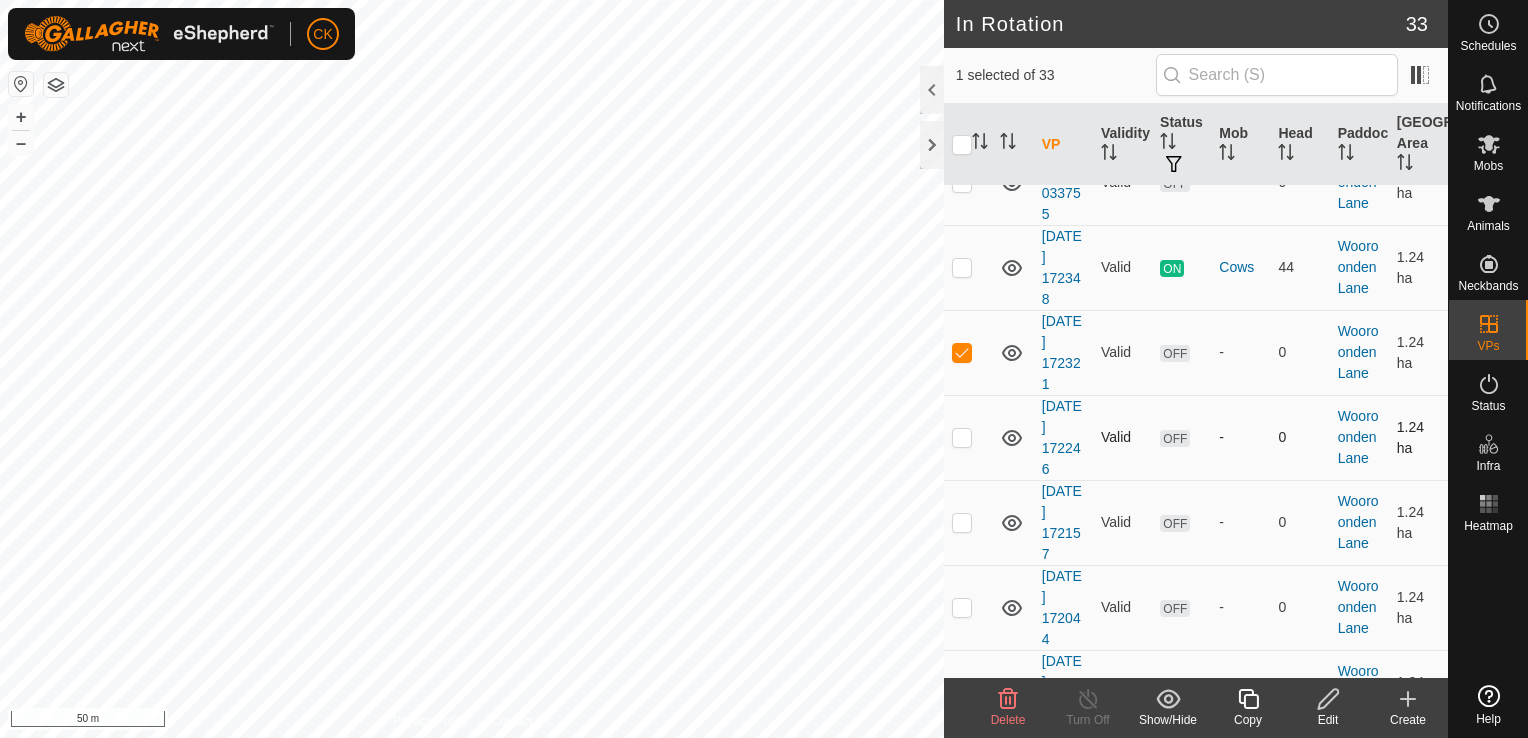 click at bounding box center (962, 437) 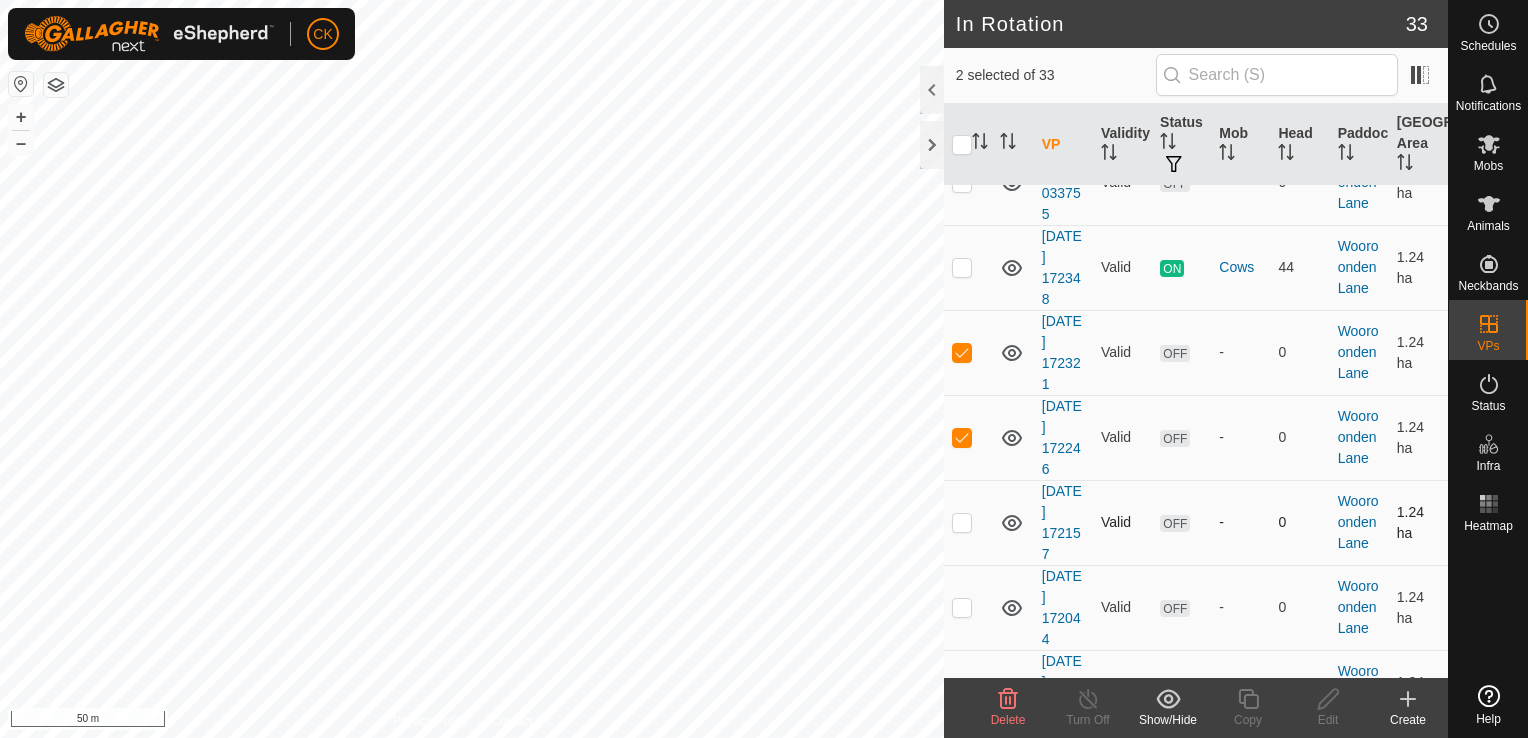 click at bounding box center [962, 522] 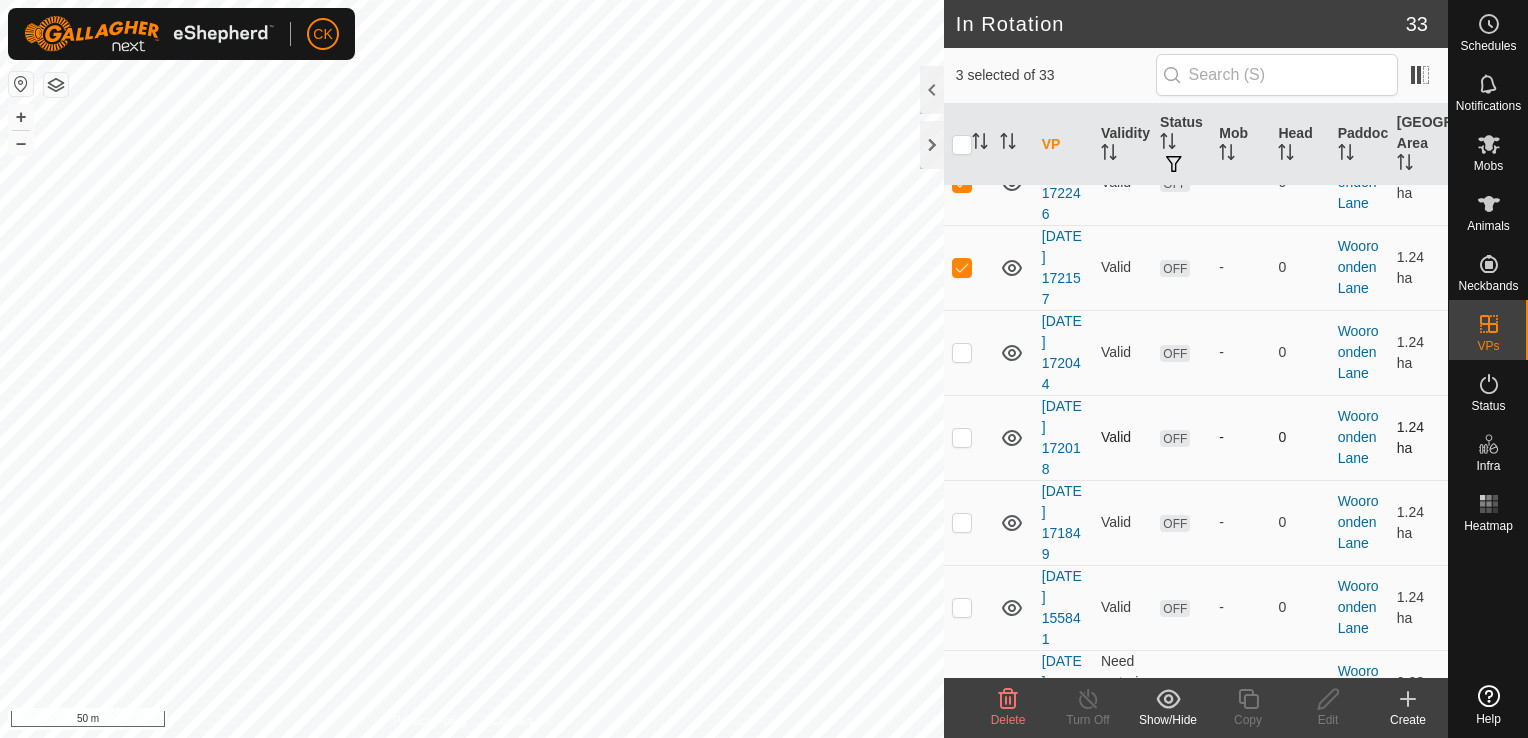 scroll, scrollTop: 2200, scrollLeft: 0, axis: vertical 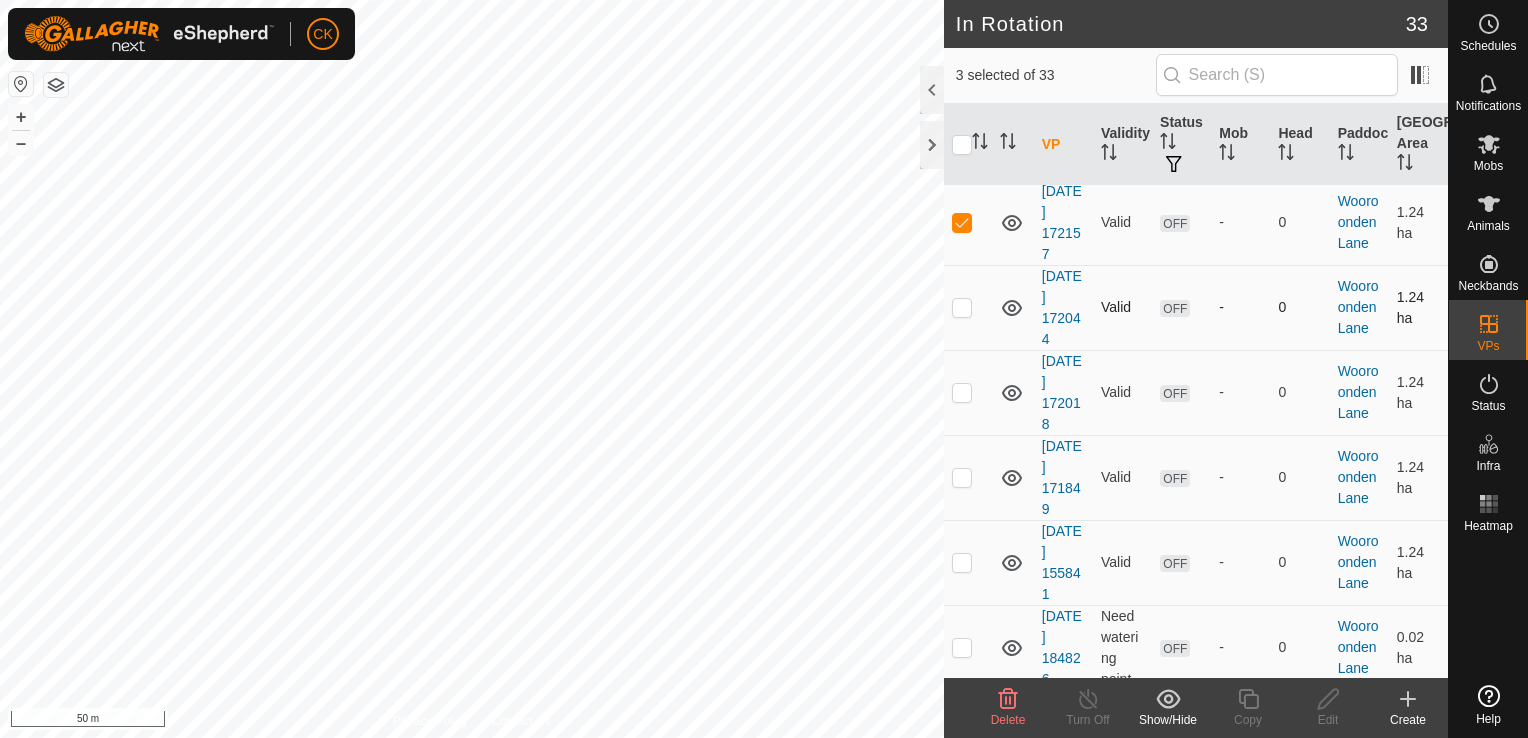 click at bounding box center (962, 307) 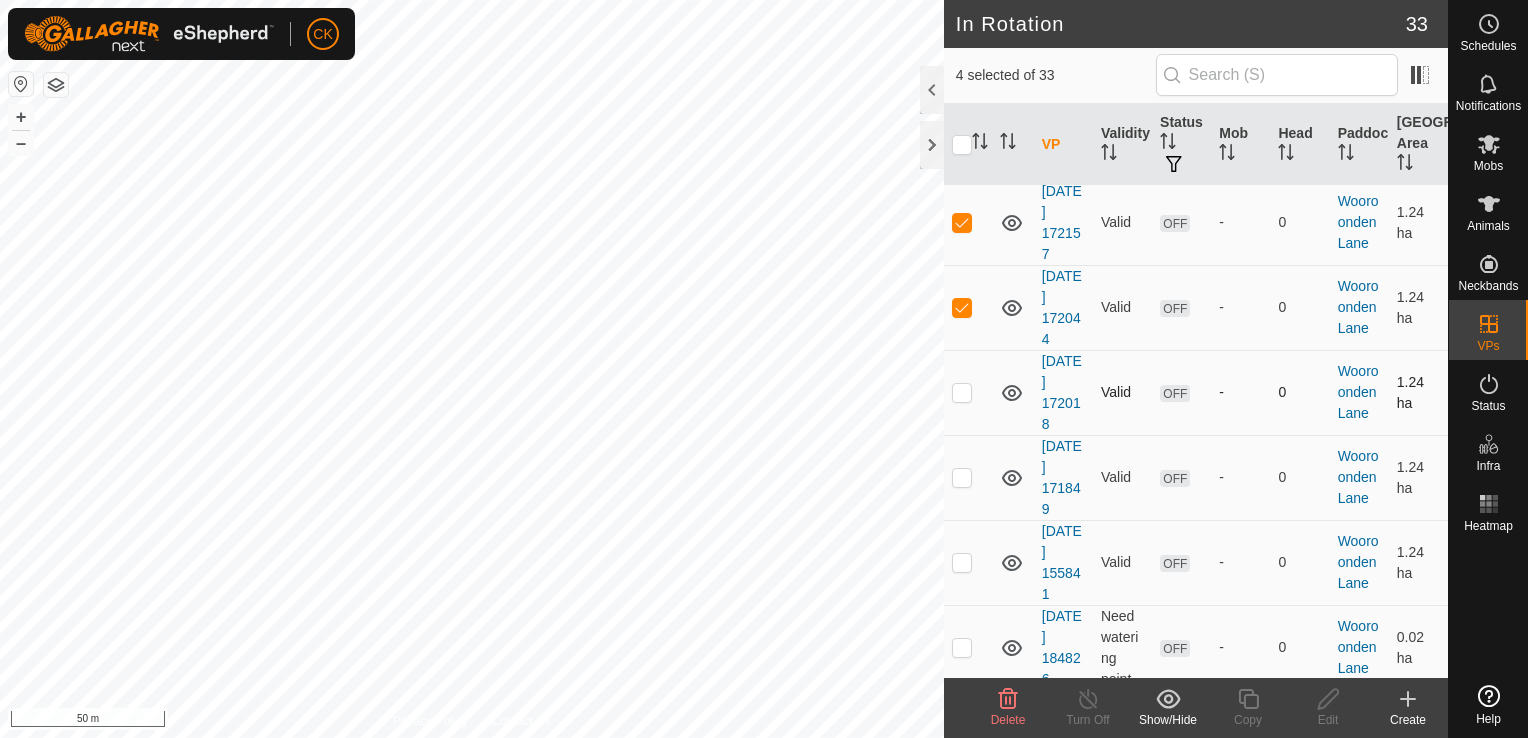 click at bounding box center [962, 392] 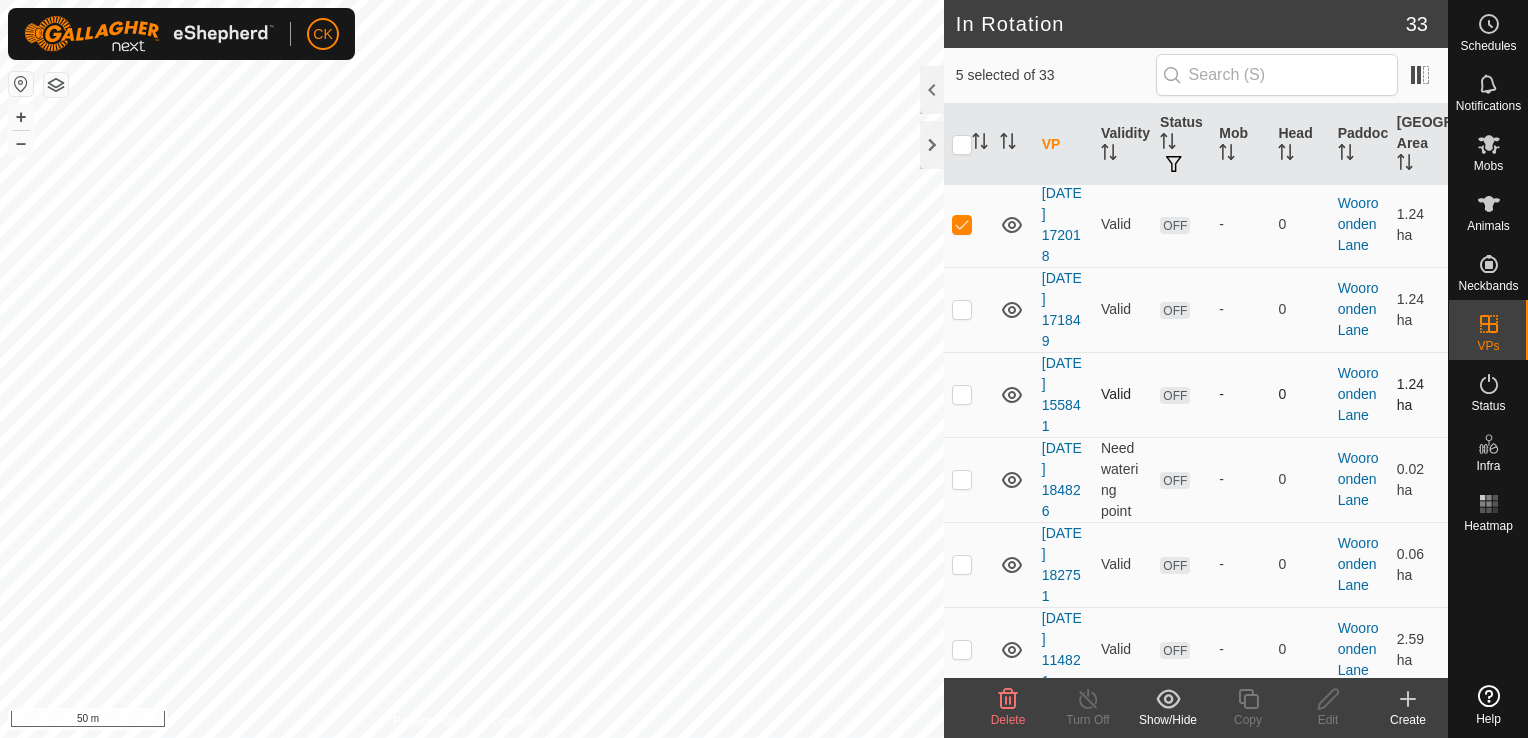 scroll, scrollTop: 2400, scrollLeft: 0, axis: vertical 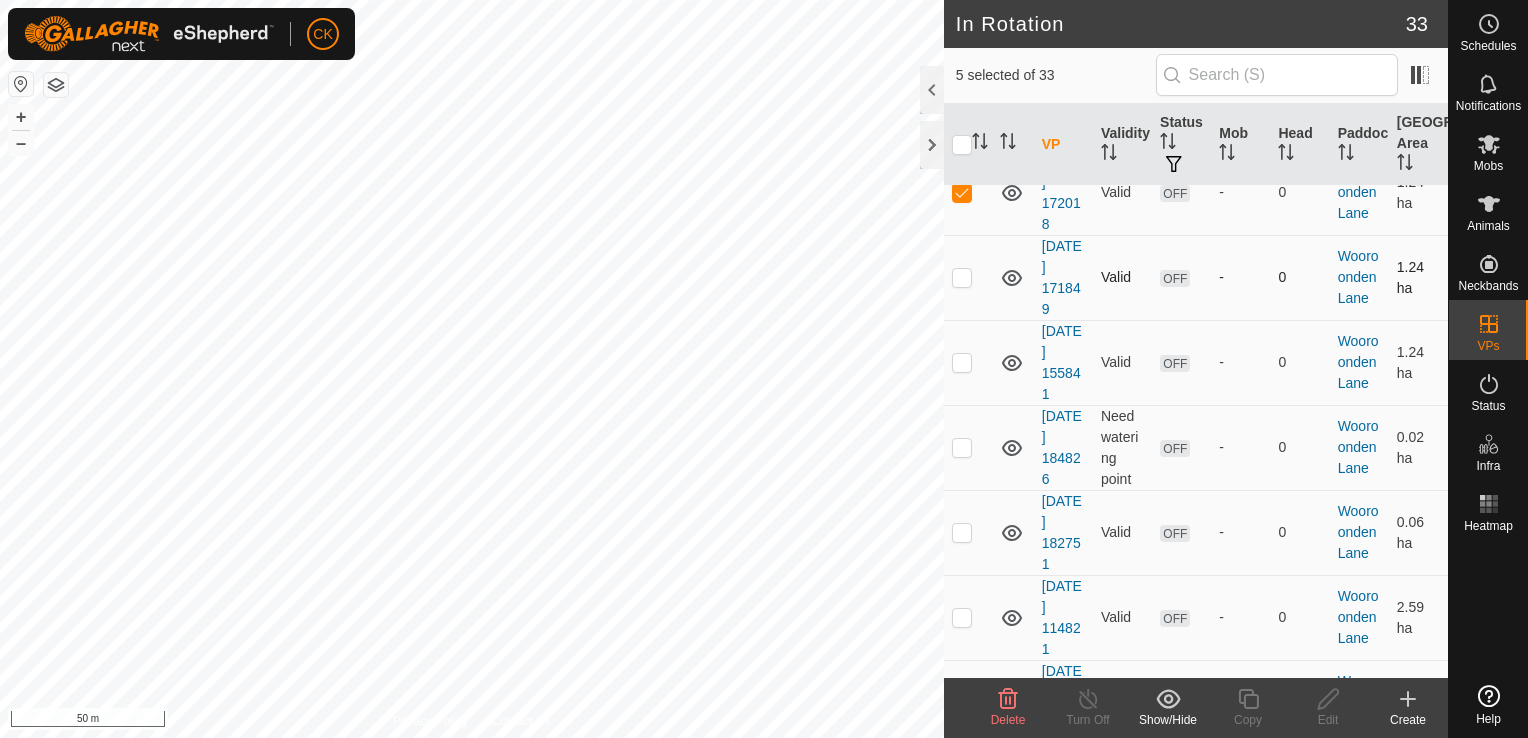 click at bounding box center [962, 277] 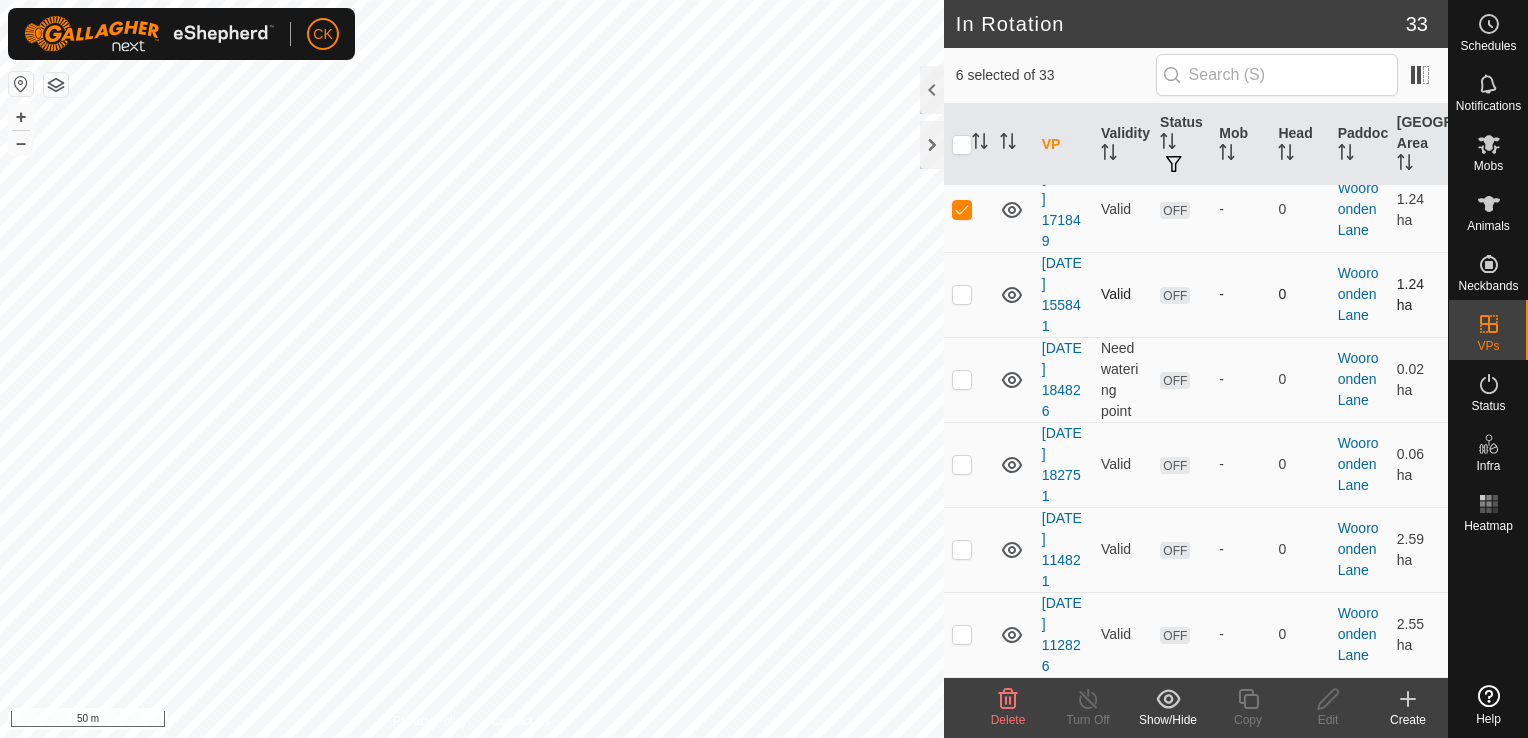 scroll, scrollTop: 2500, scrollLeft: 0, axis: vertical 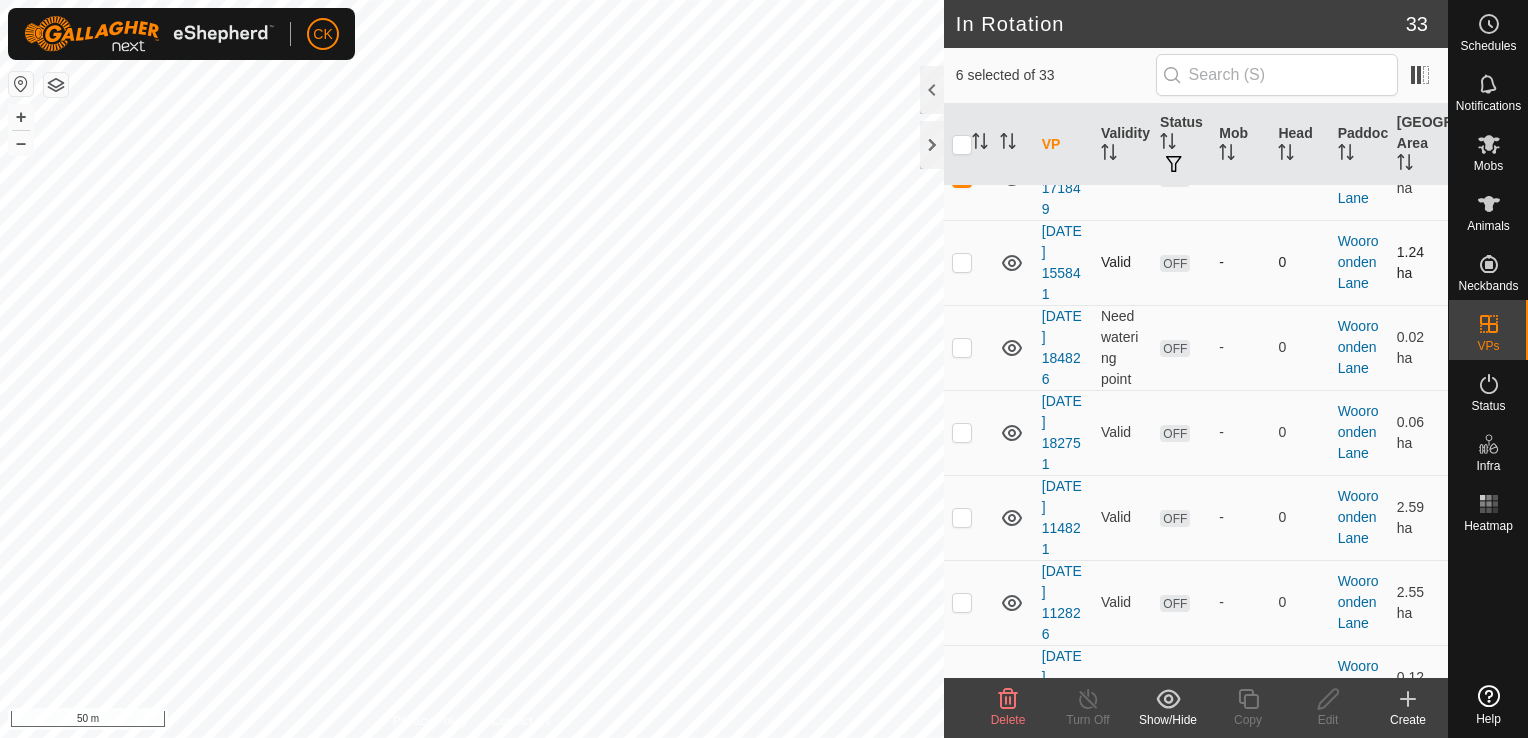 click at bounding box center [962, 262] 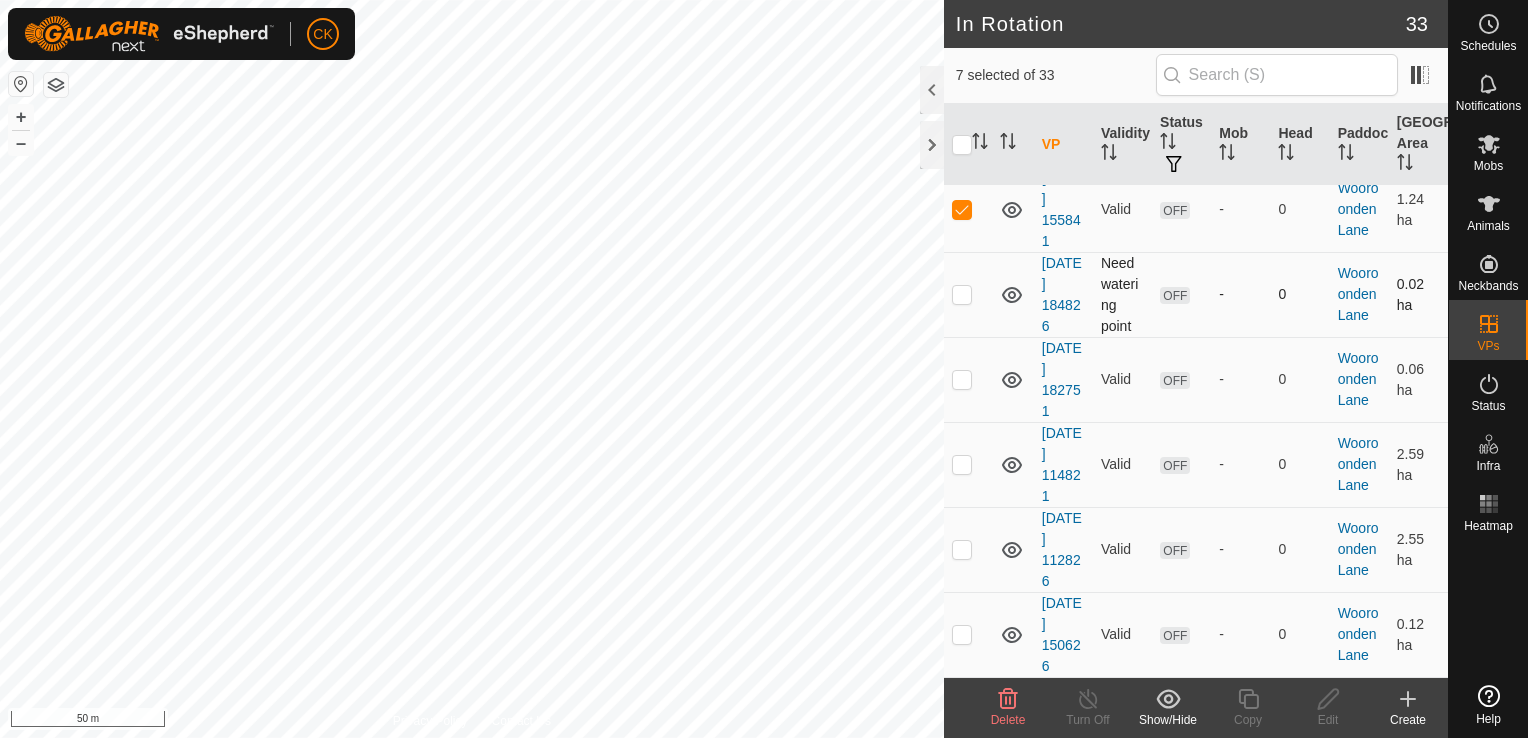 scroll, scrollTop: 2600, scrollLeft: 0, axis: vertical 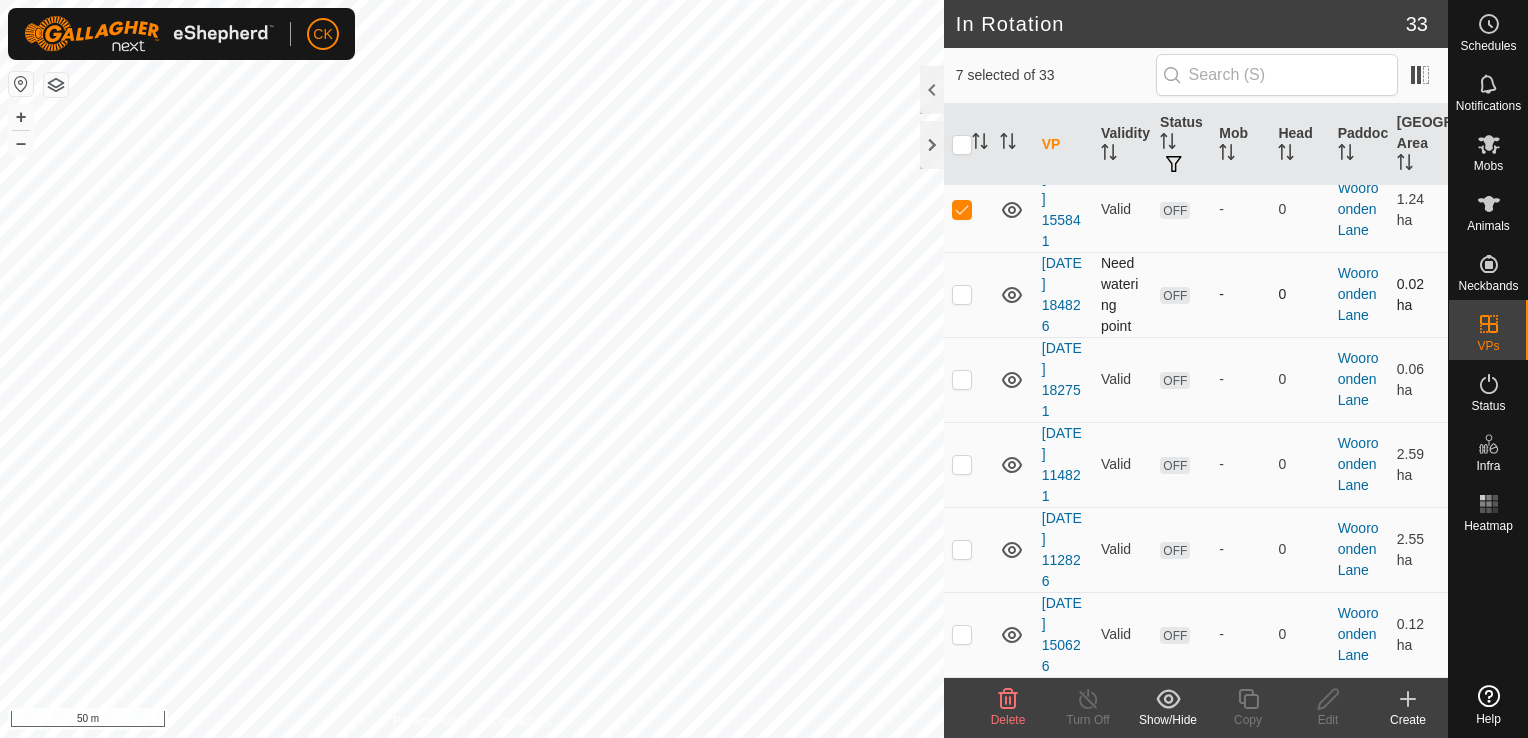 click at bounding box center (962, 294) 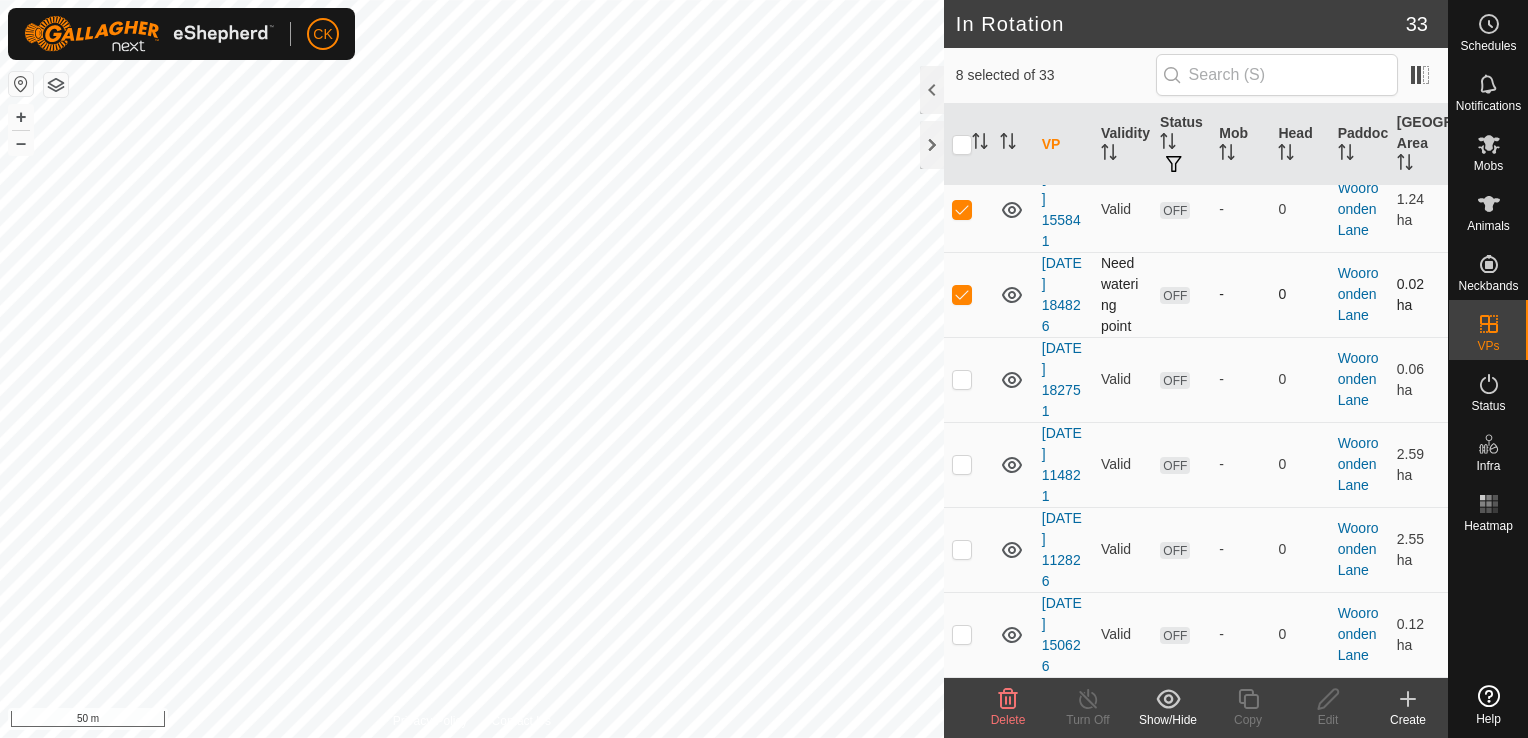 click at bounding box center [962, 294] 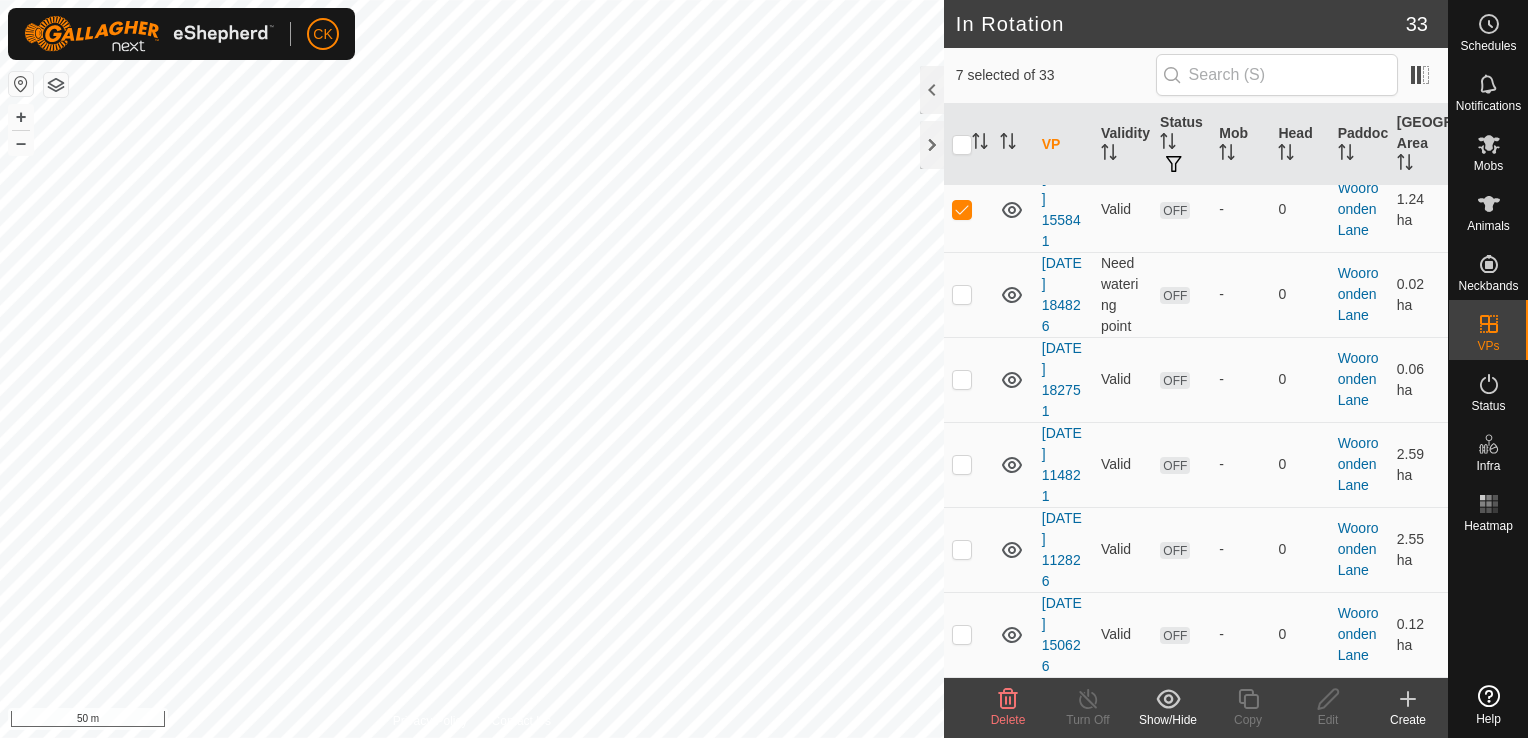 click 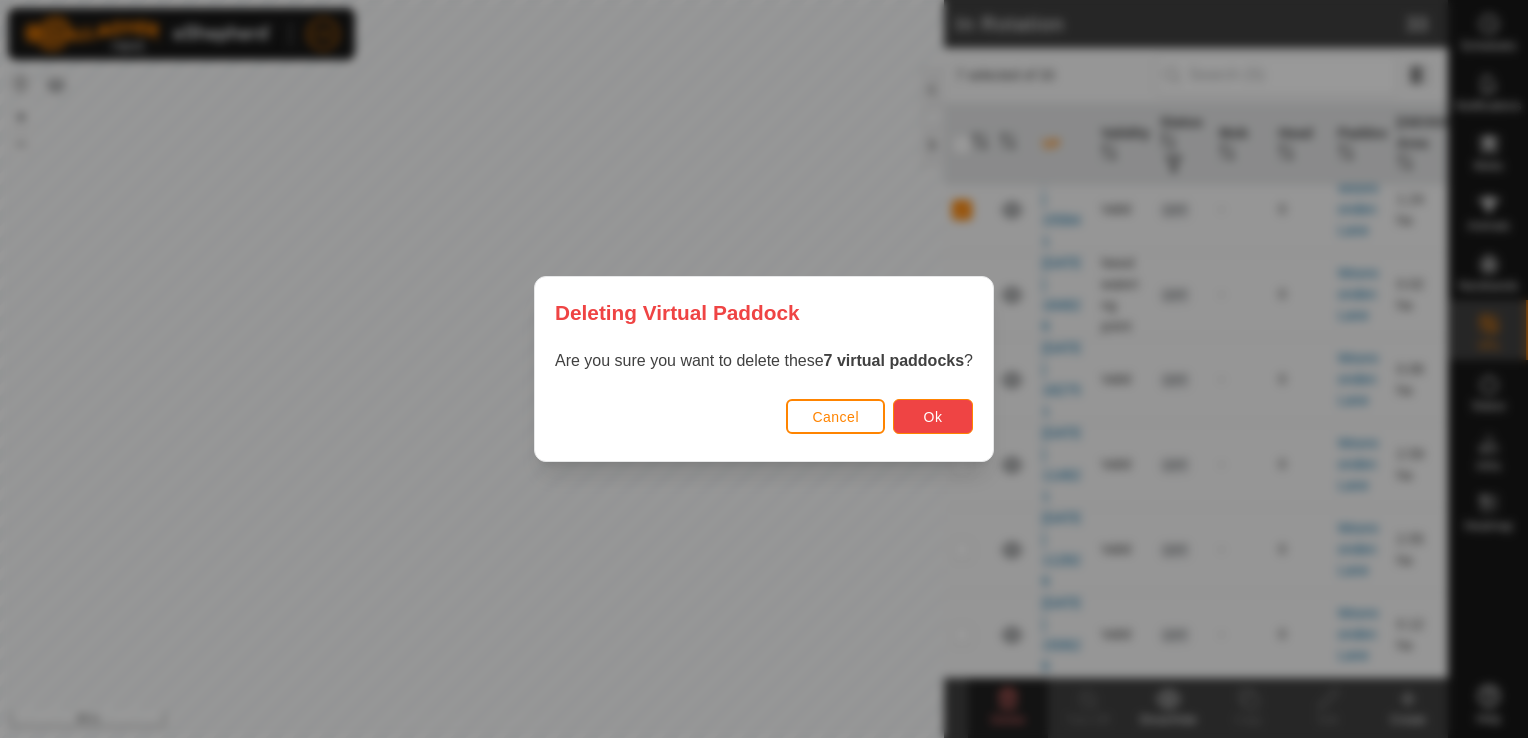 click on "Ok" at bounding box center [933, 416] 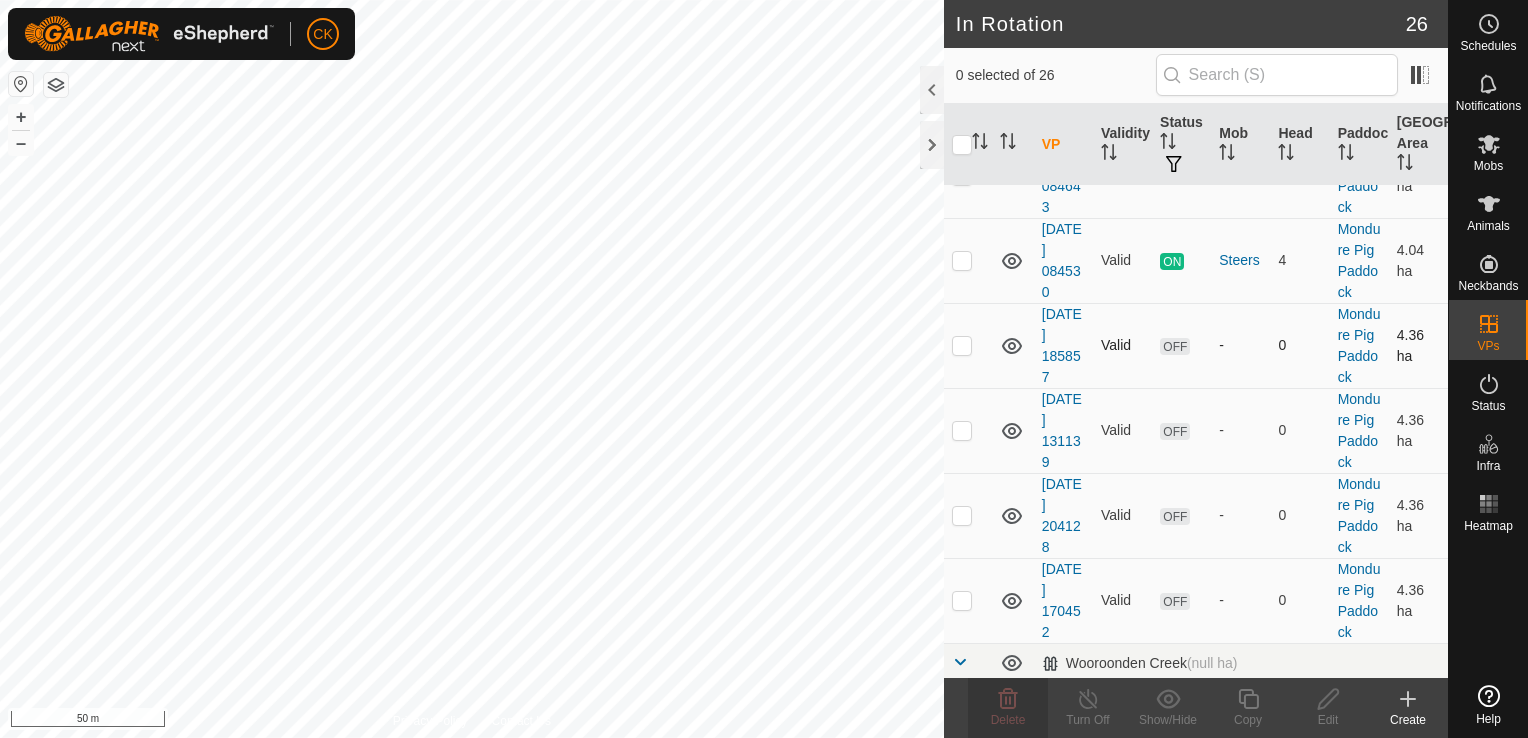 scroll, scrollTop: 600, scrollLeft: 0, axis: vertical 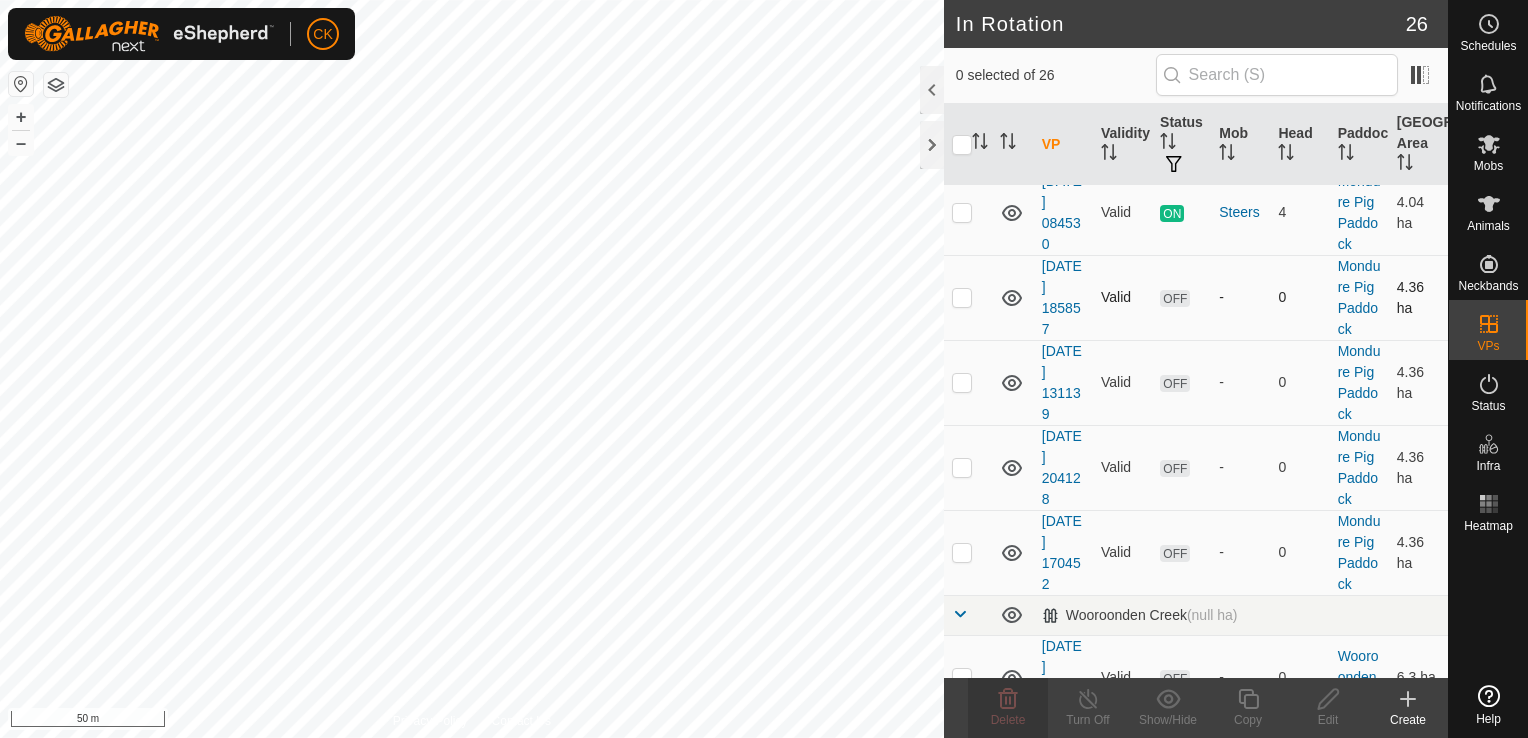 click at bounding box center [962, 297] 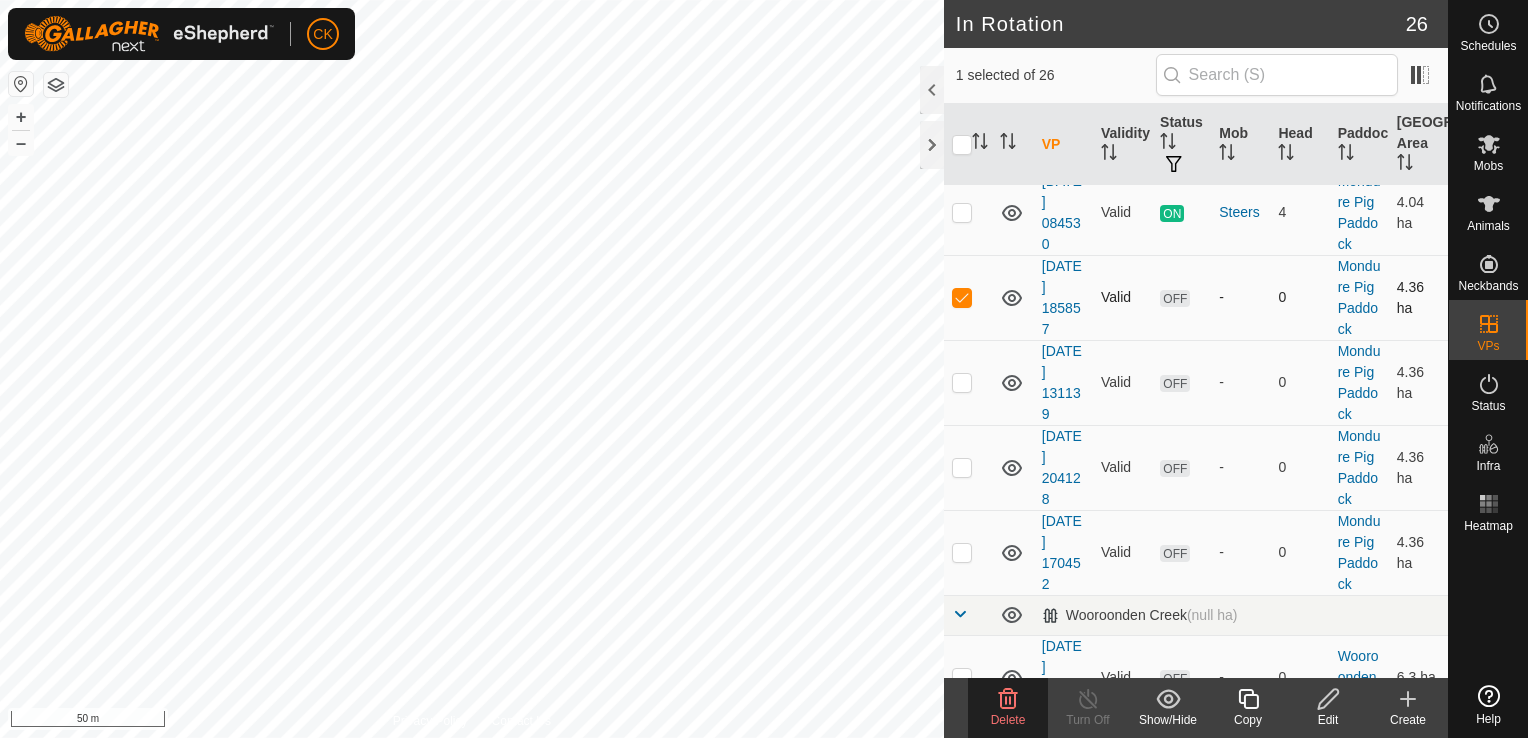 click at bounding box center [962, 297] 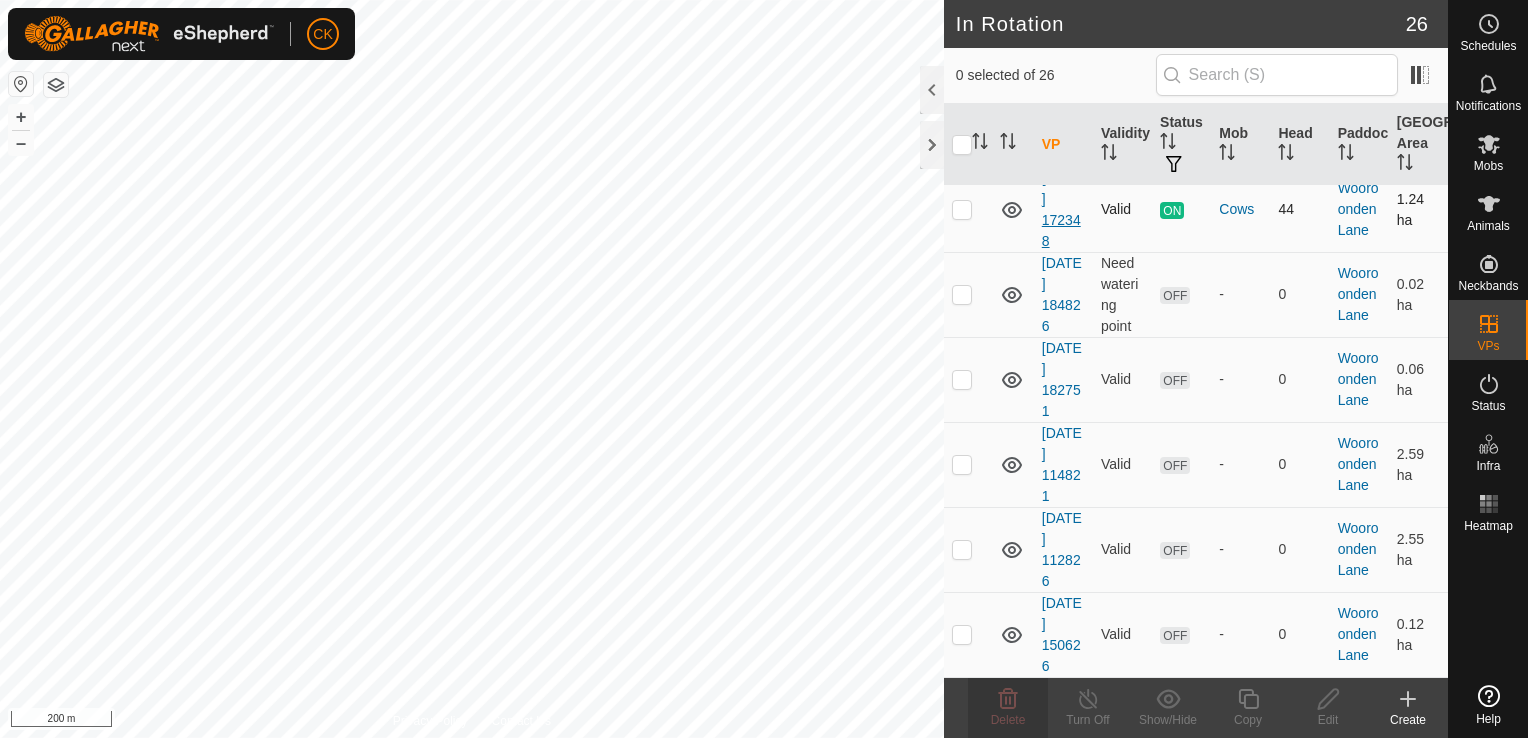 scroll, scrollTop: 2098, scrollLeft: 0, axis: vertical 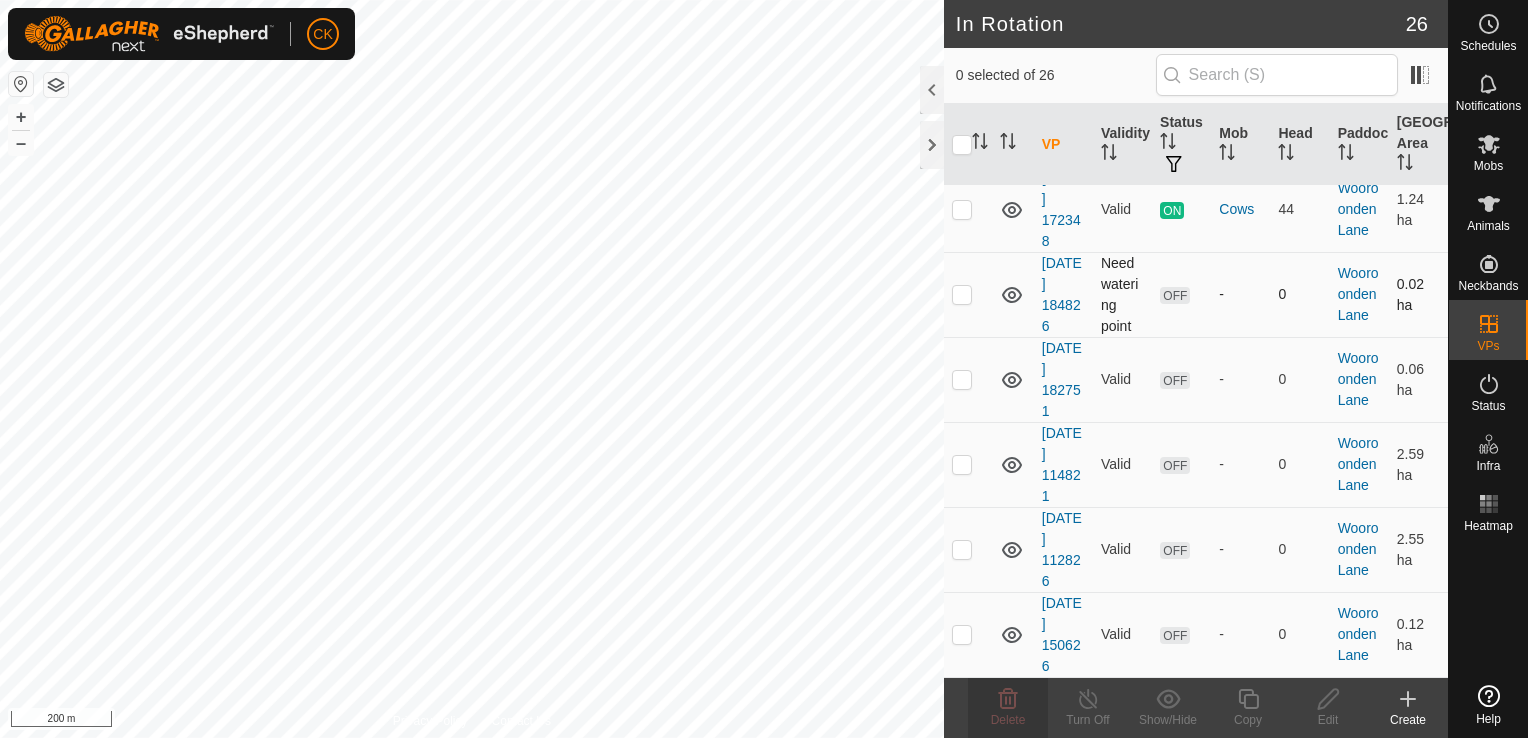 click at bounding box center [962, 294] 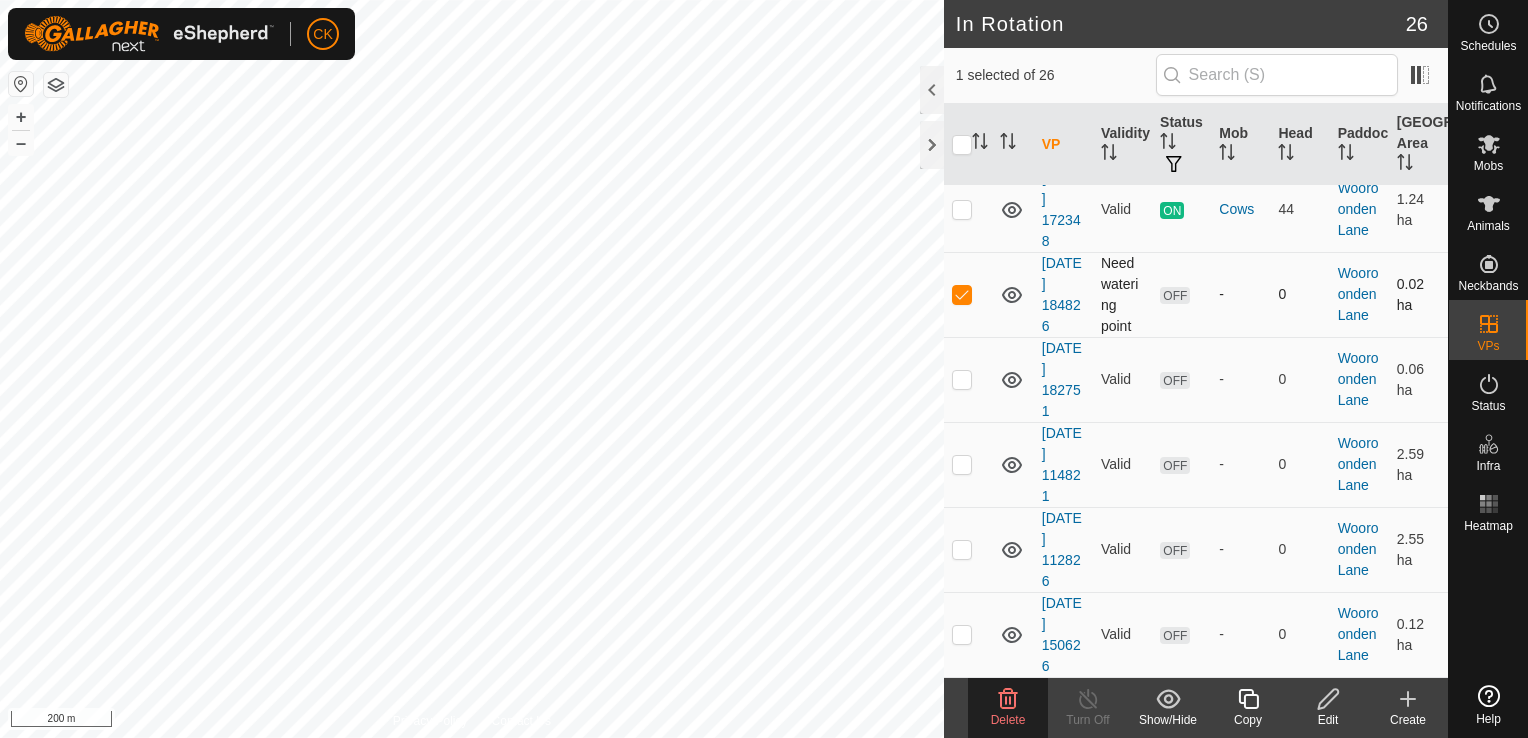 click at bounding box center [962, 294] 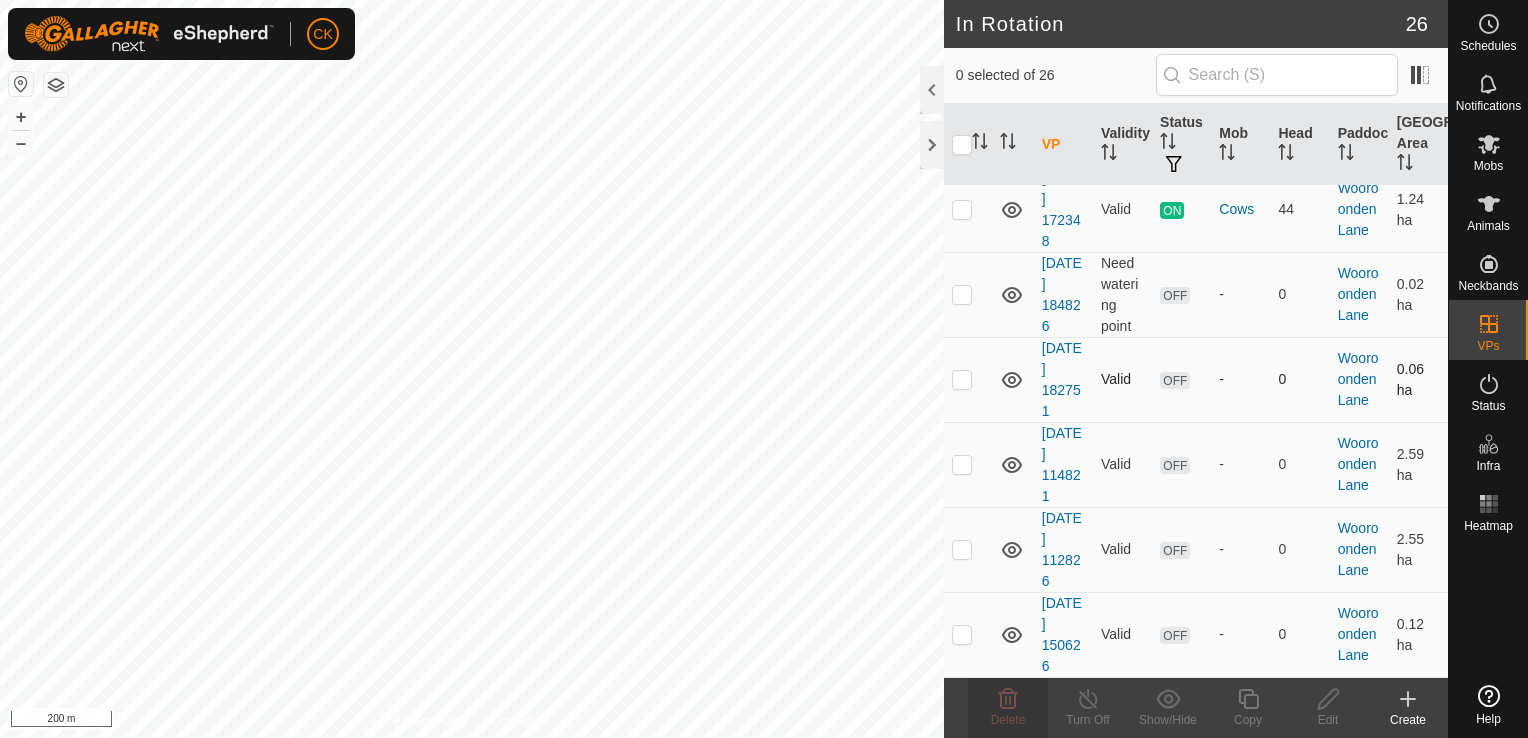 click at bounding box center (962, 379) 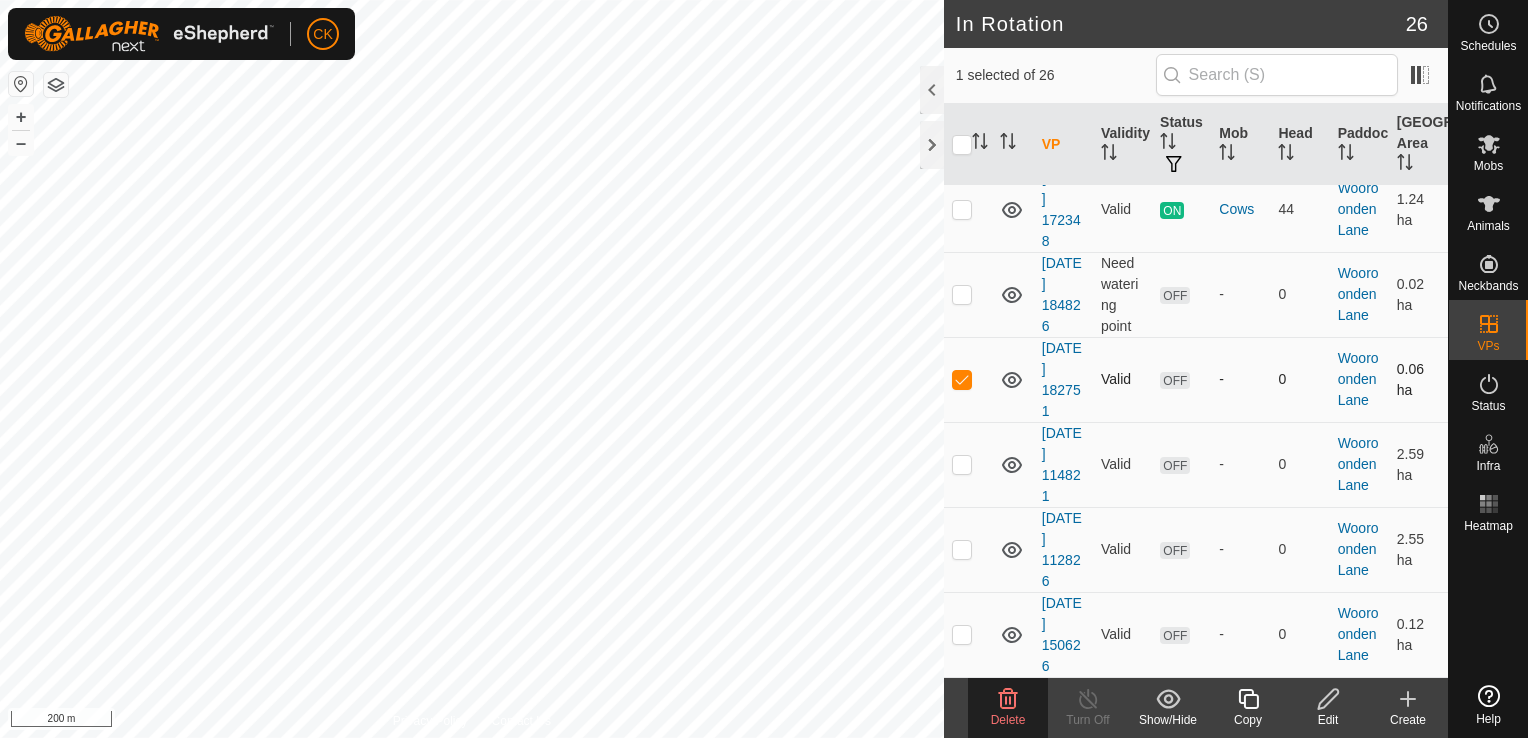 click at bounding box center [962, 379] 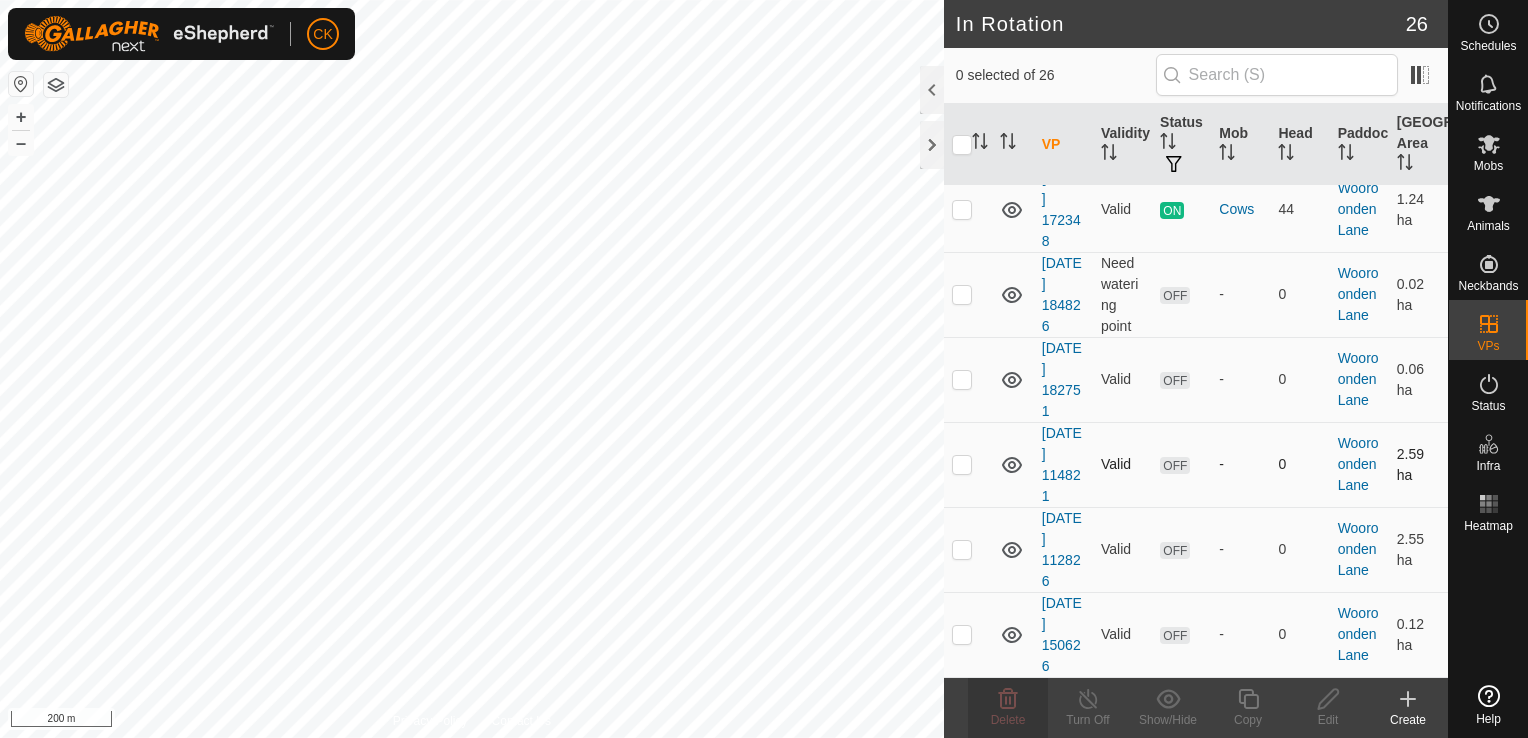 click at bounding box center [962, 464] 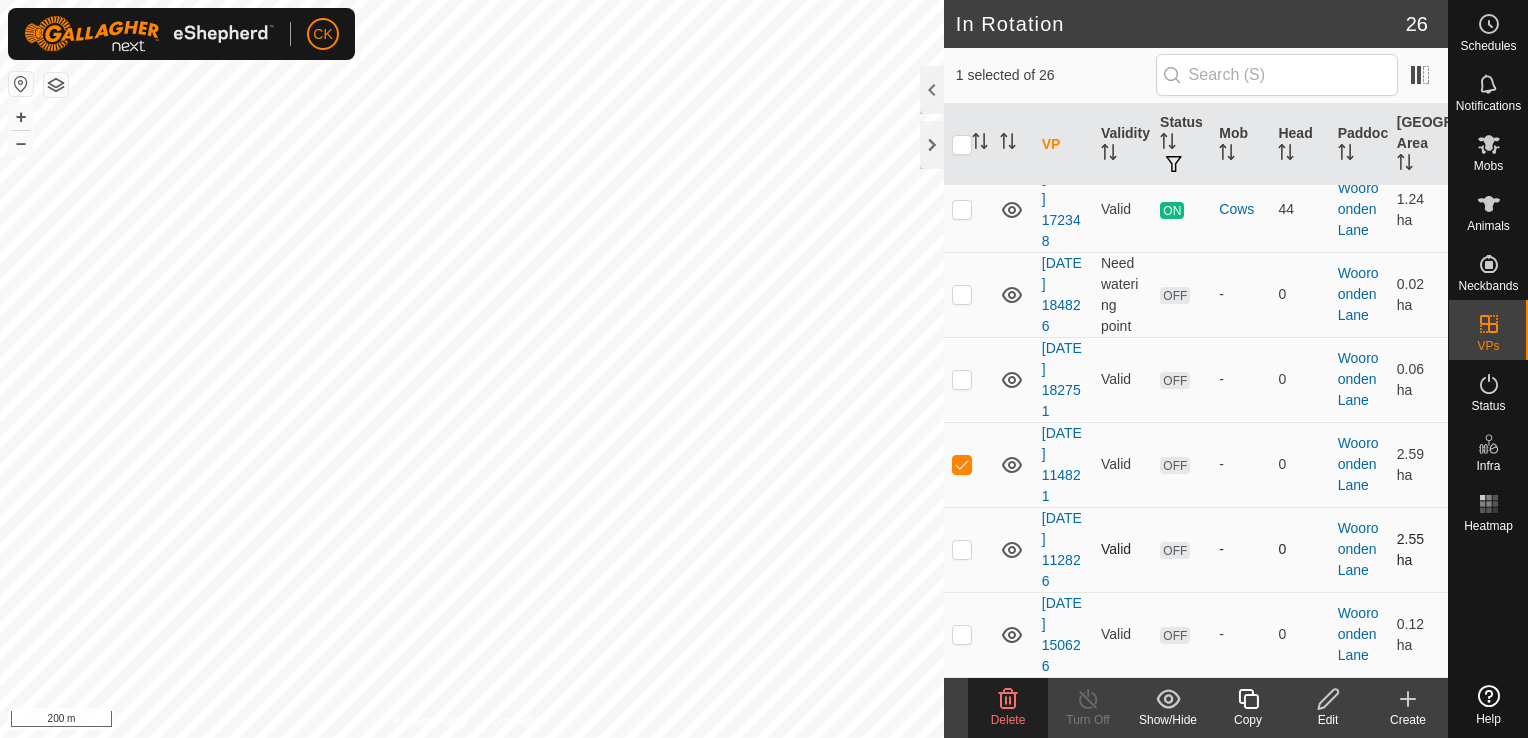 click at bounding box center [962, 549] 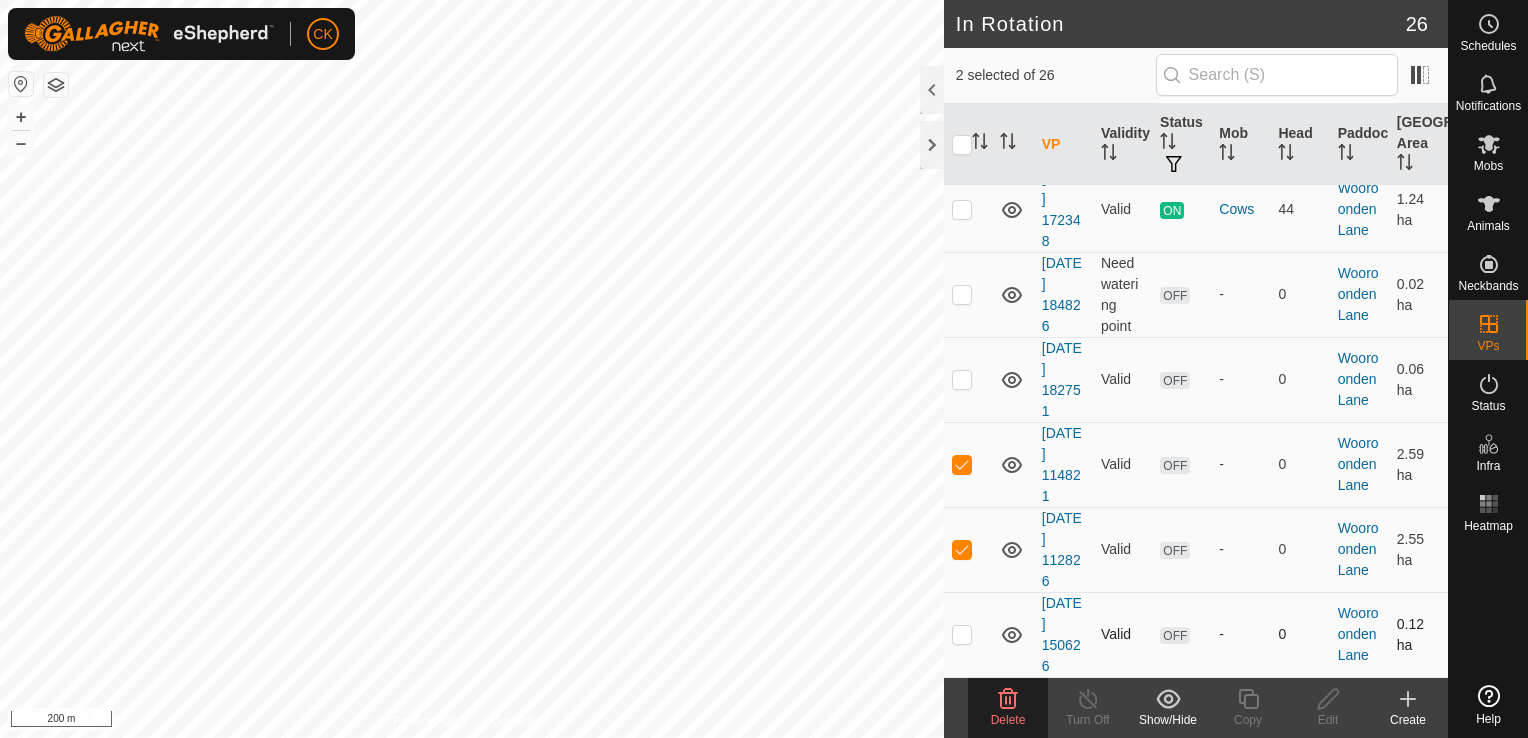 click at bounding box center [962, 634] 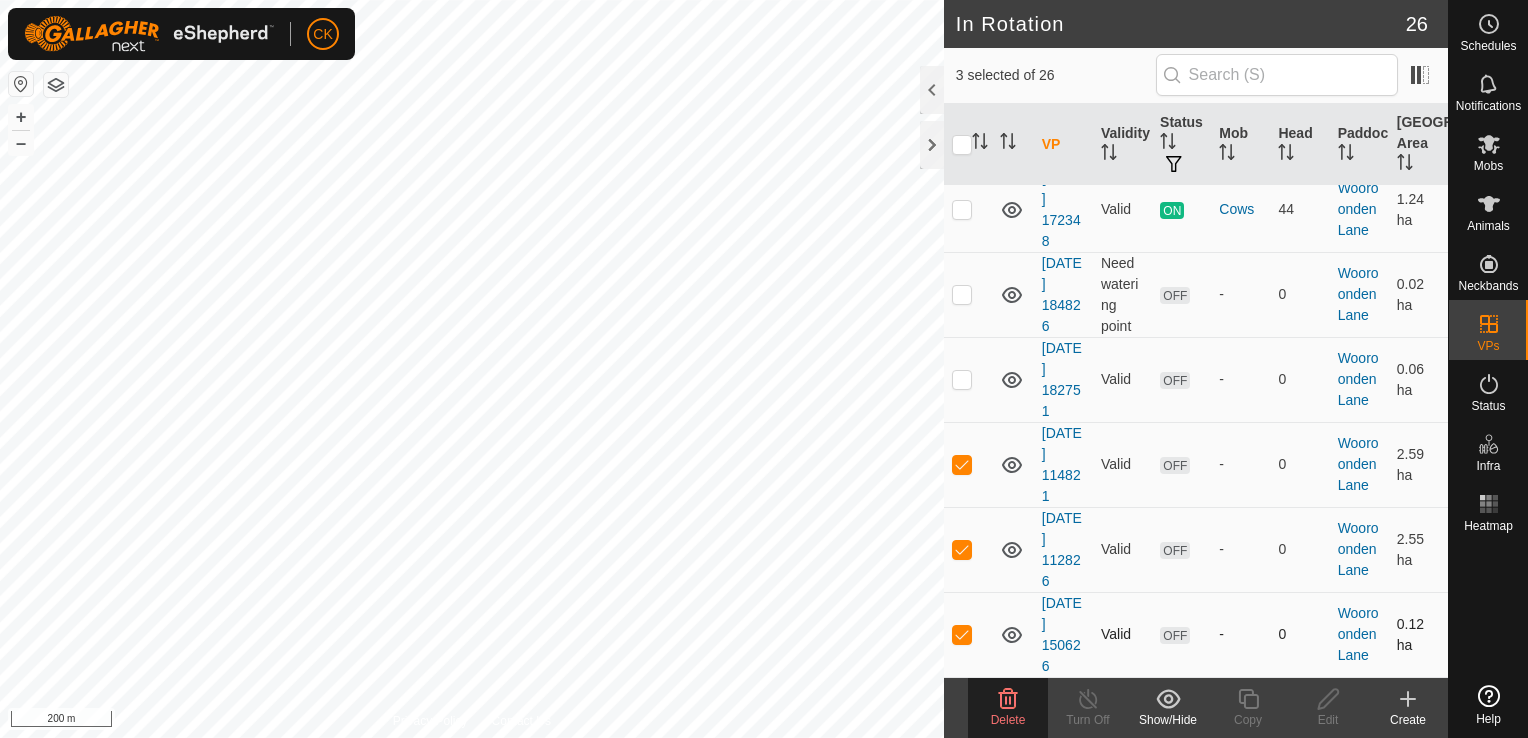 click at bounding box center (962, 634) 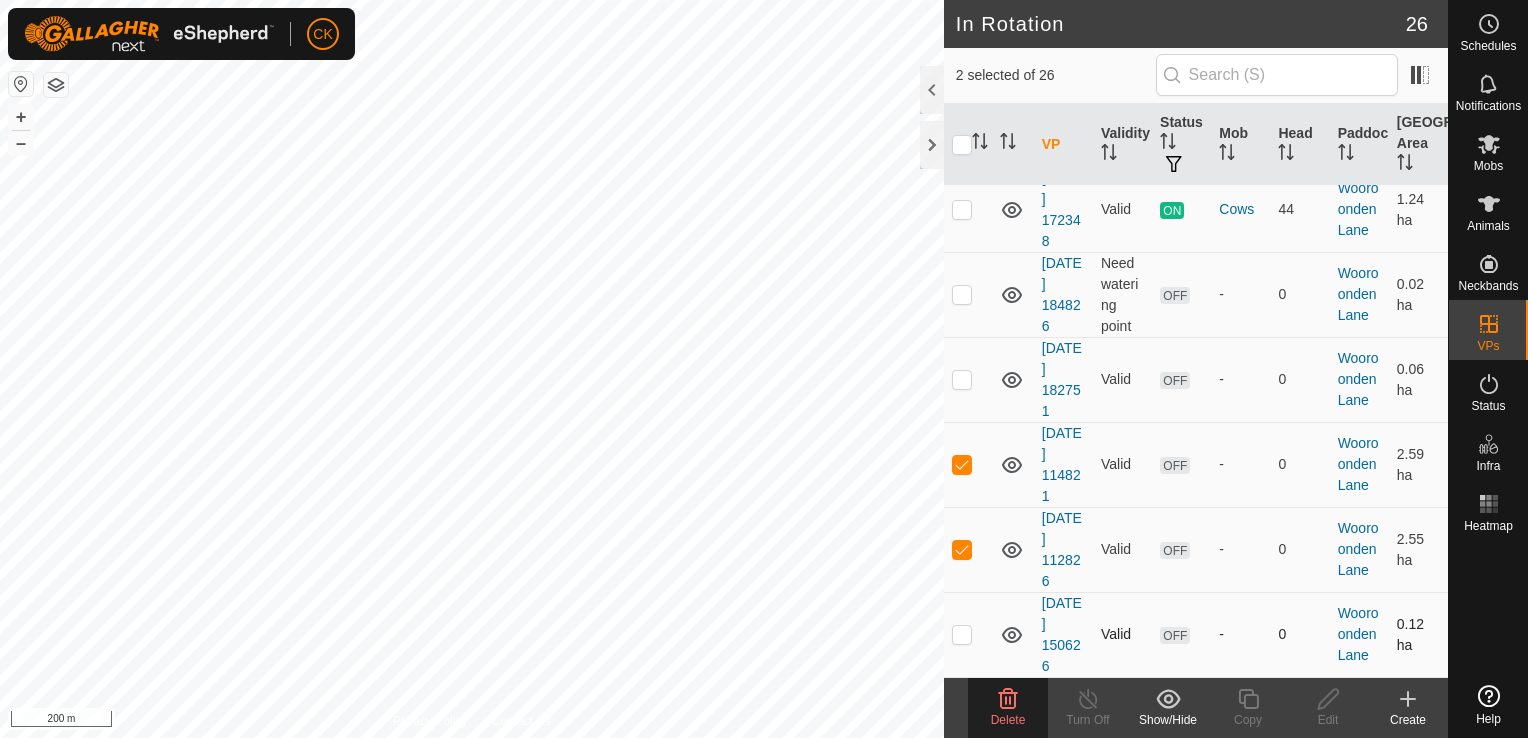 click at bounding box center (962, 634) 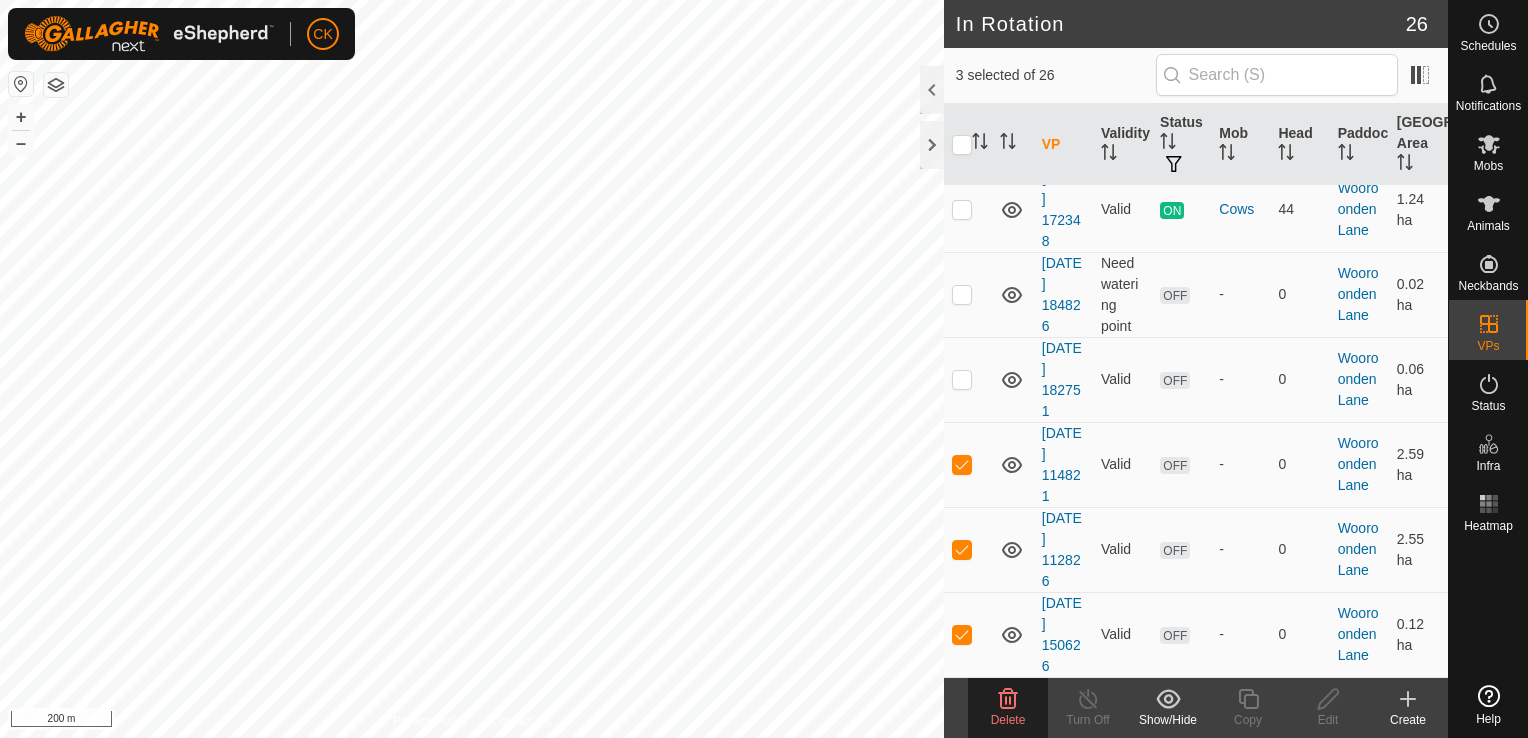 click 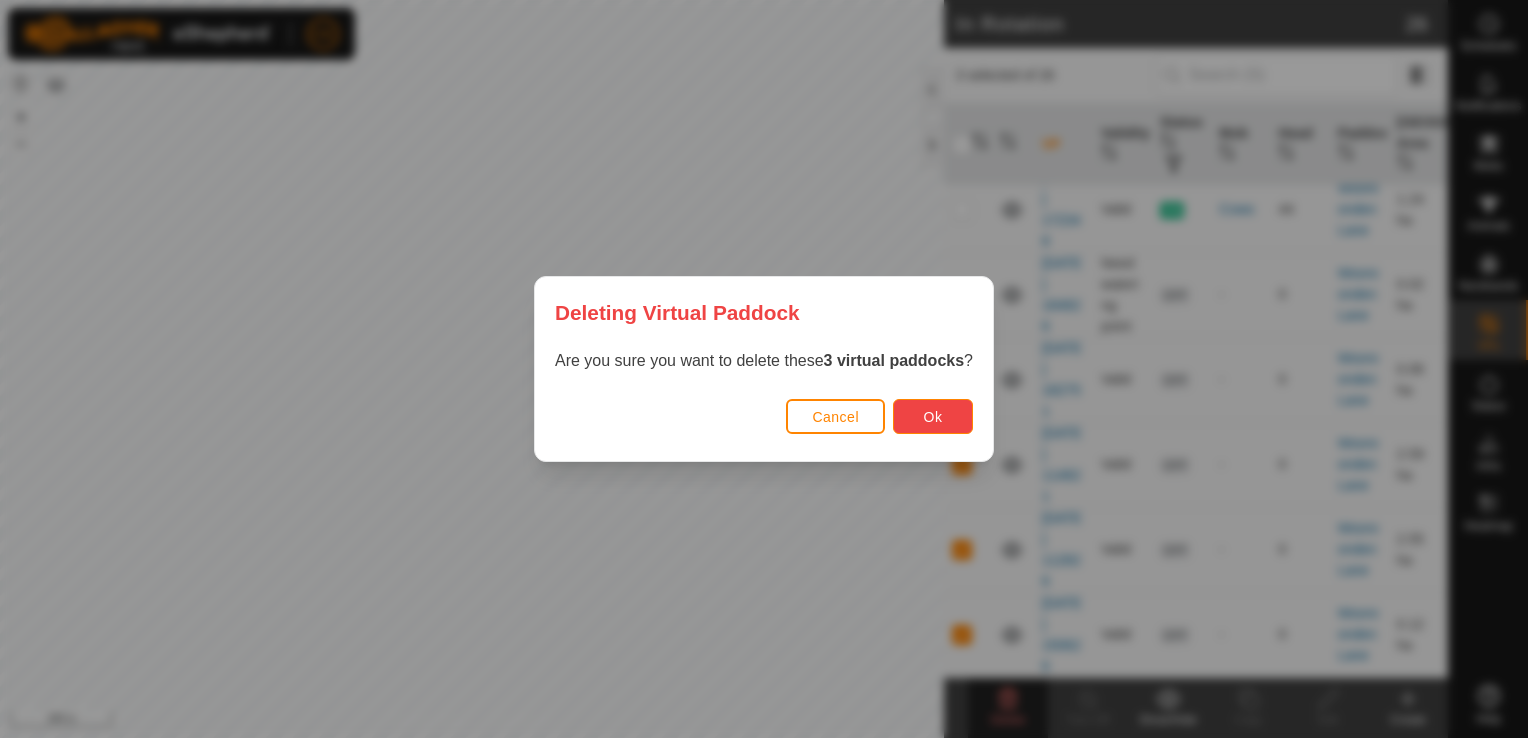 click on "Ok" at bounding box center [933, 416] 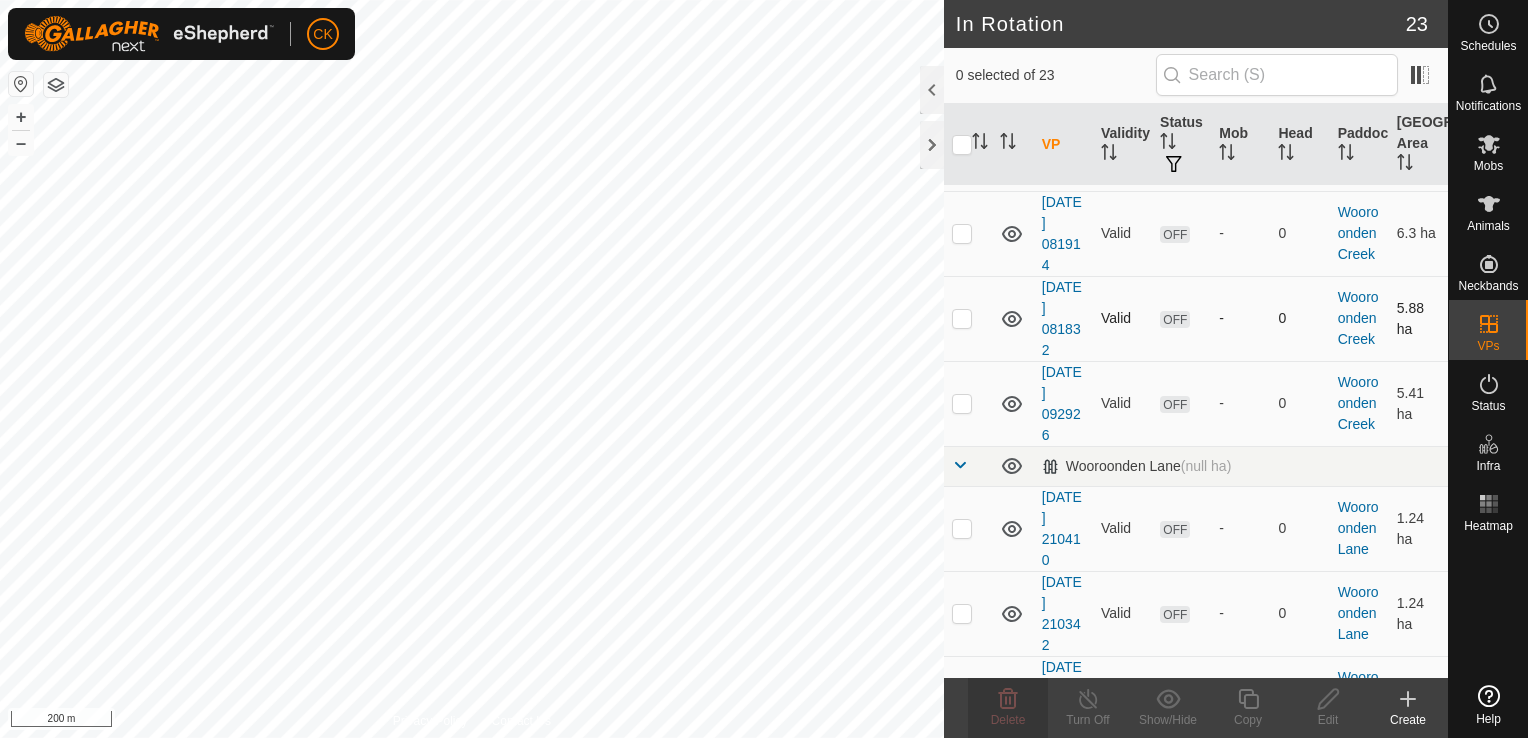scroll, scrollTop: 1100, scrollLeft: 0, axis: vertical 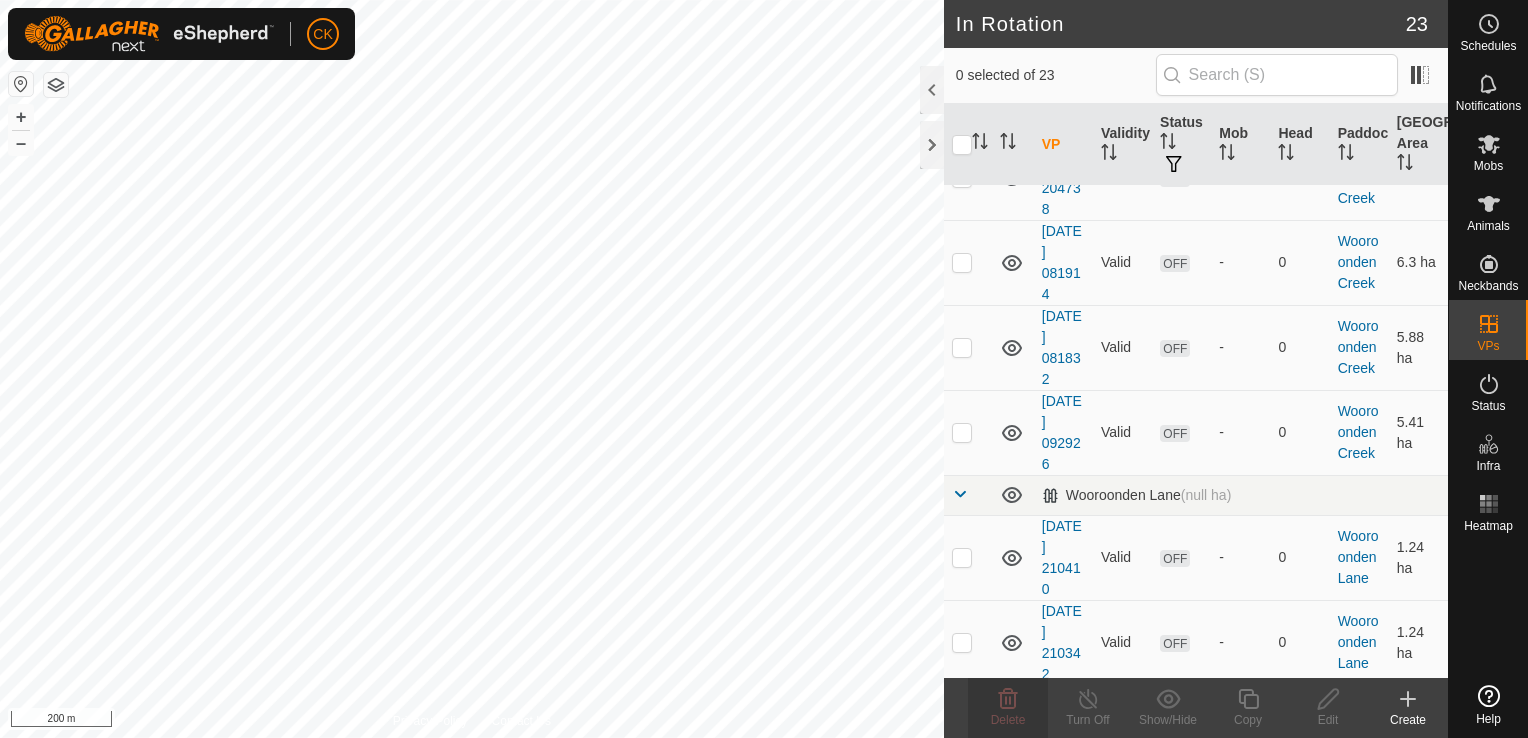click at bounding box center (962, 177) 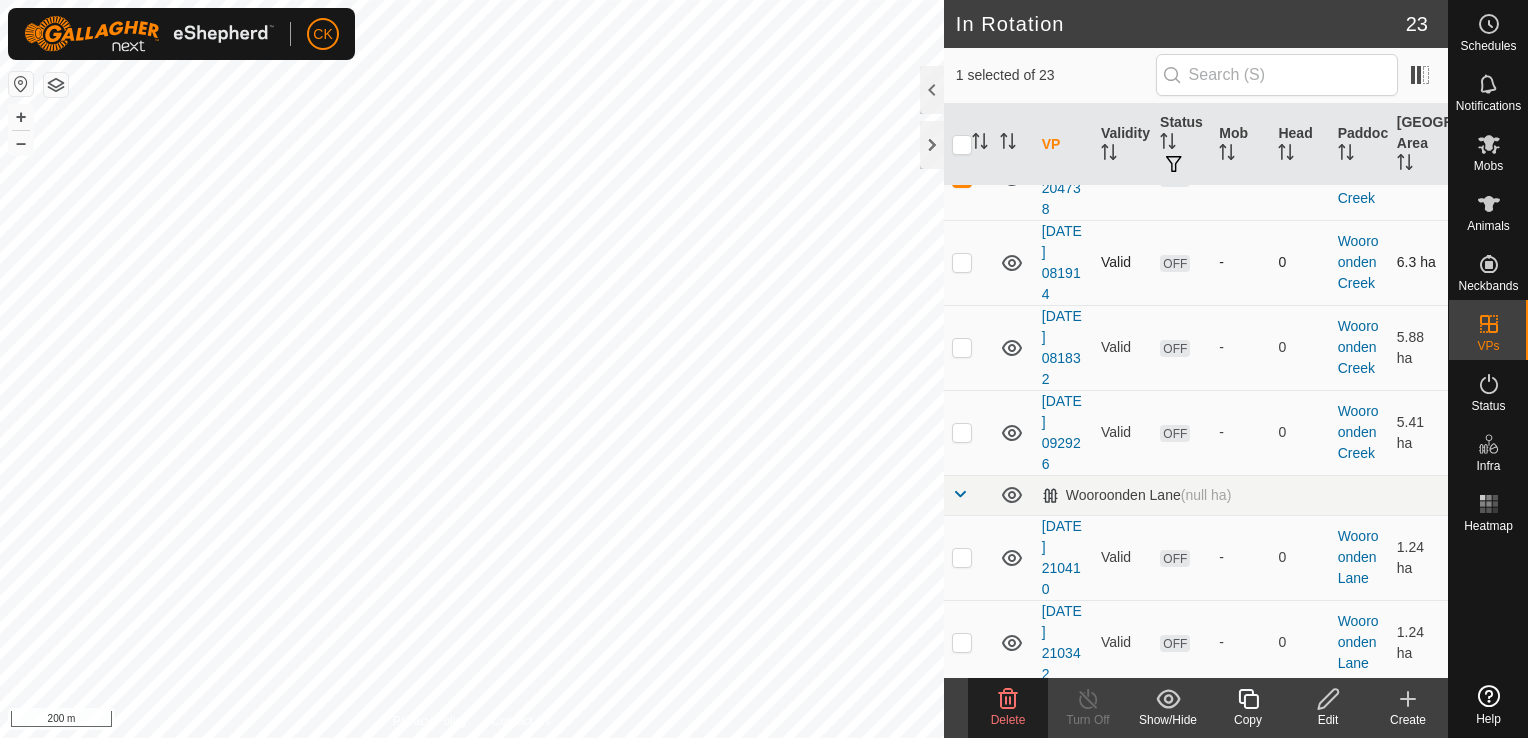 click at bounding box center (962, 262) 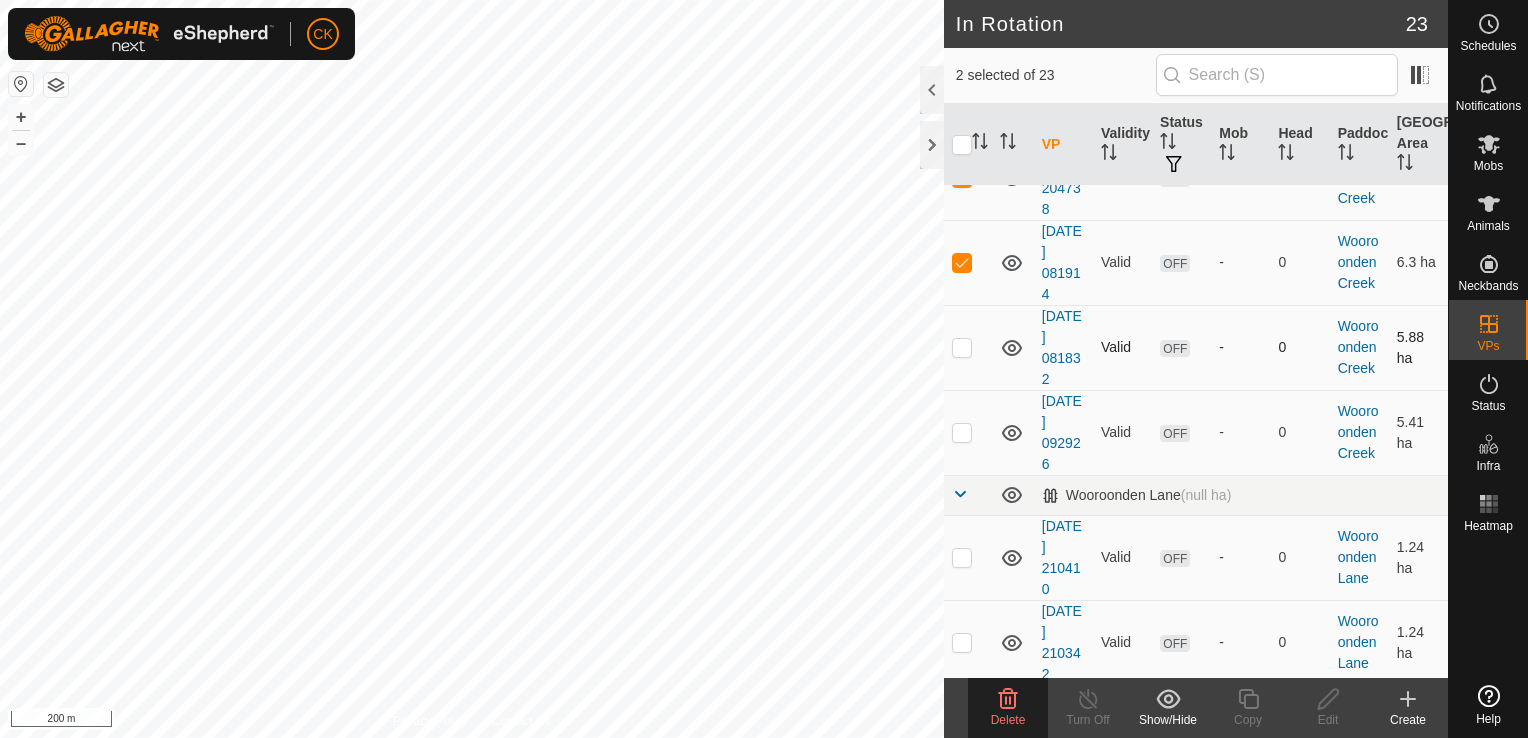 click at bounding box center (962, 347) 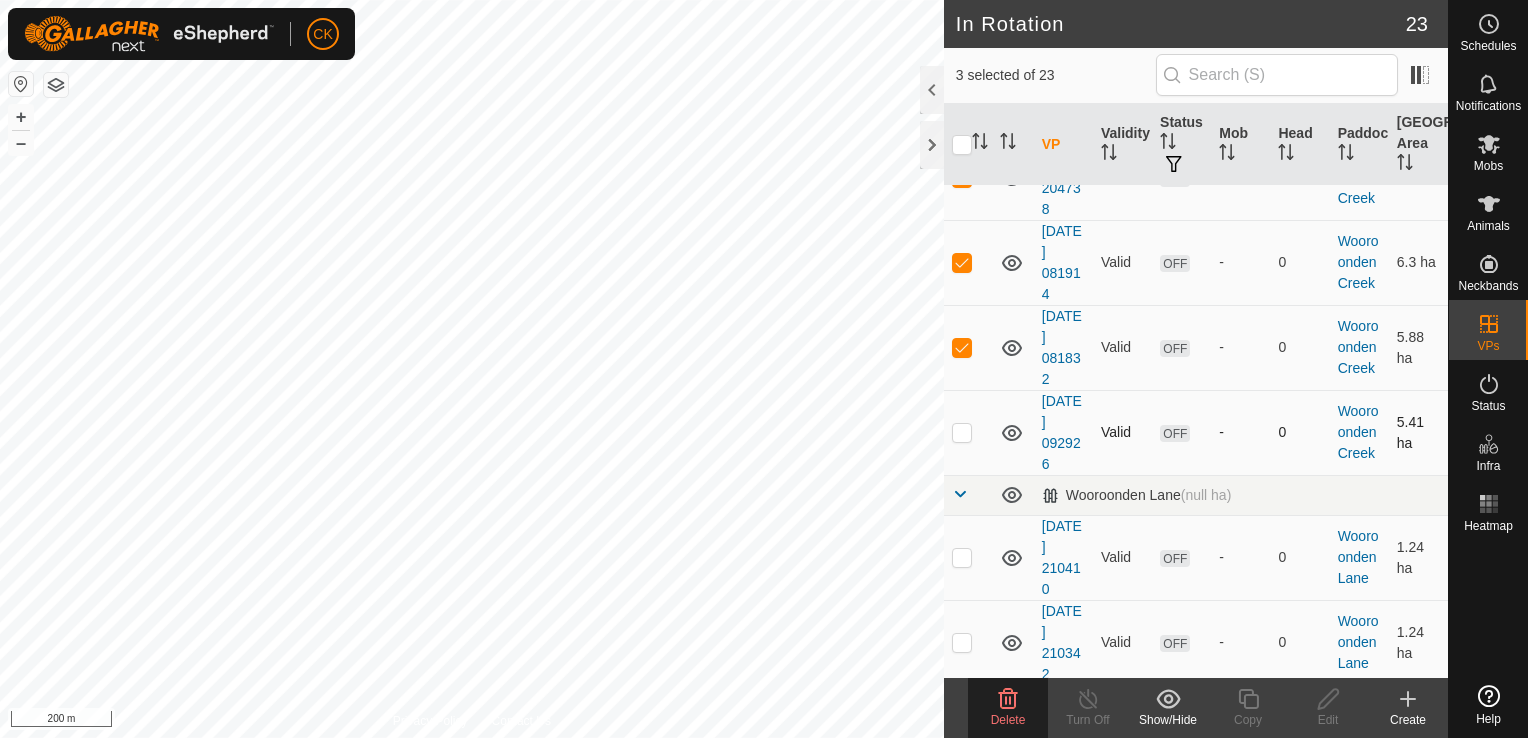 click at bounding box center (962, 432) 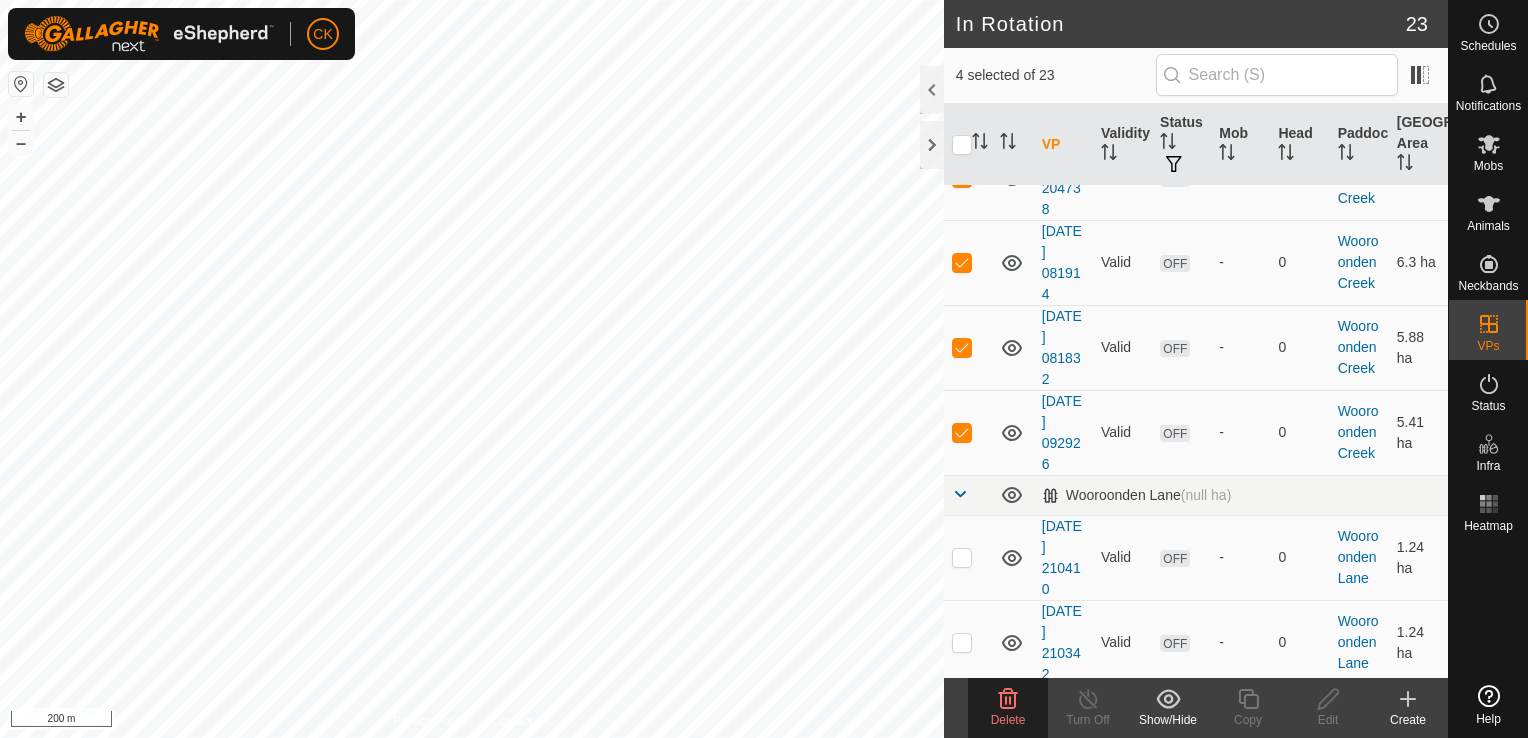 click 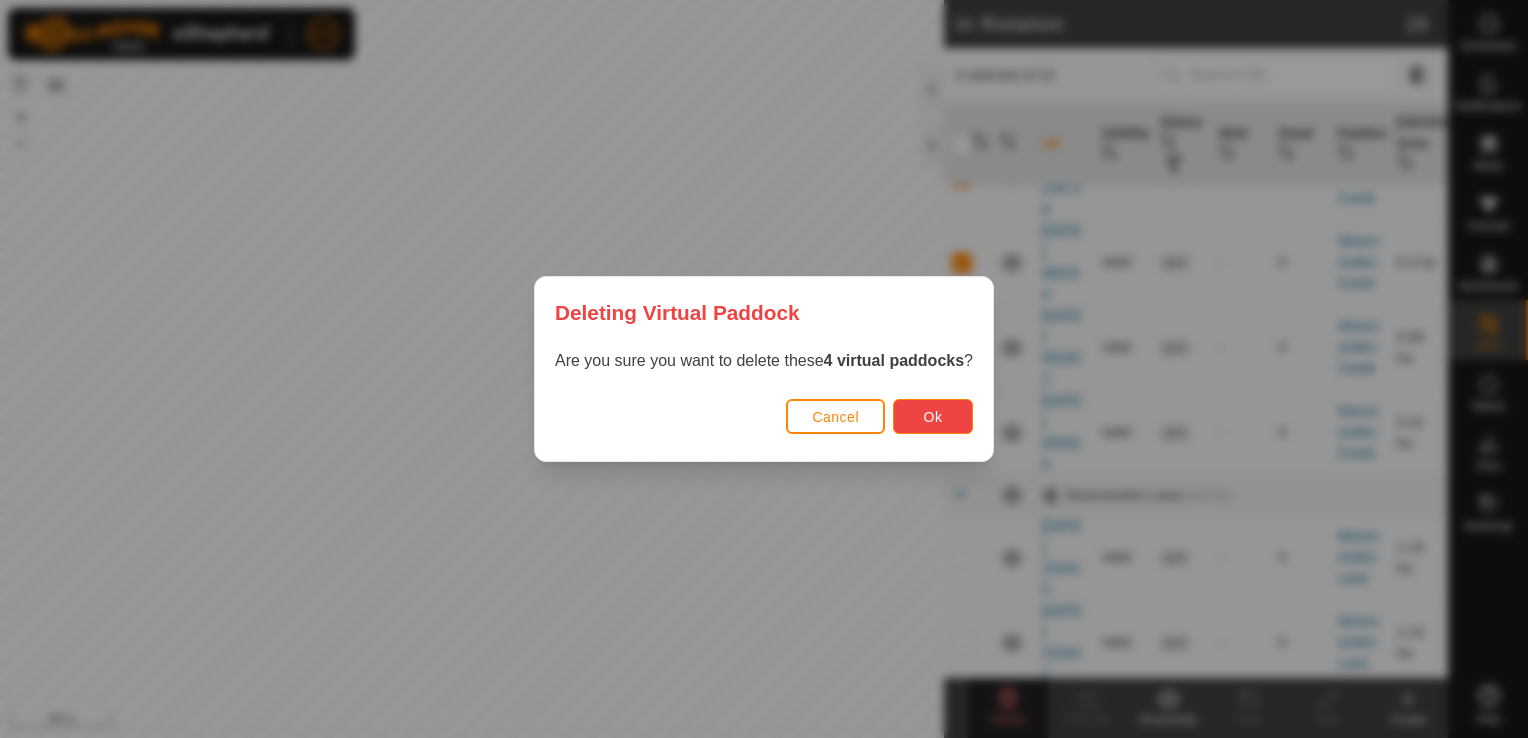 click on "Ok" at bounding box center (933, 416) 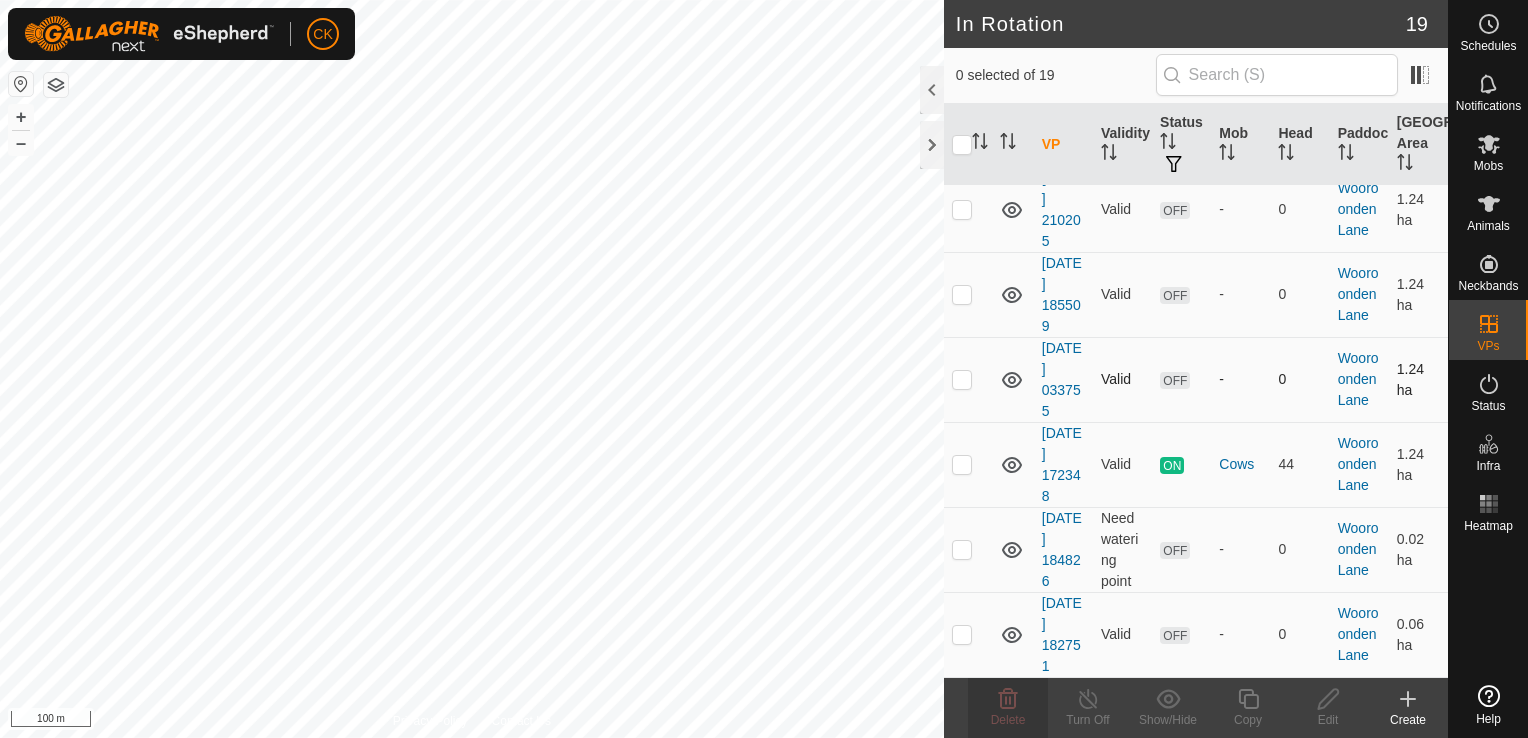 scroll, scrollTop: 1464, scrollLeft: 0, axis: vertical 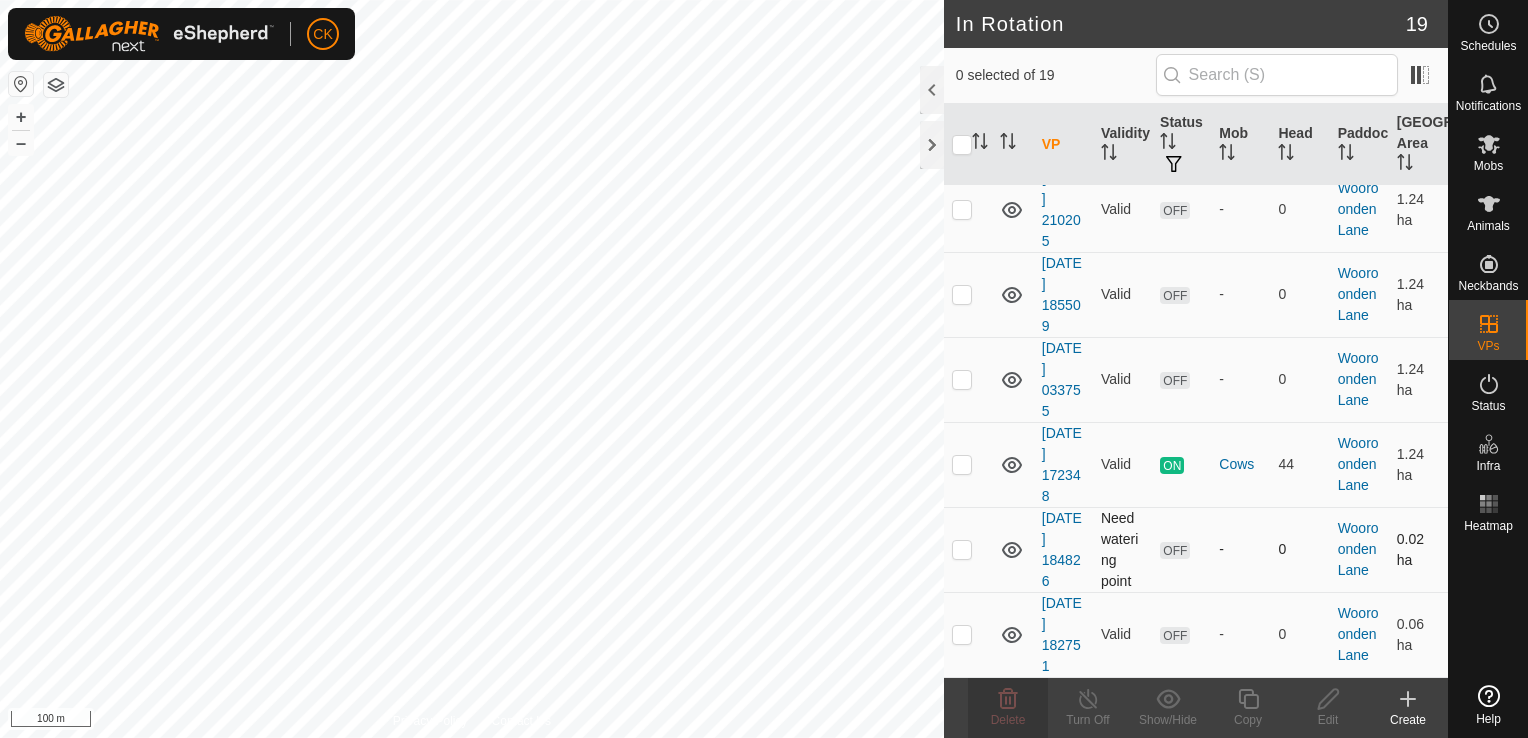 click at bounding box center [962, 549] 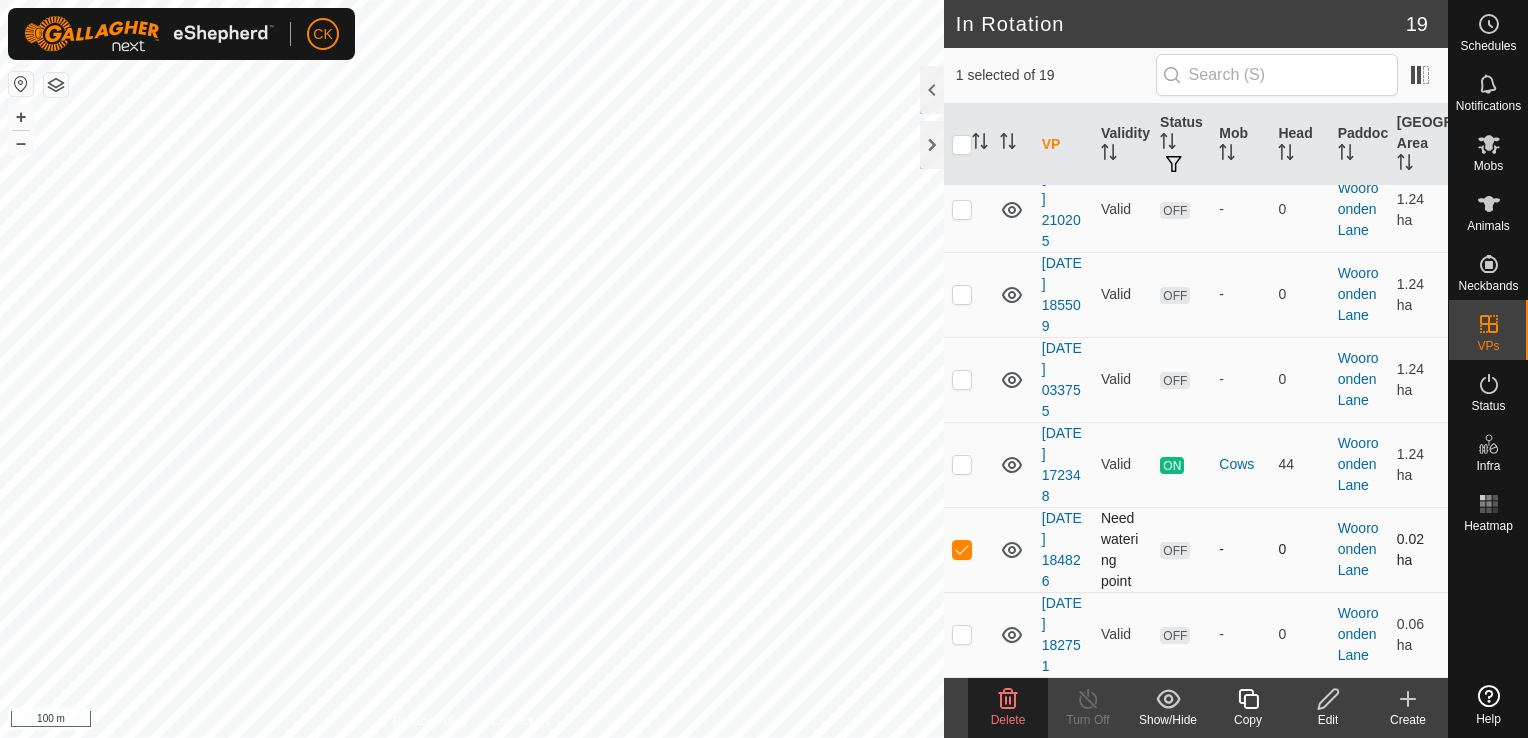 click at bounding box center [962, 549] 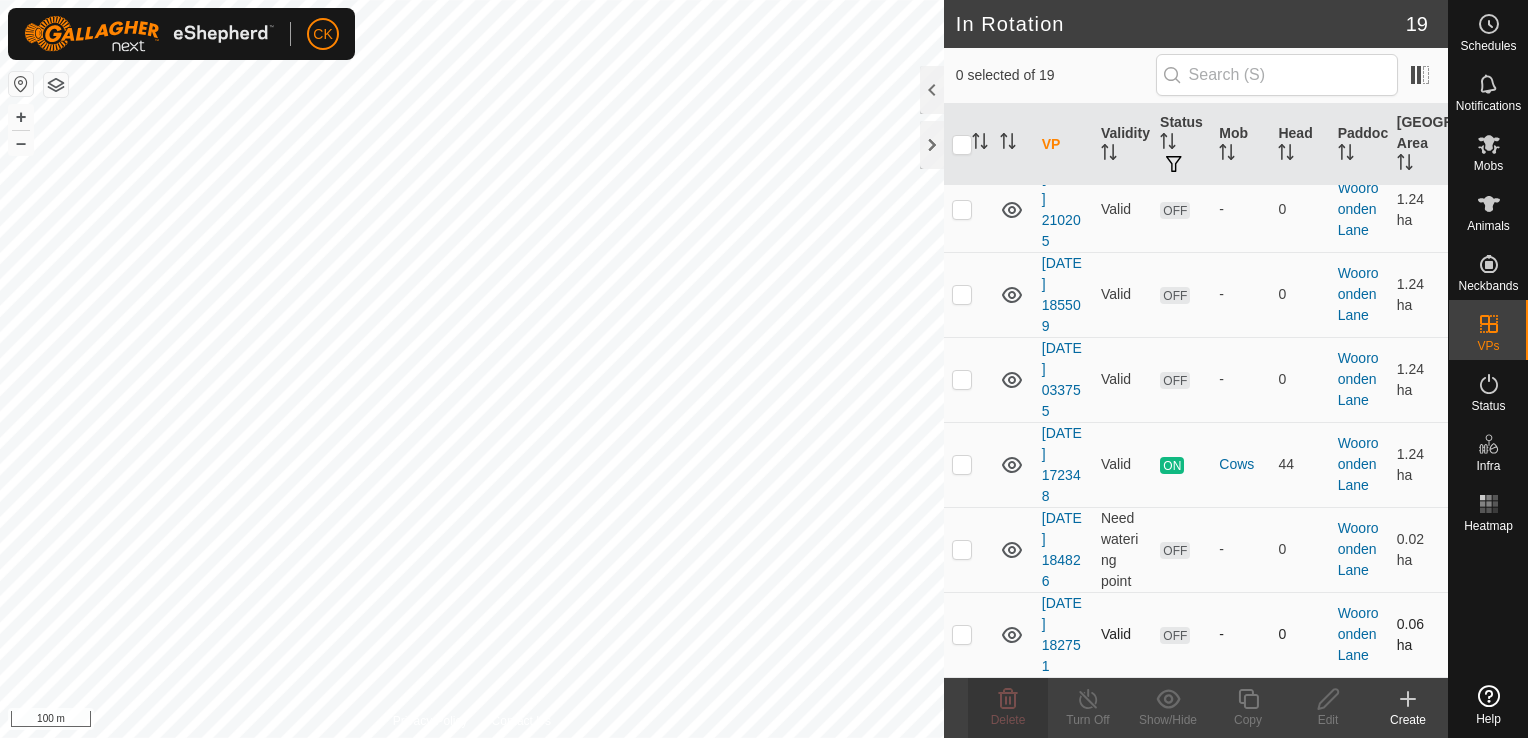 click at bounding box center [962, 634] 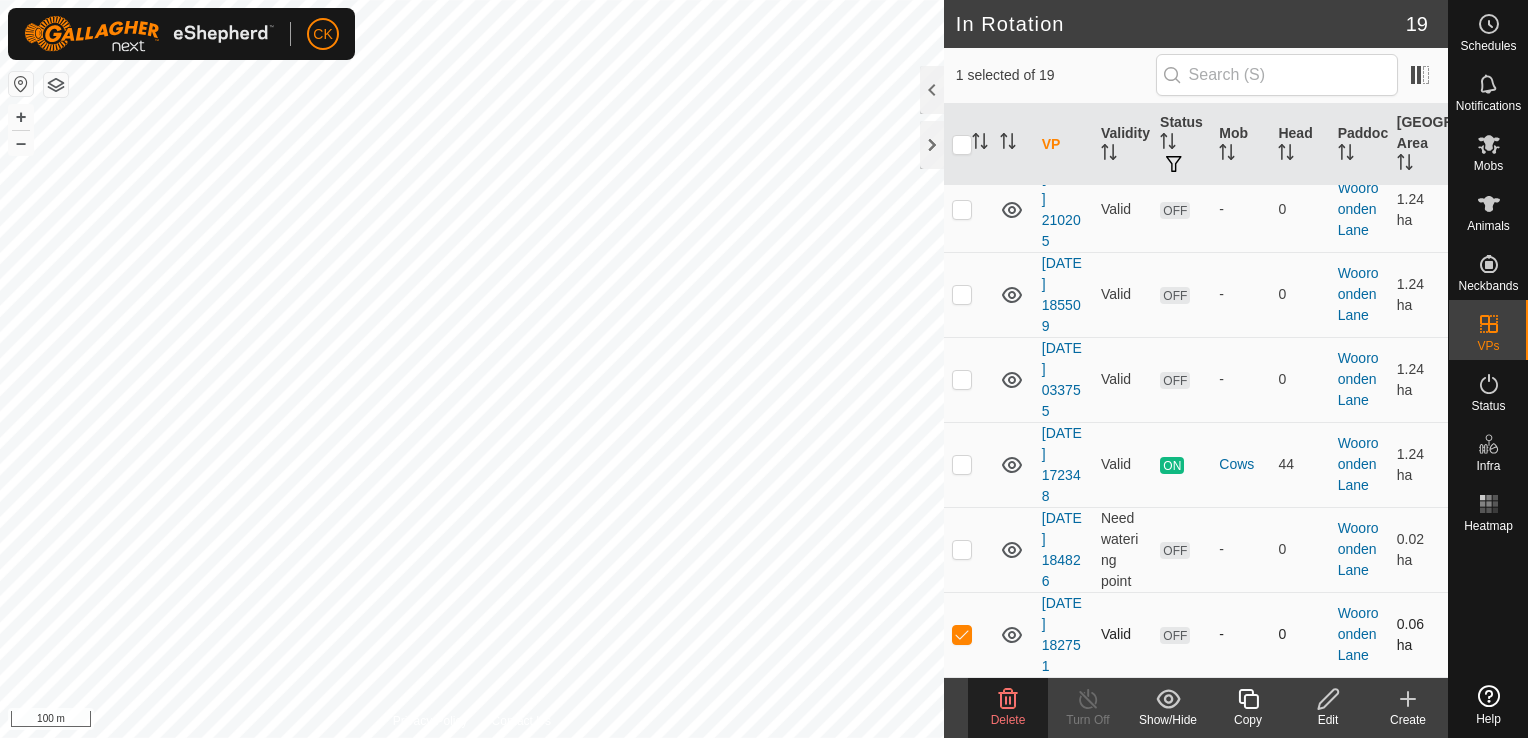 click at bounding box center (962, 634) 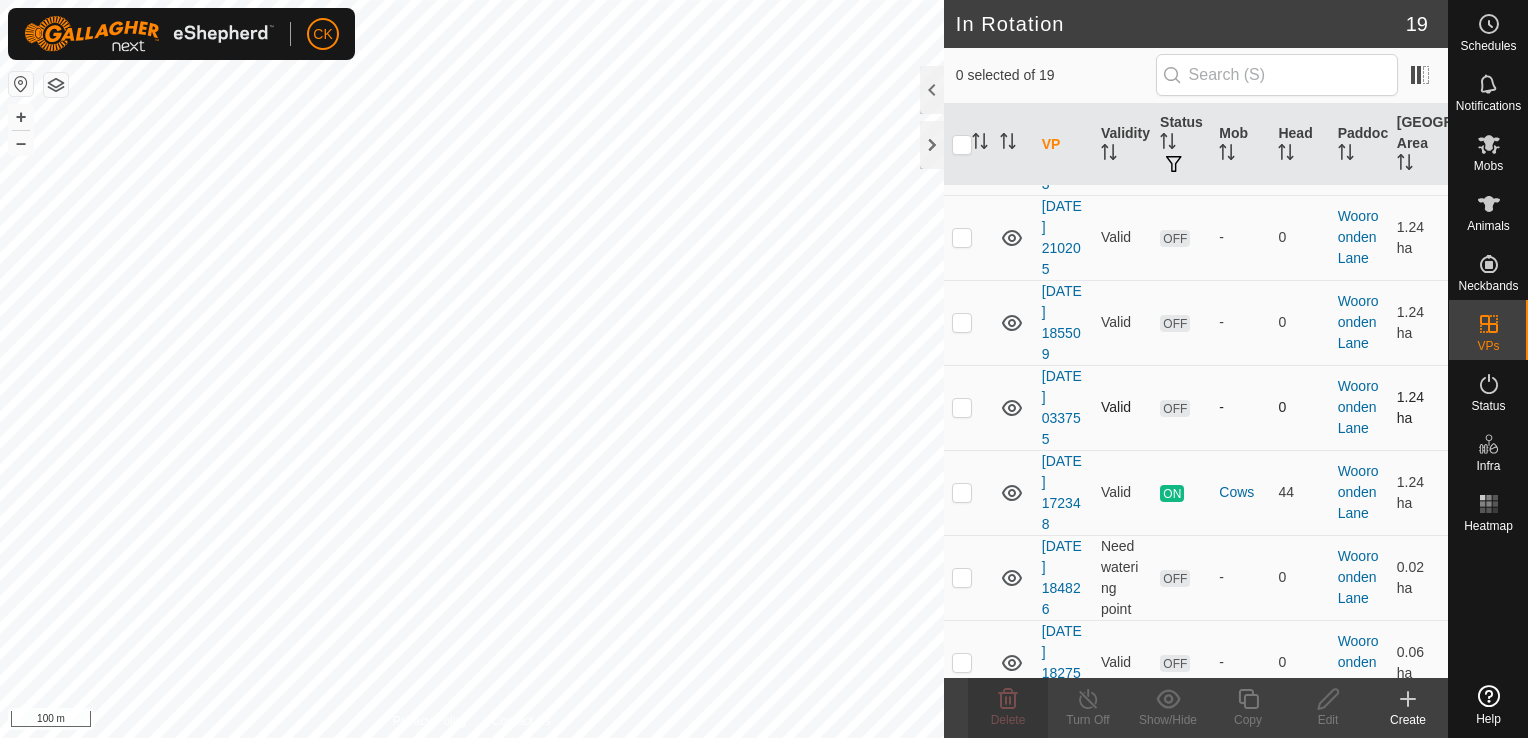 scroll, scrollTop: 1264, scrollLeft: 0, axis: vertical 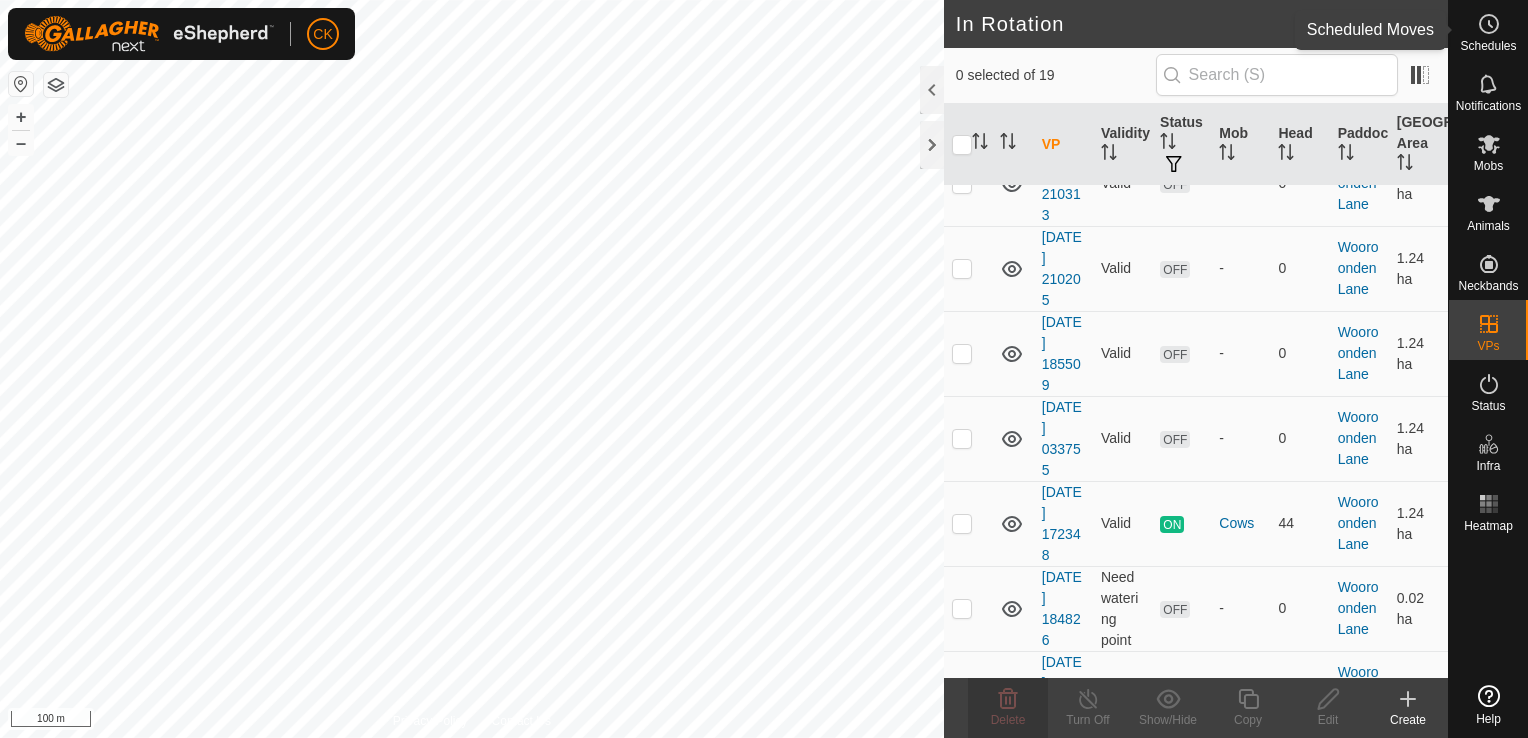 click 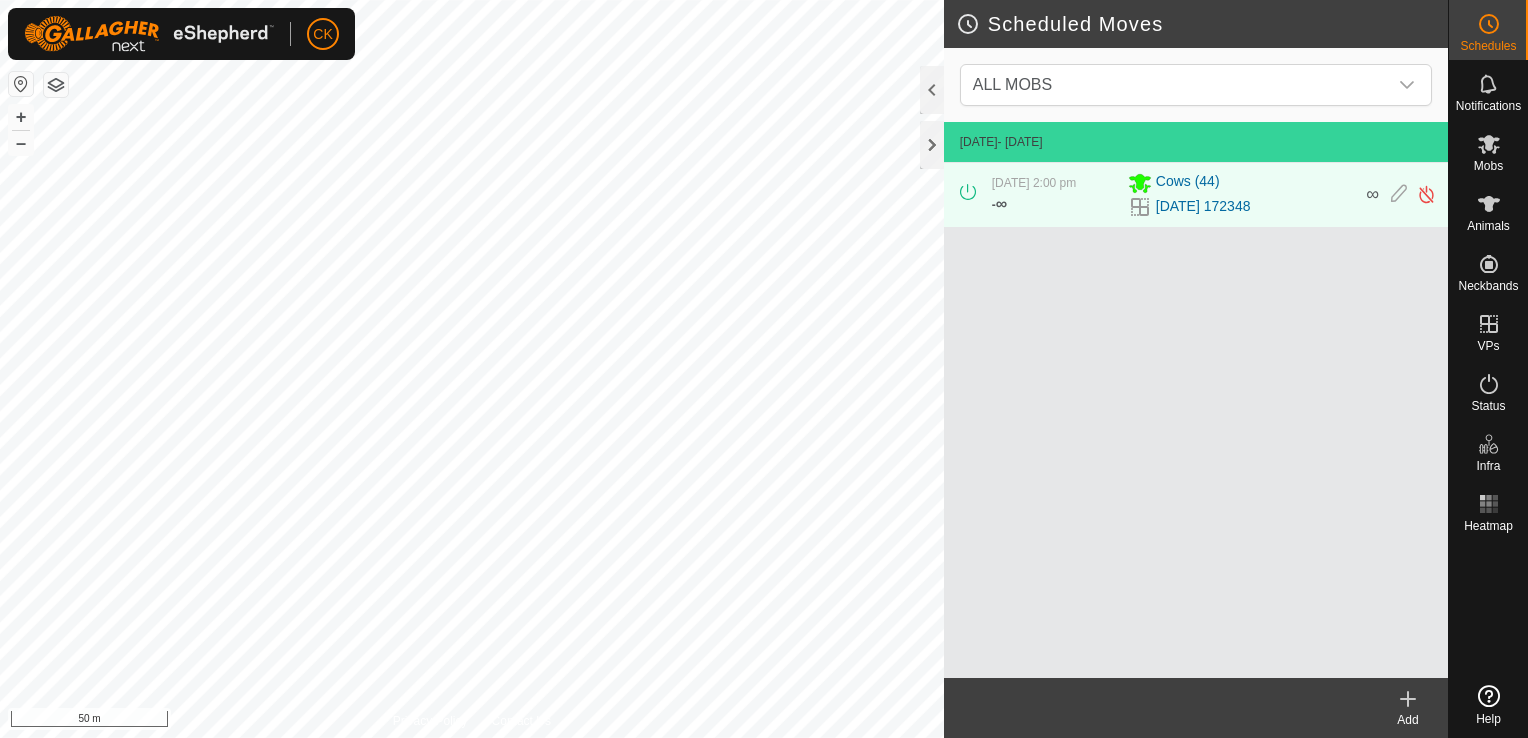 click 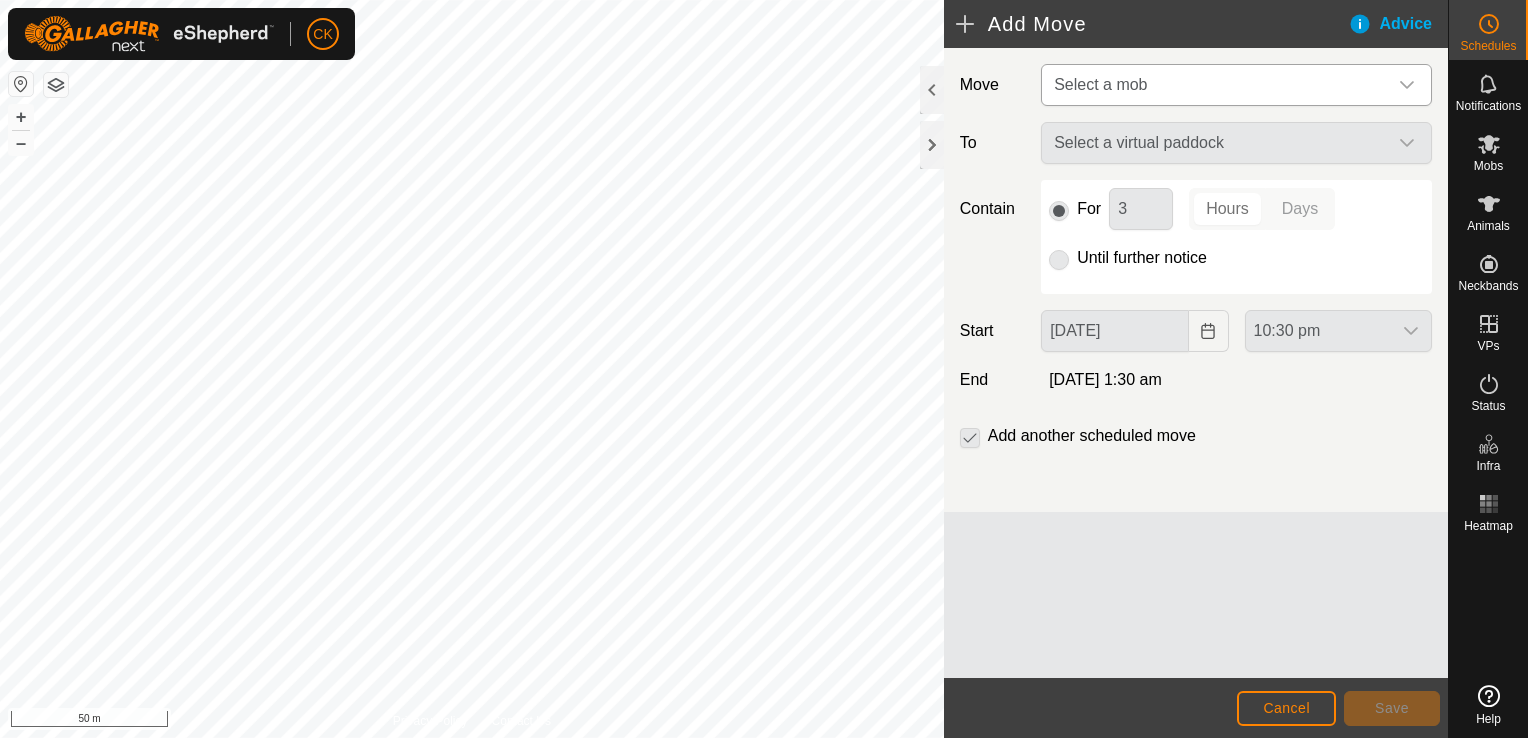 click at bounding box center (1407, 85) 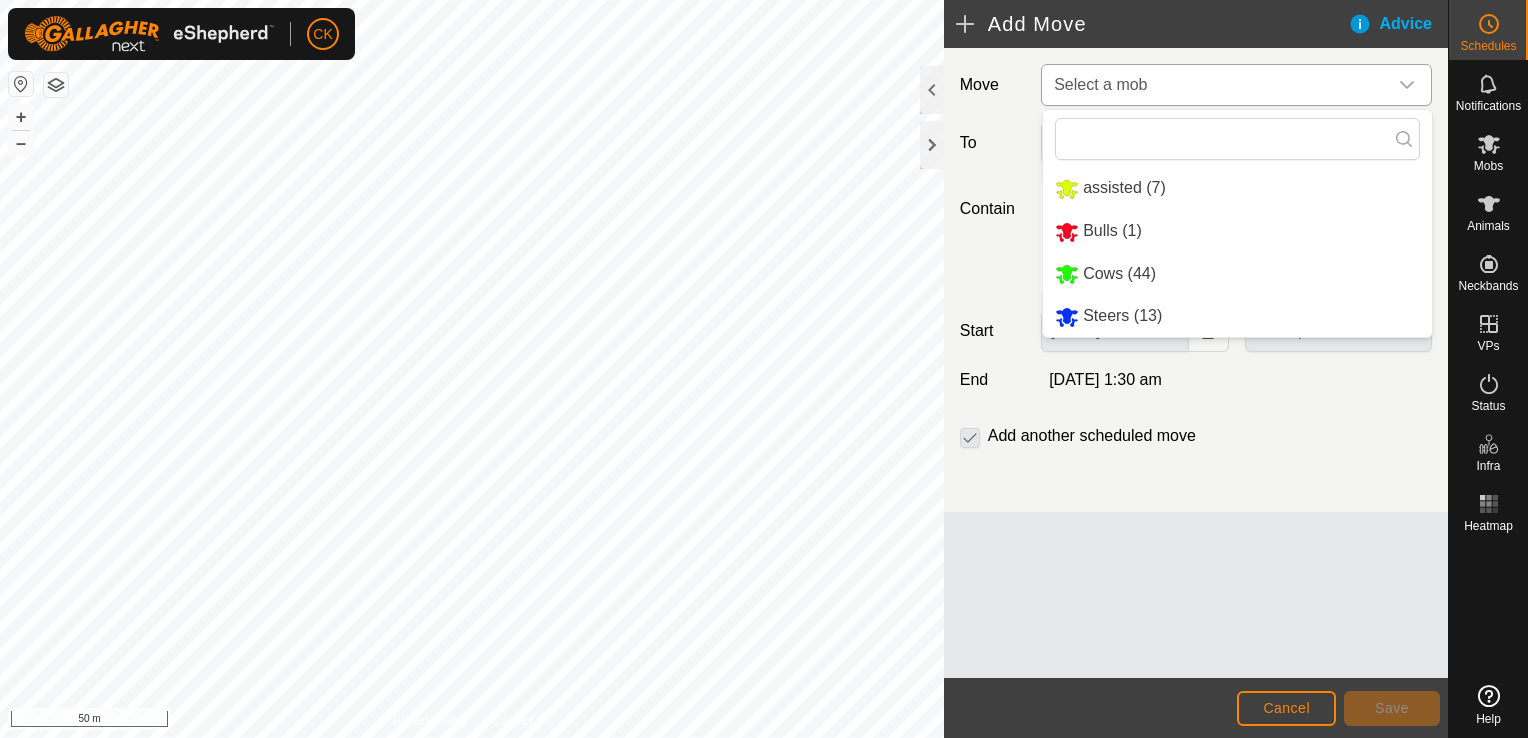 click on "Cows (44)" at bounding box center [1237, 274] 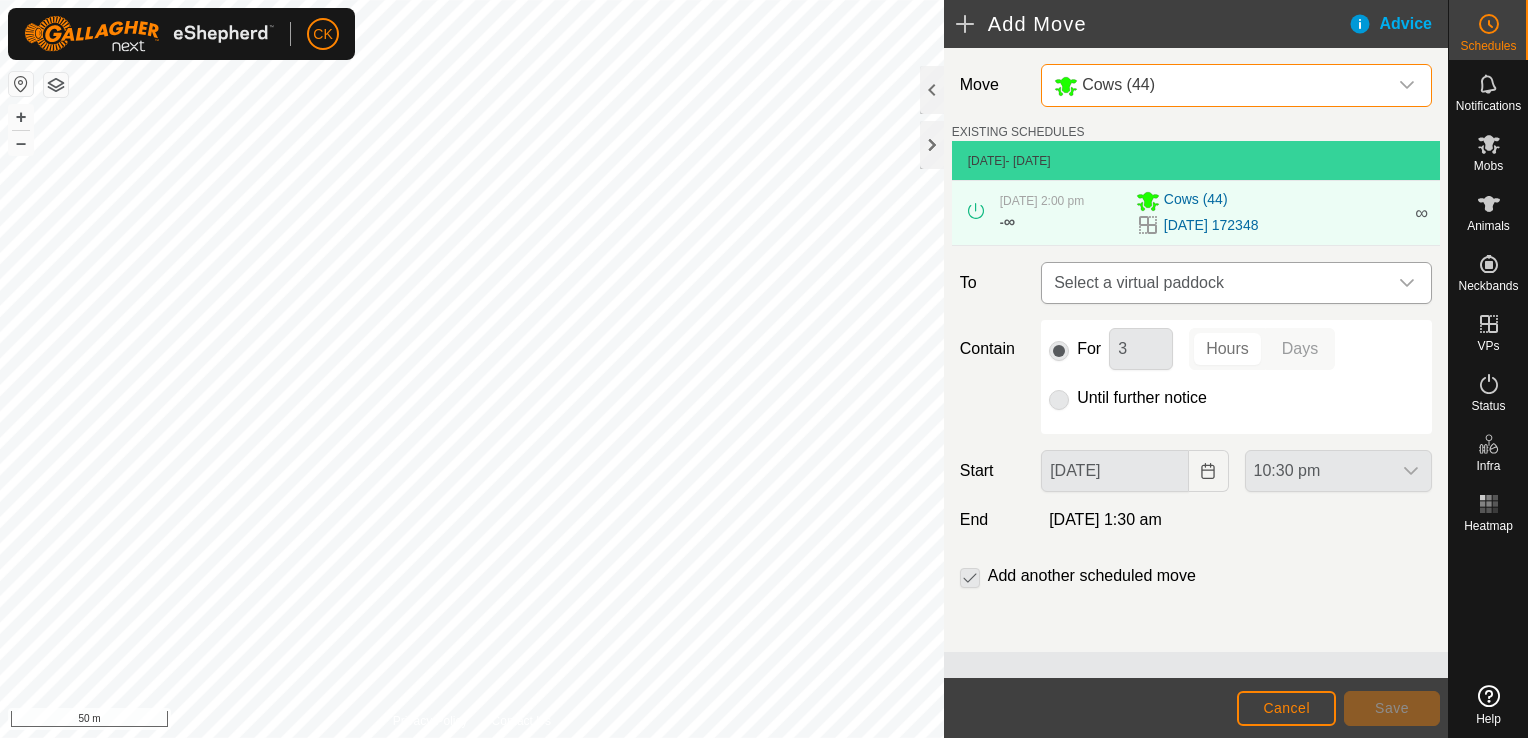 click at bounding box center (1407, 283) 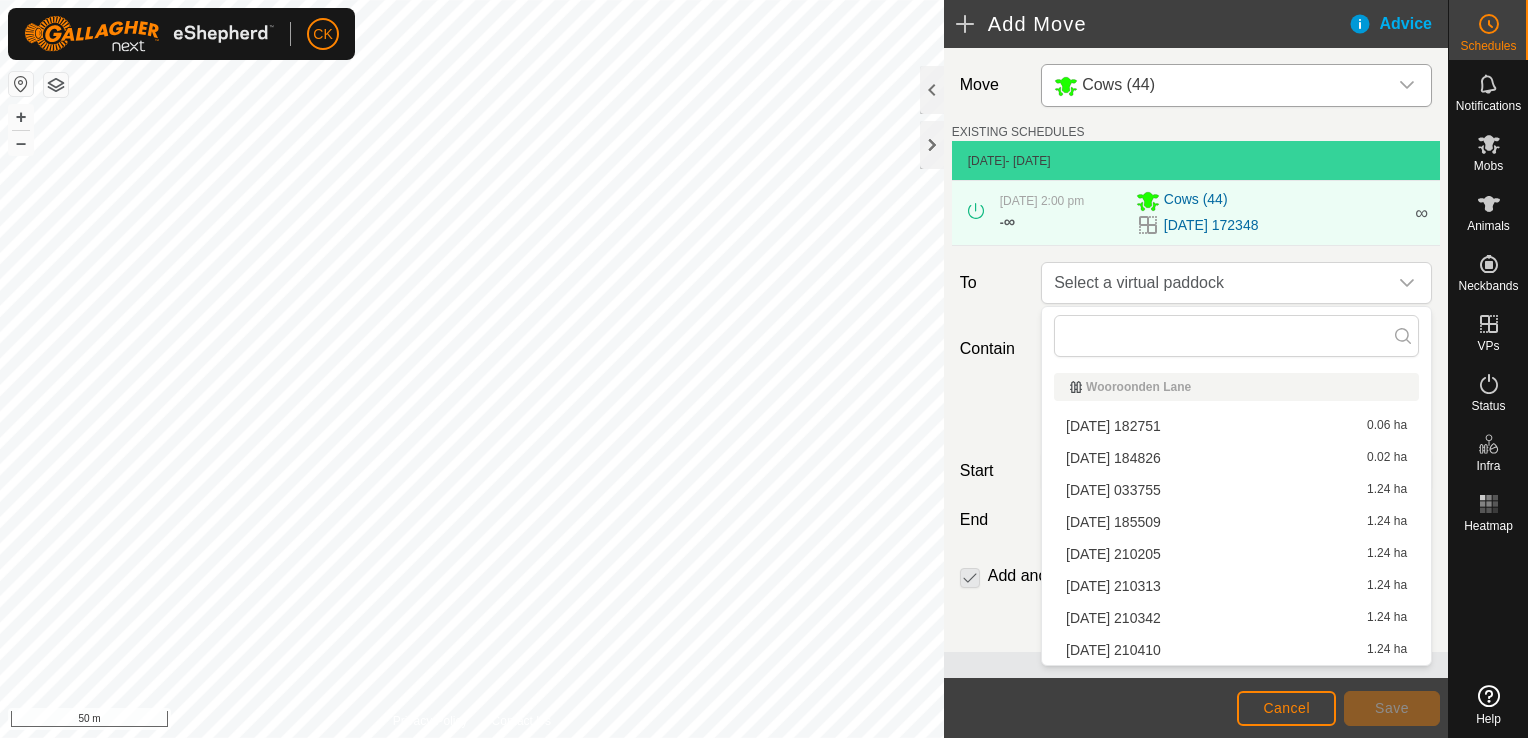 click on "[DATE] [DATE]  1.24 ha" at bounding box center [1236, 554] 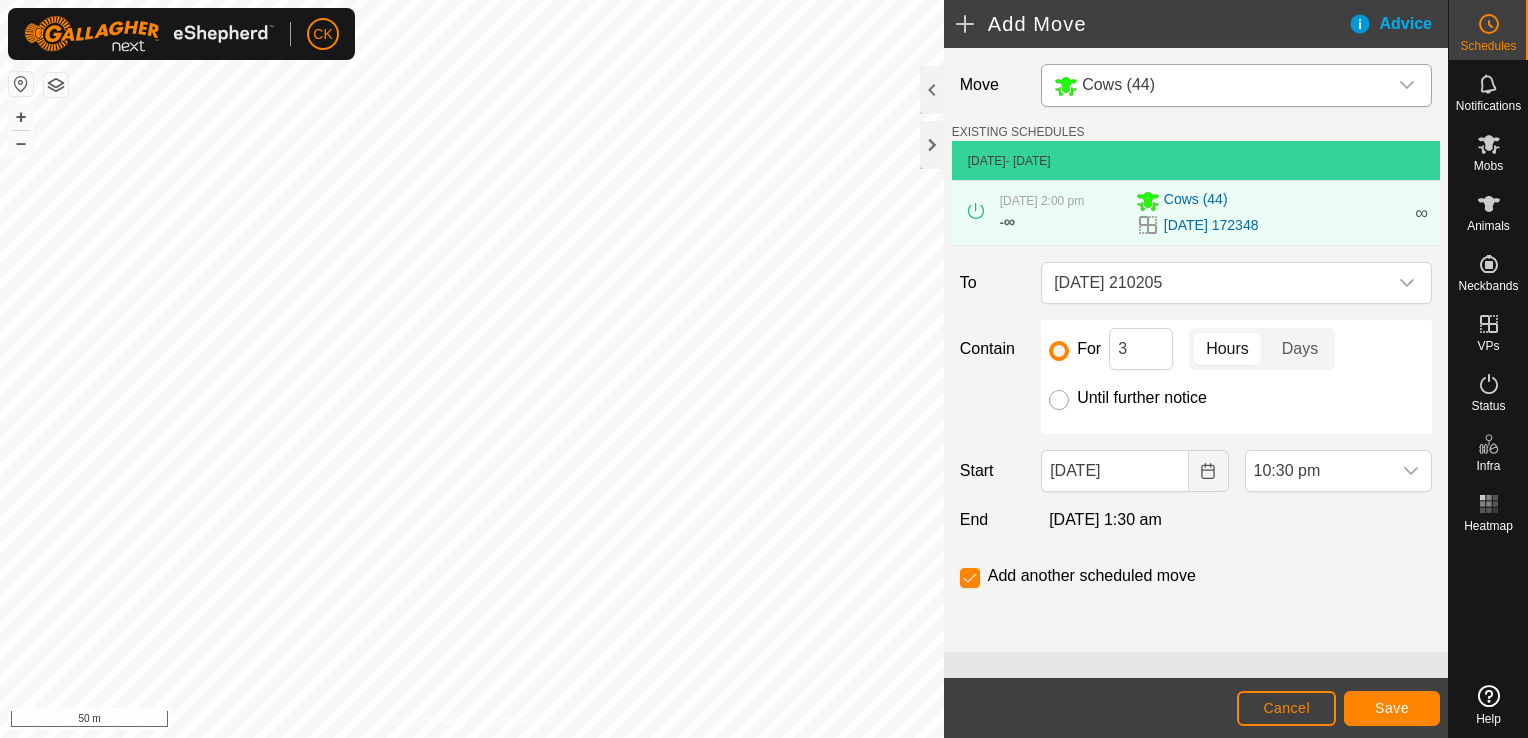 click on "Until further notice" at bounding box center [1059, 400] 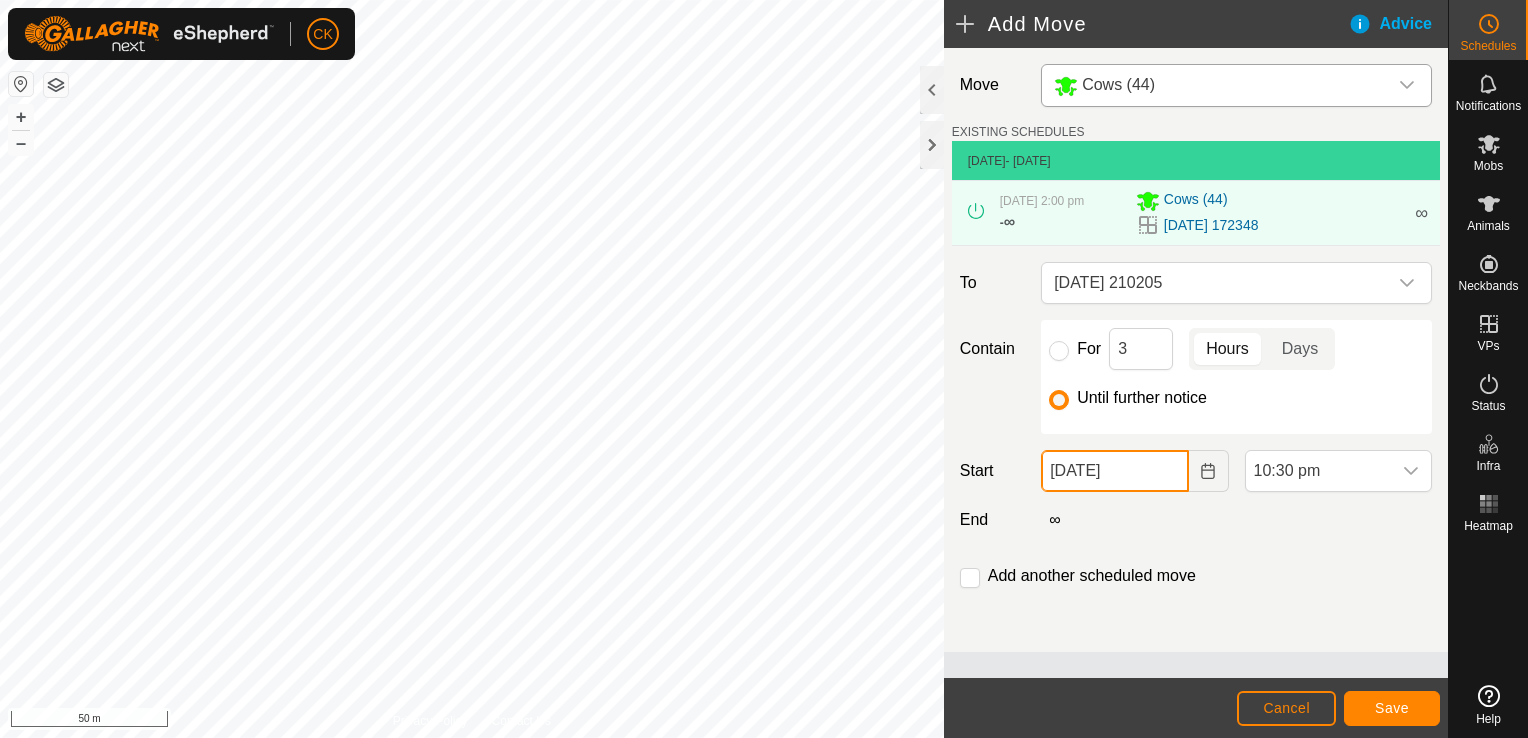 click on "[DATE]" 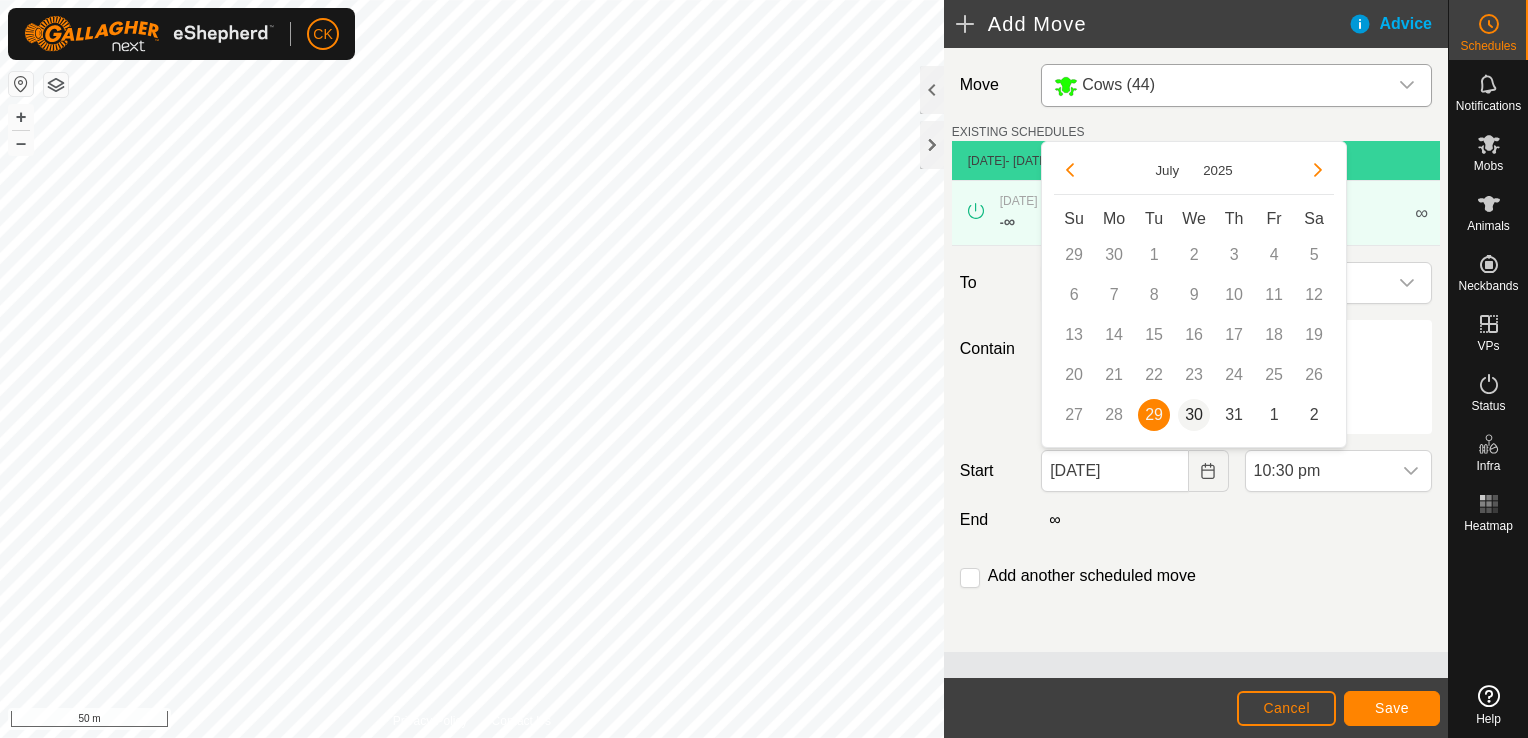 click on "30" at bounding box center (1194, 415) 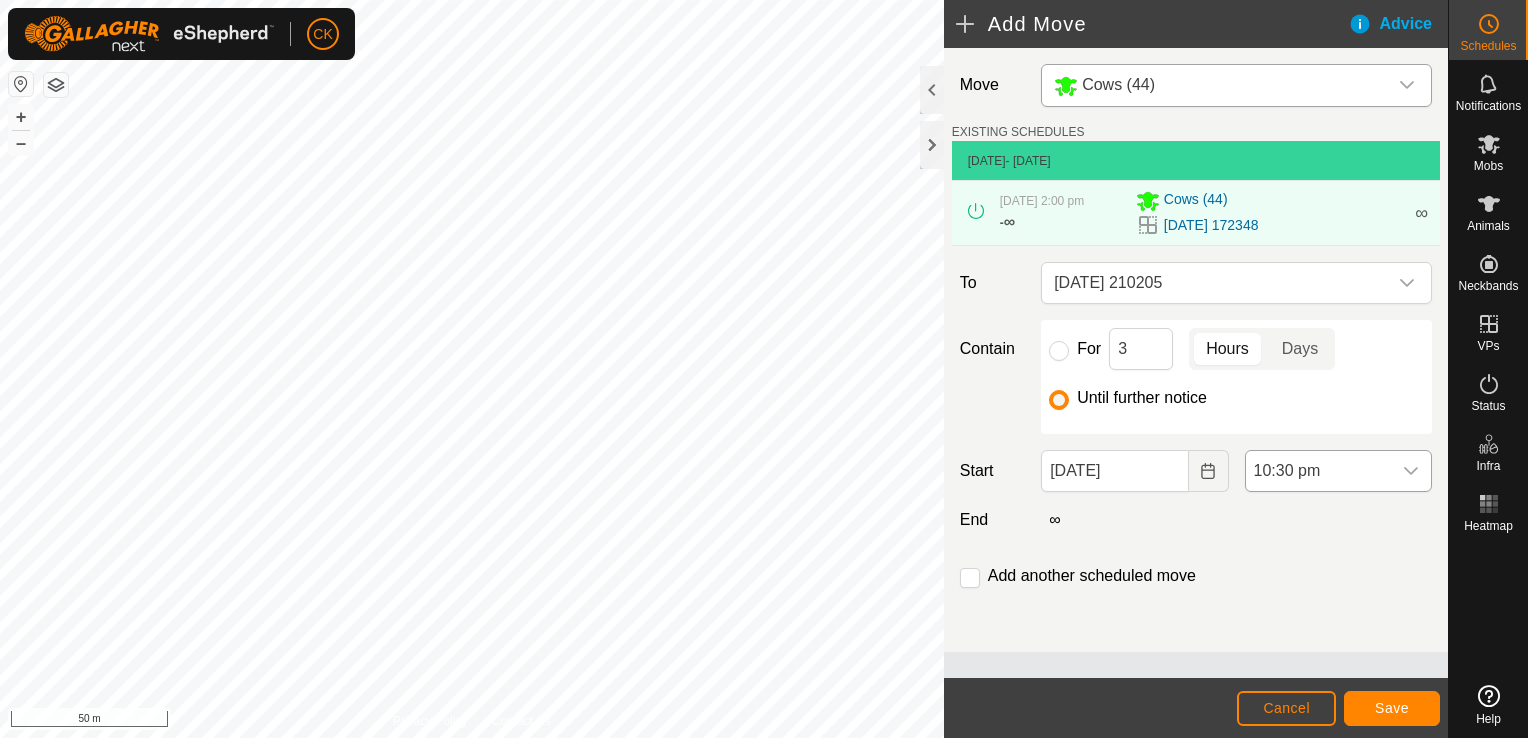 click 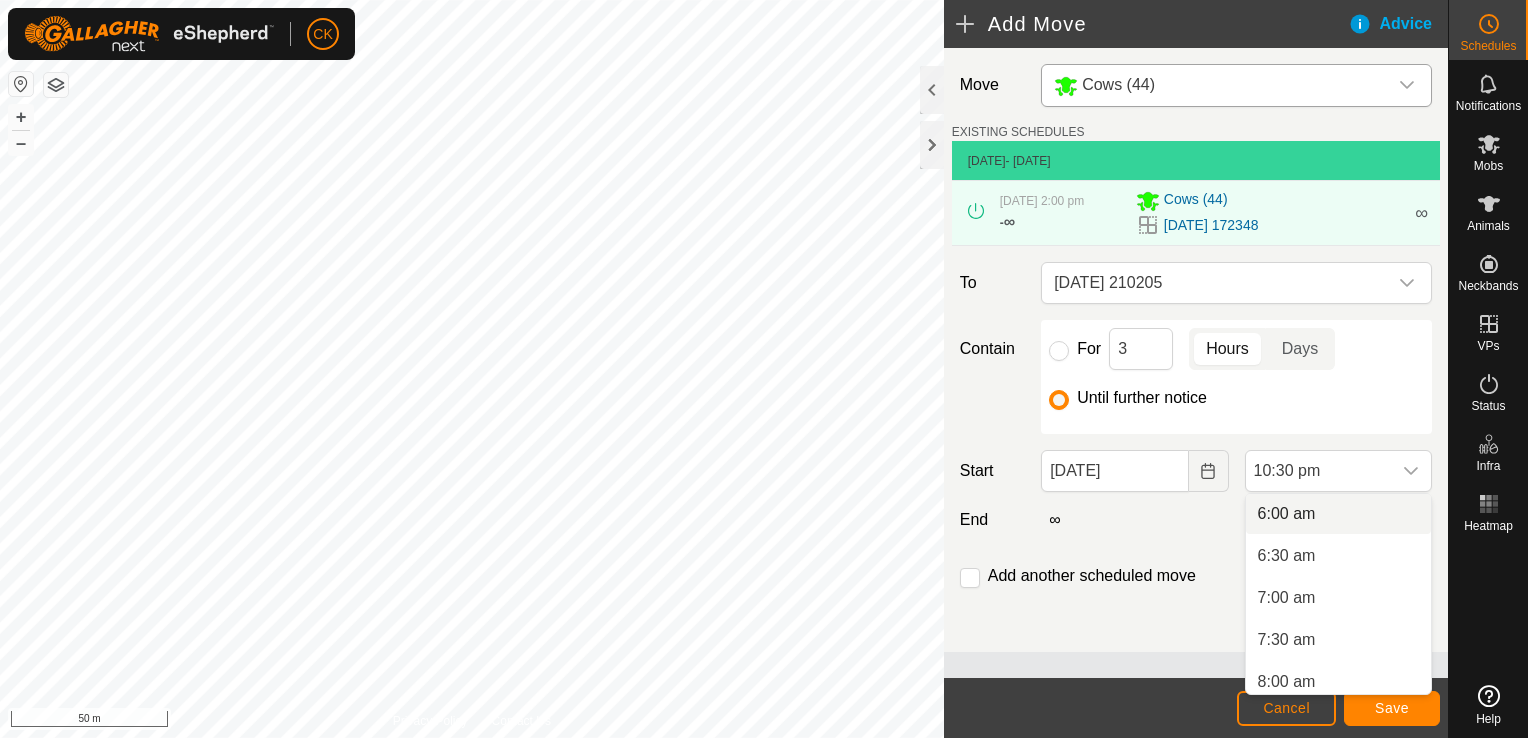 click on "6:00 am" at bounding box center (1338, 514) 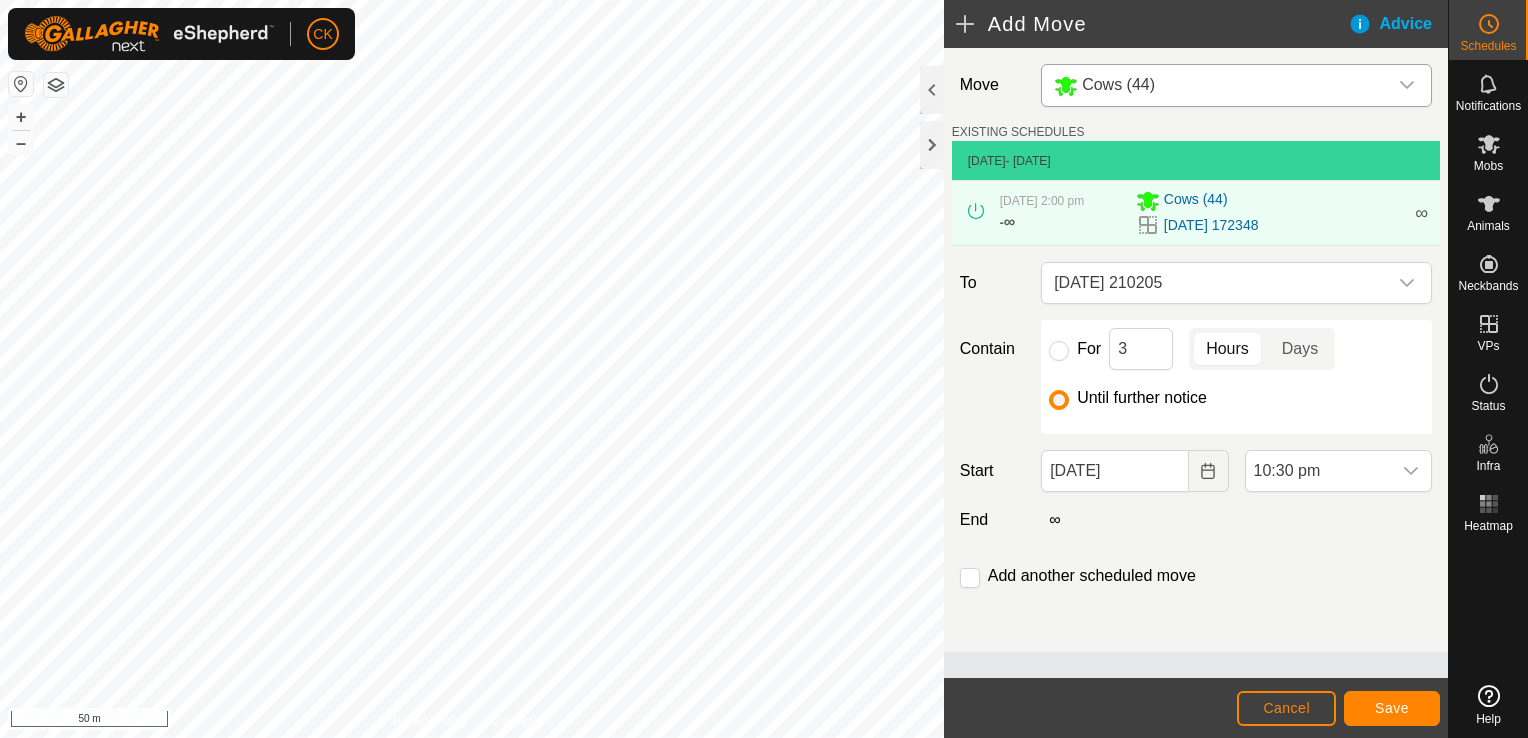 scroll, scrollTop: 1730, scrollLeft: 0, axis: vertical 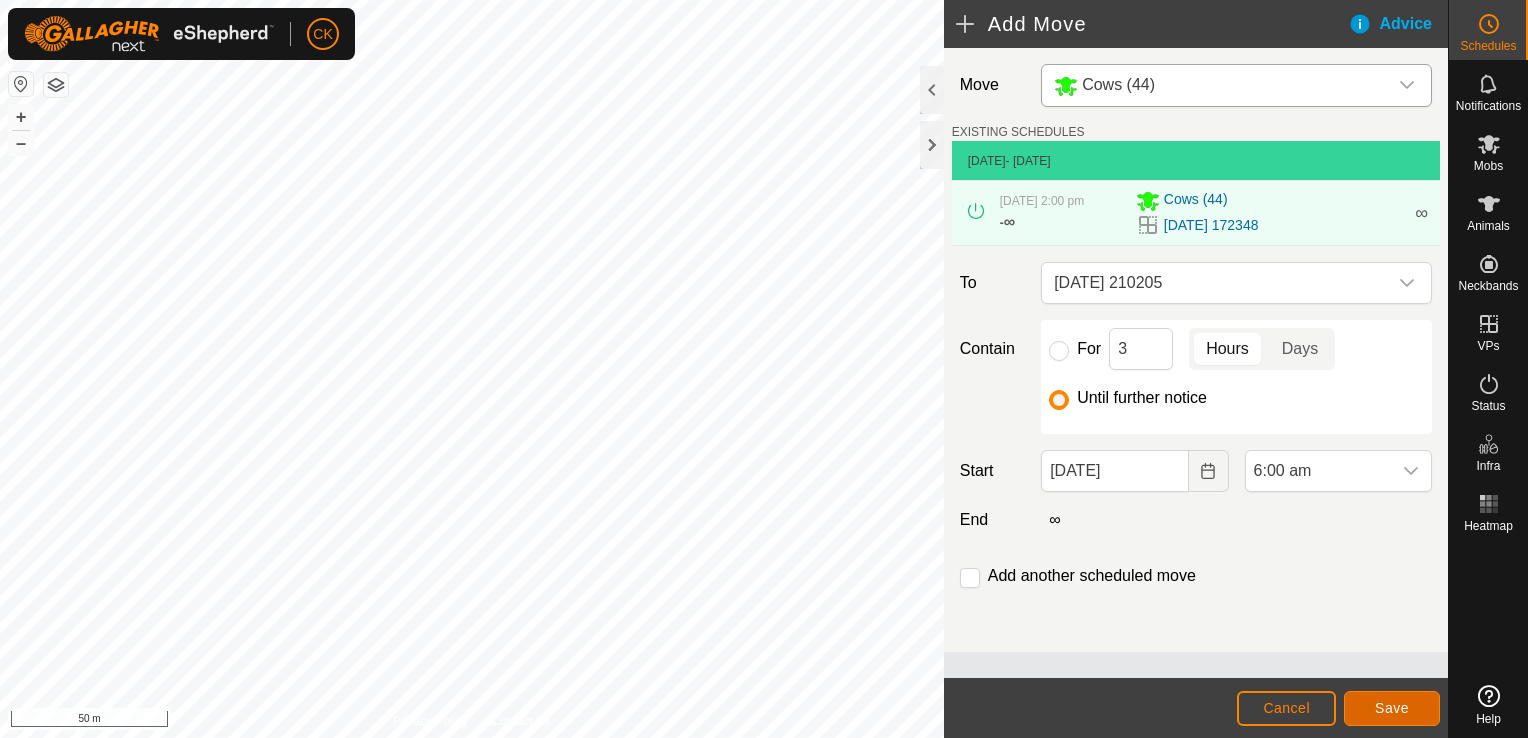 click on "Save" 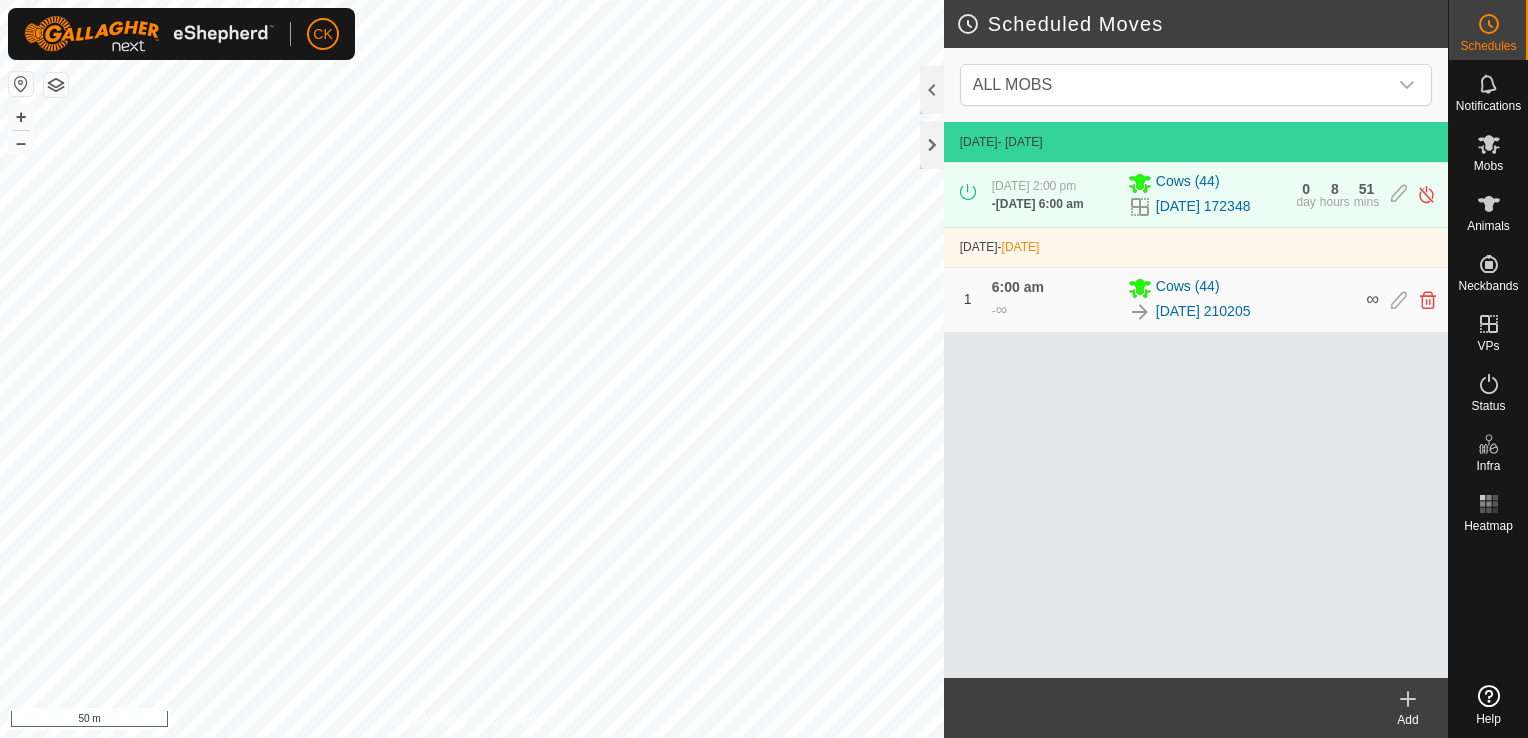 click 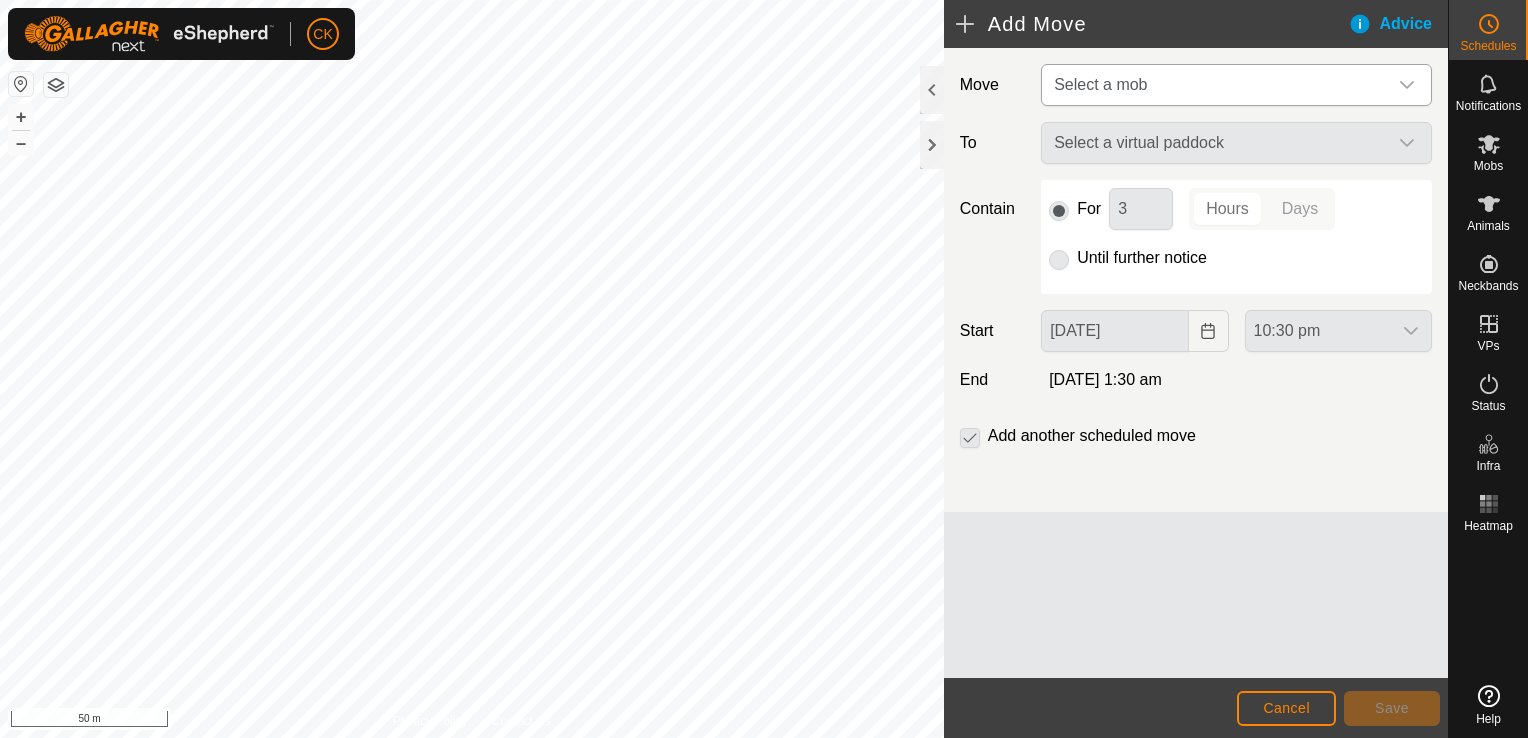 click 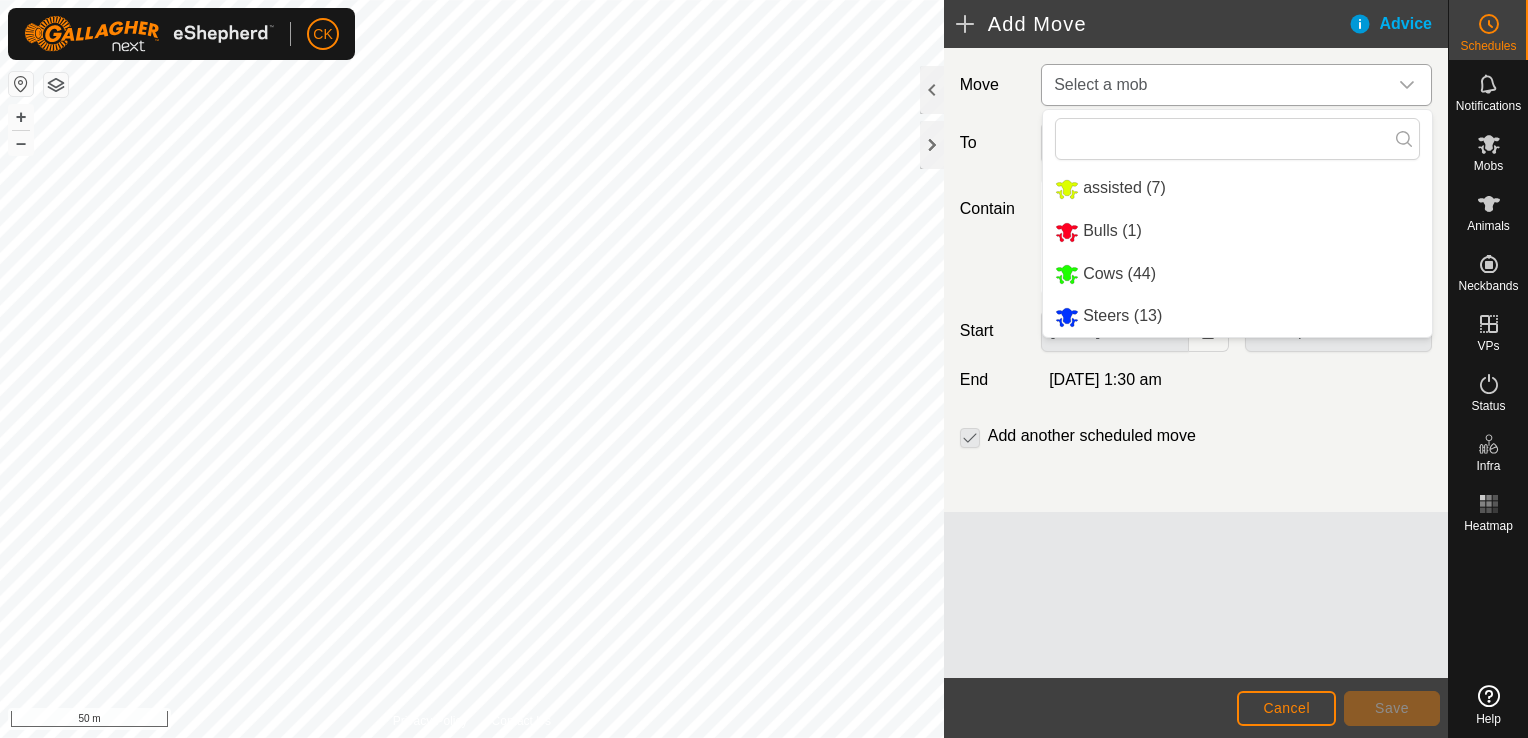 click on "Cows (44)" at bounding box center [1237, 274] 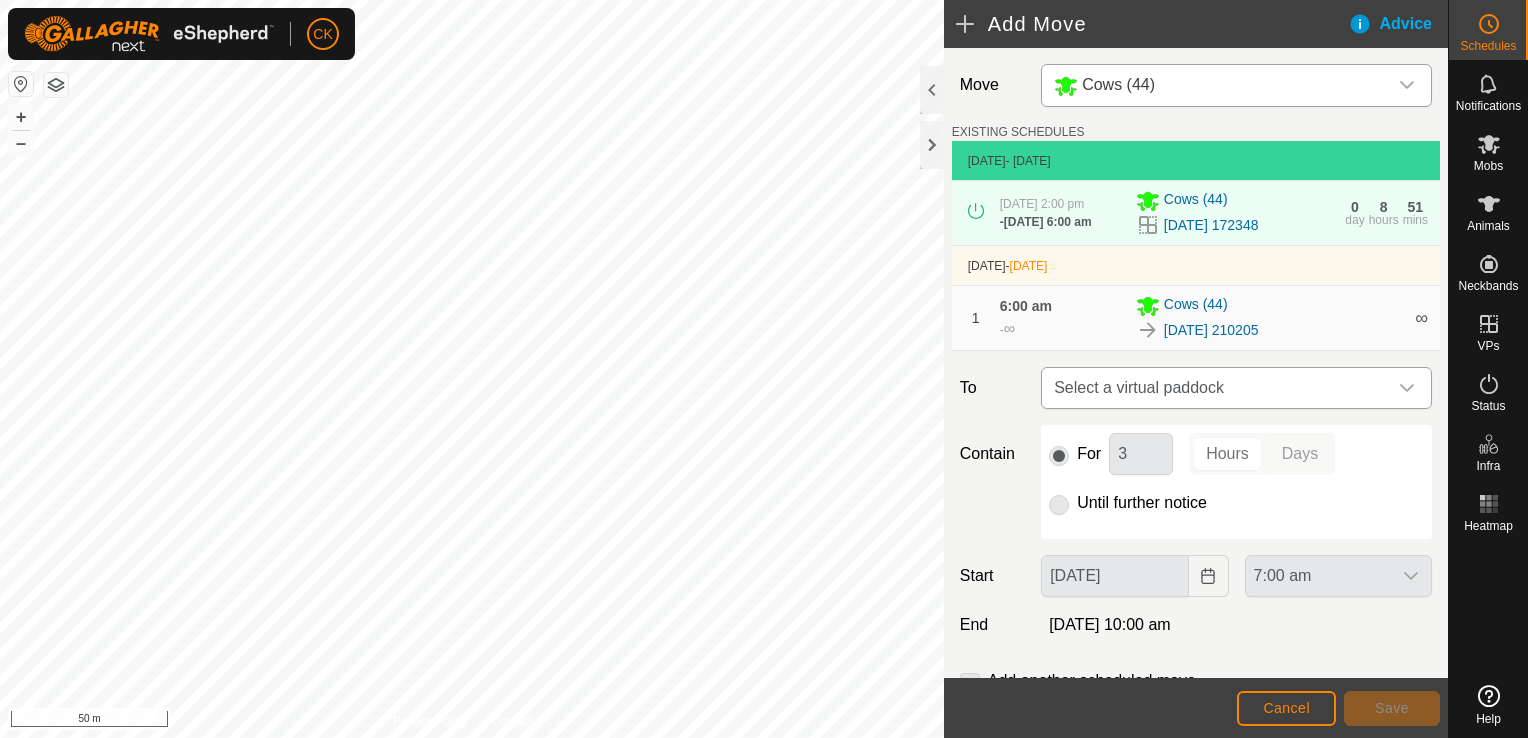 click 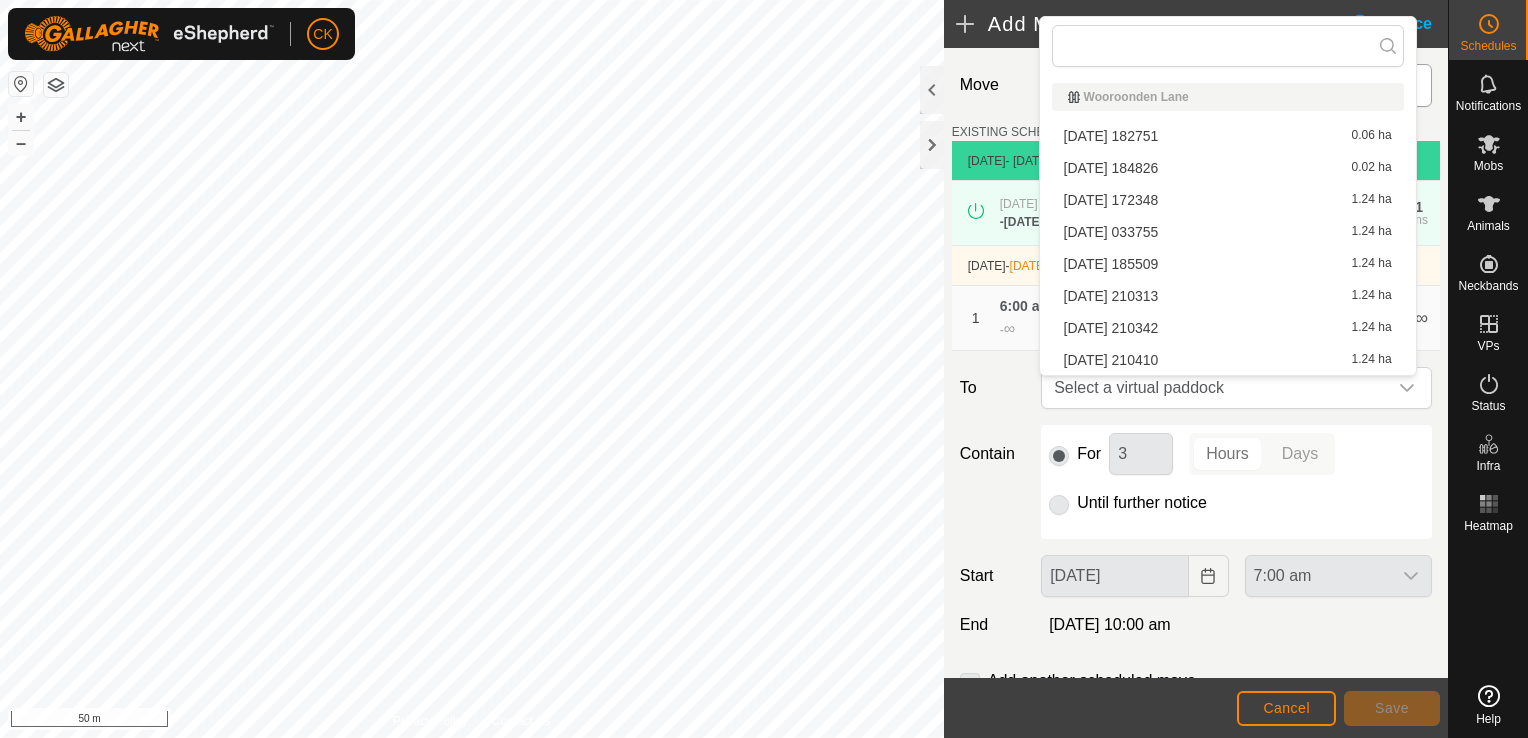 click on "[DATE] [DATE]  1.24 ha" at bounding box center (1228, 296) 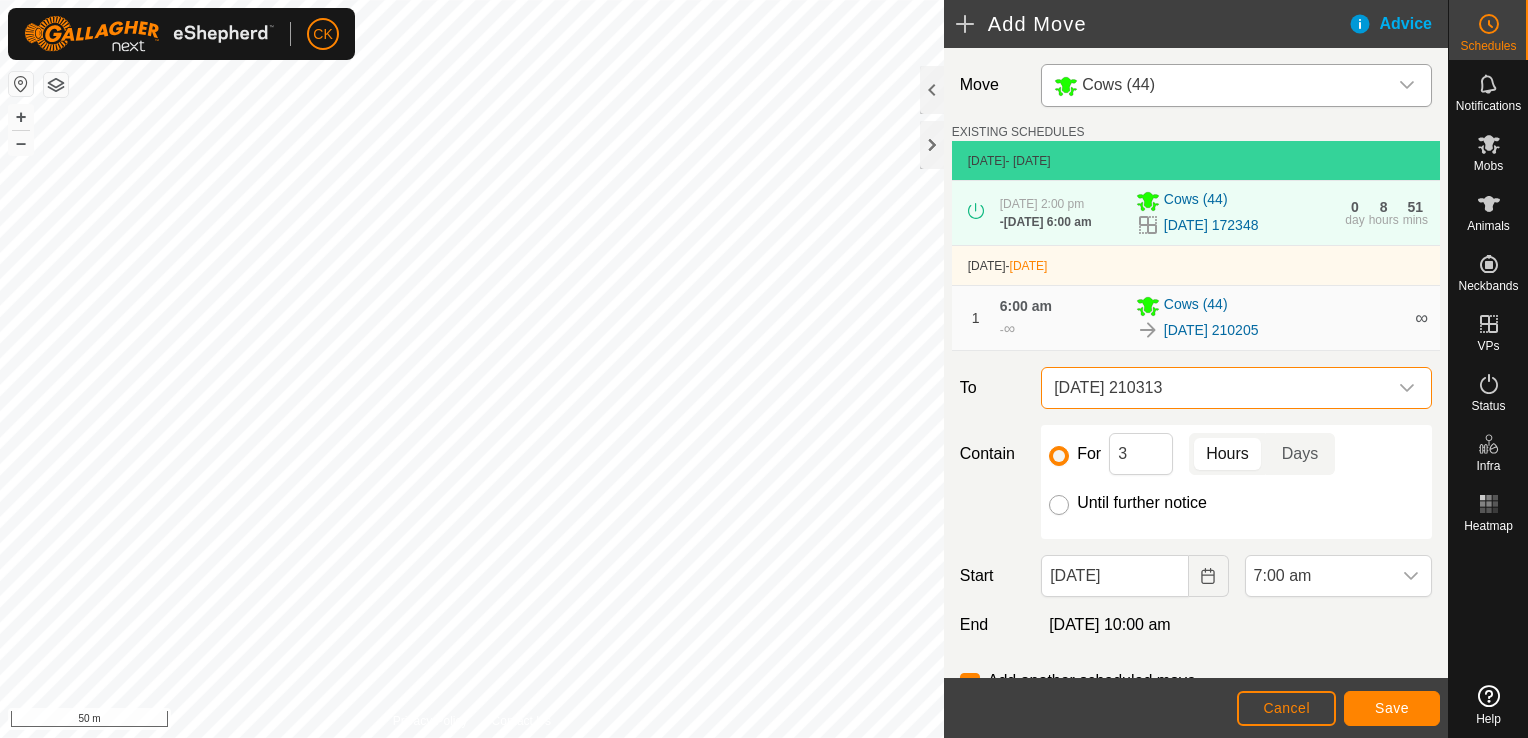 click on "Until further notice" at bounding box center [1059, 505] 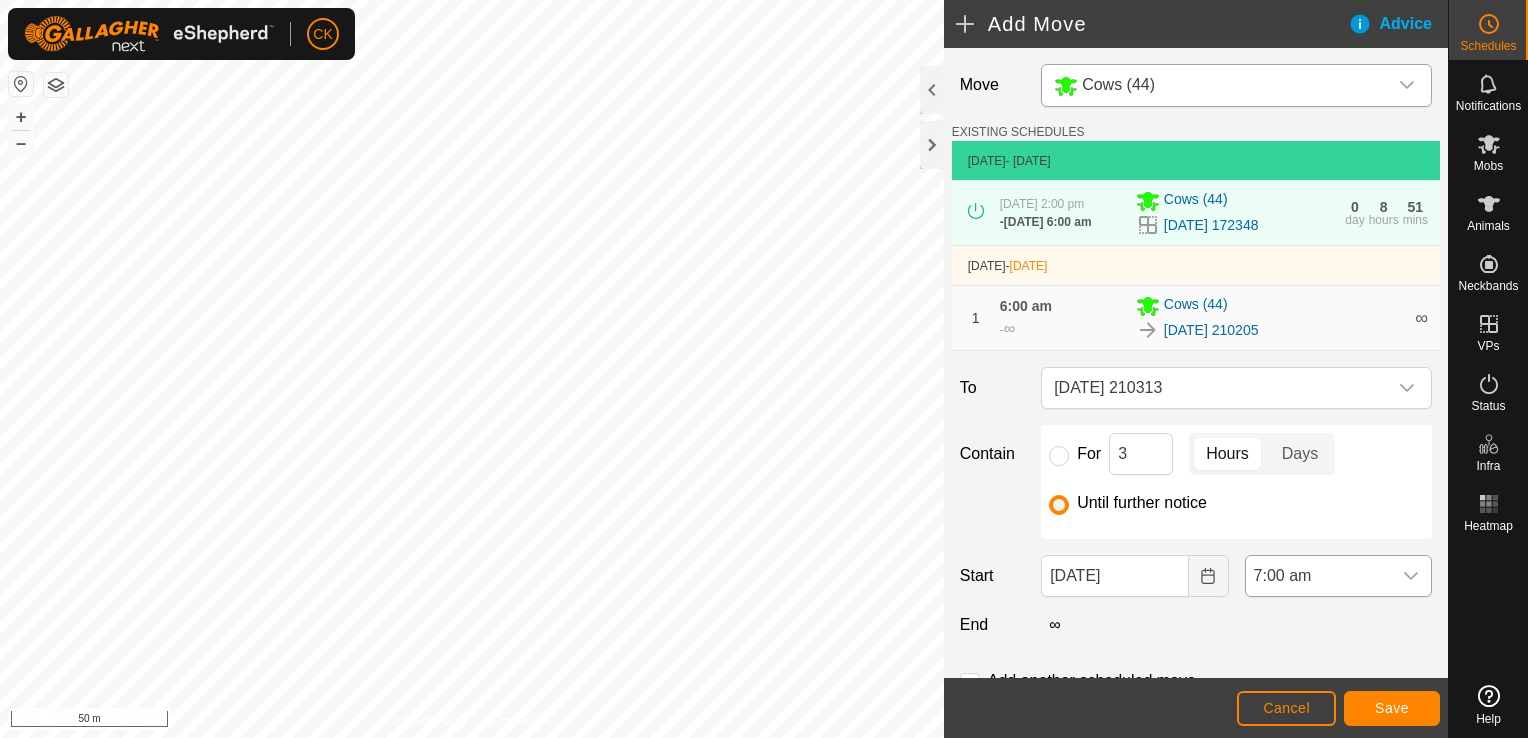 click 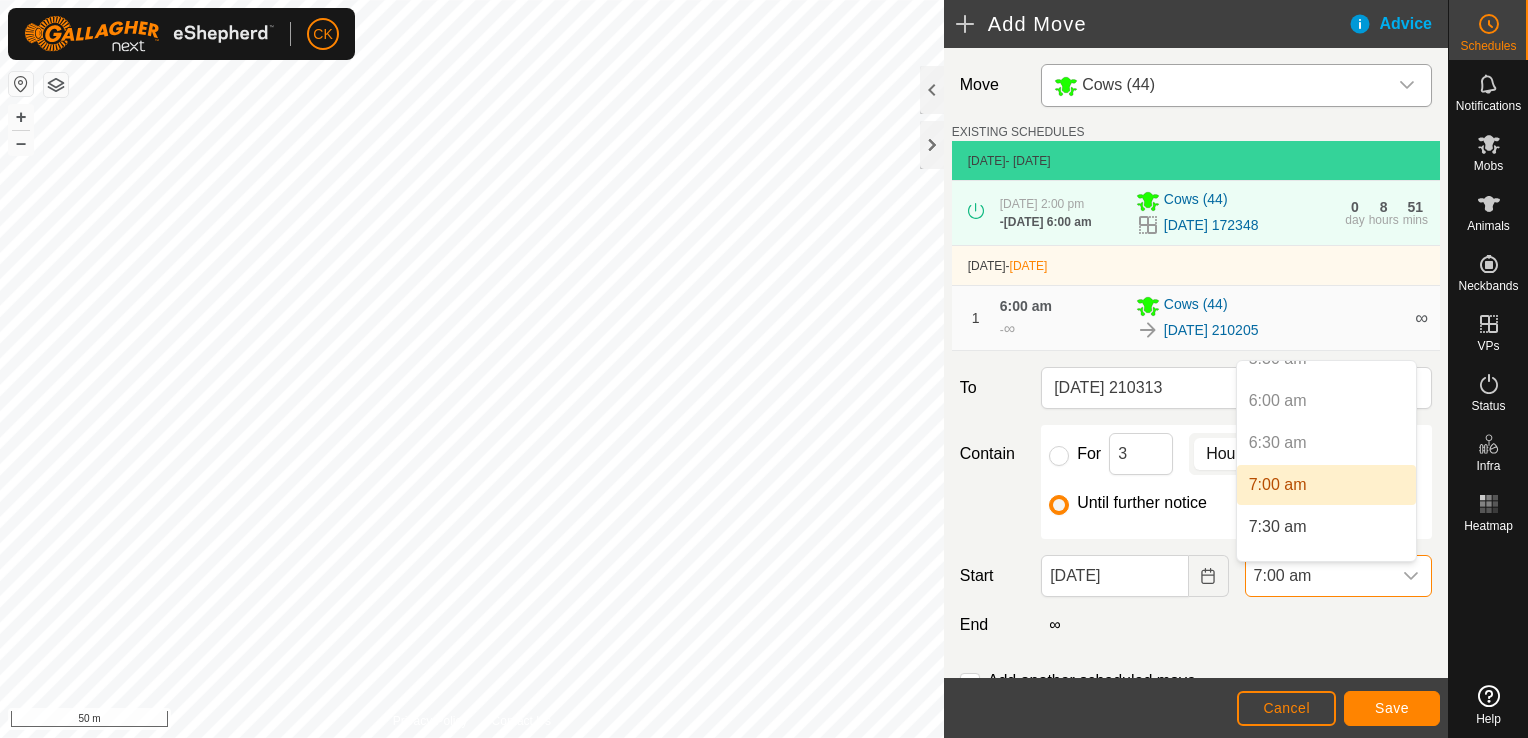 scroll, scrollTop: 533, scrollLeft: 0, axis: vertical 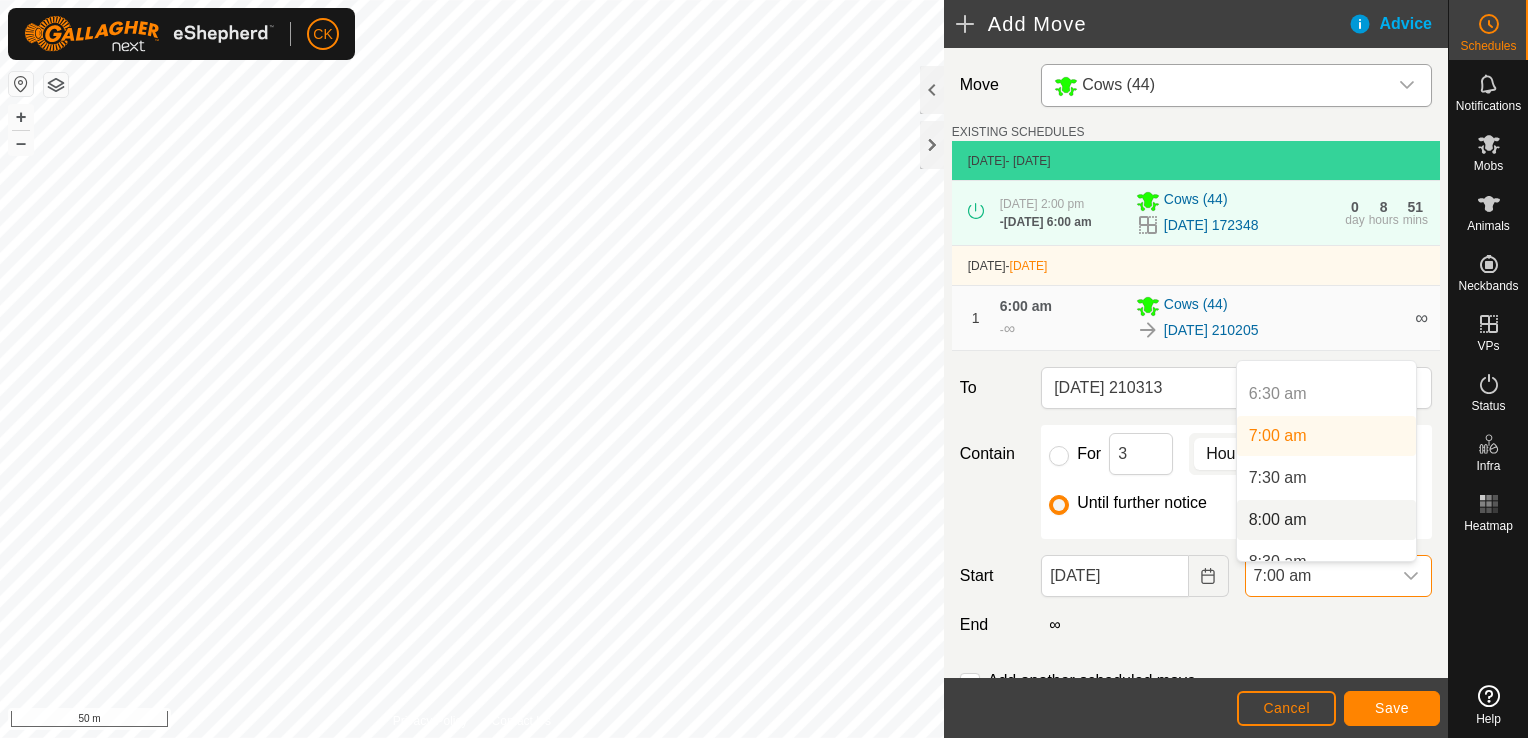 click on "8:00 am" at bounding box center (1326, 520) 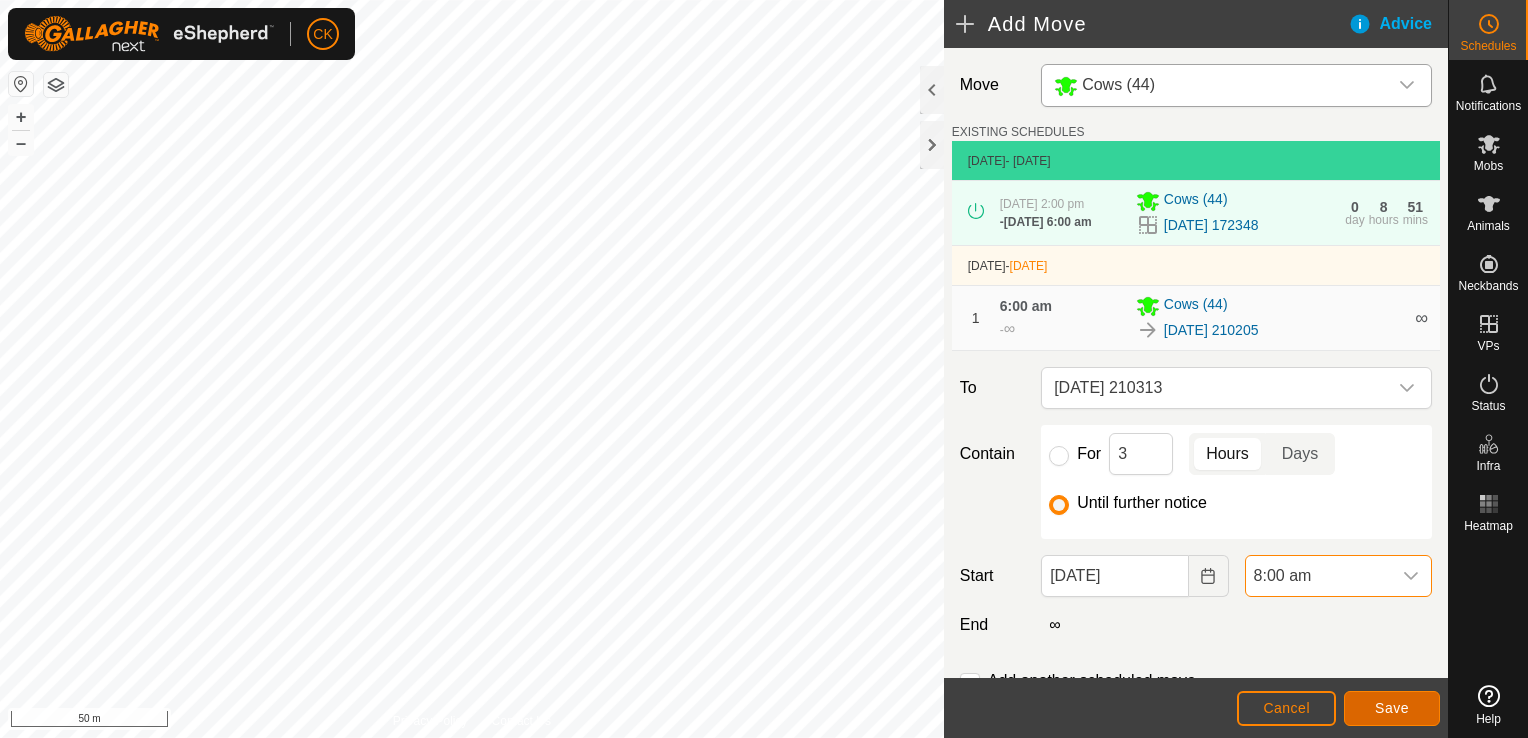 click on "Save" 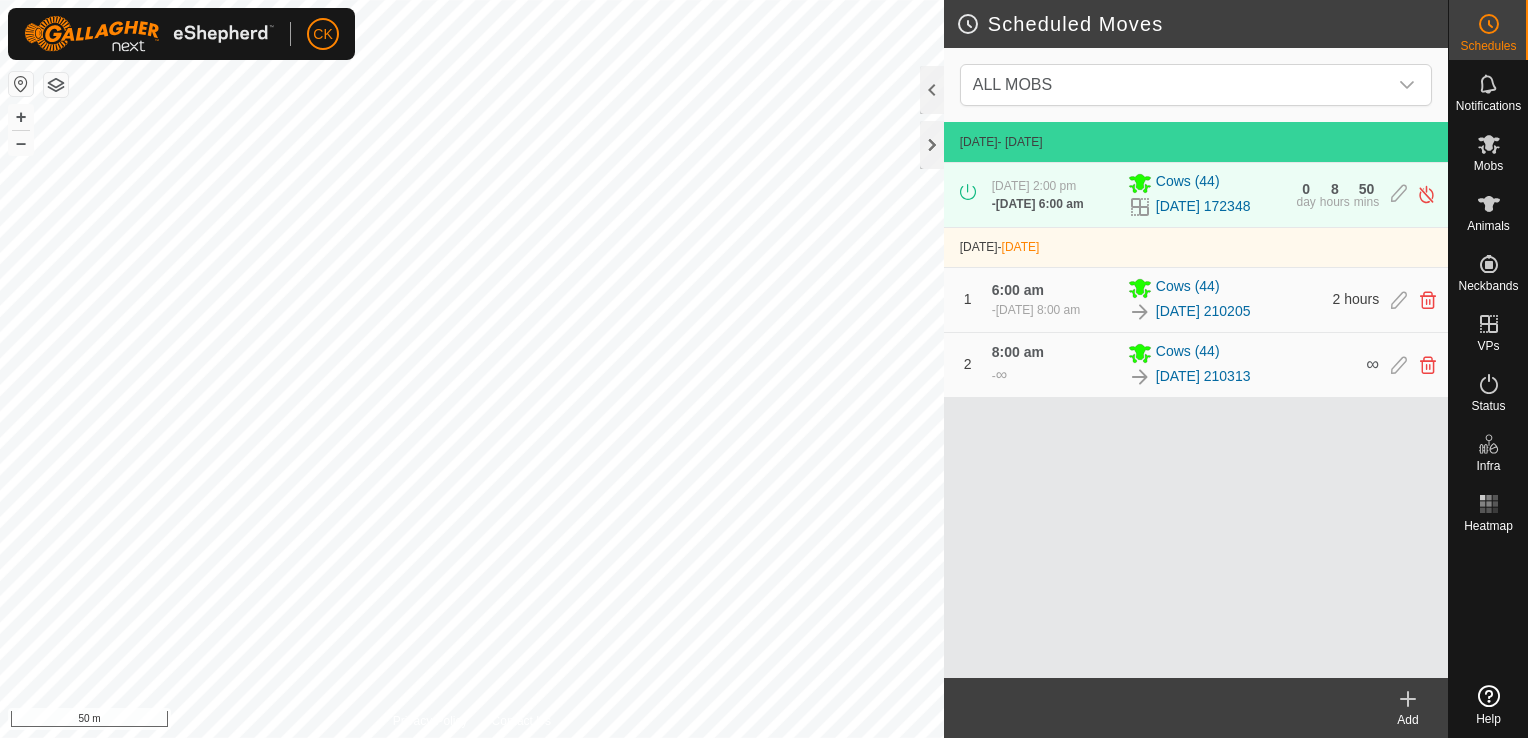 click 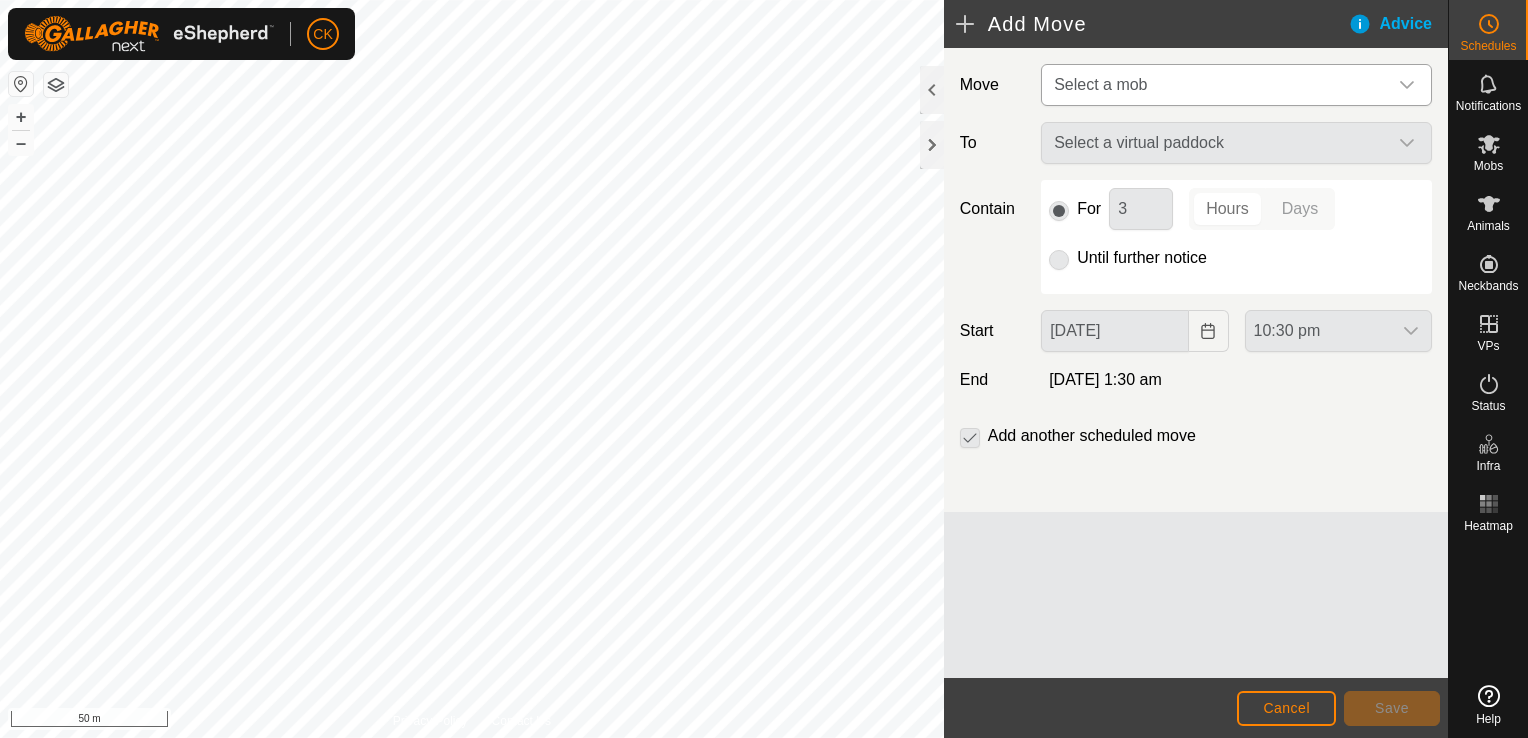 click 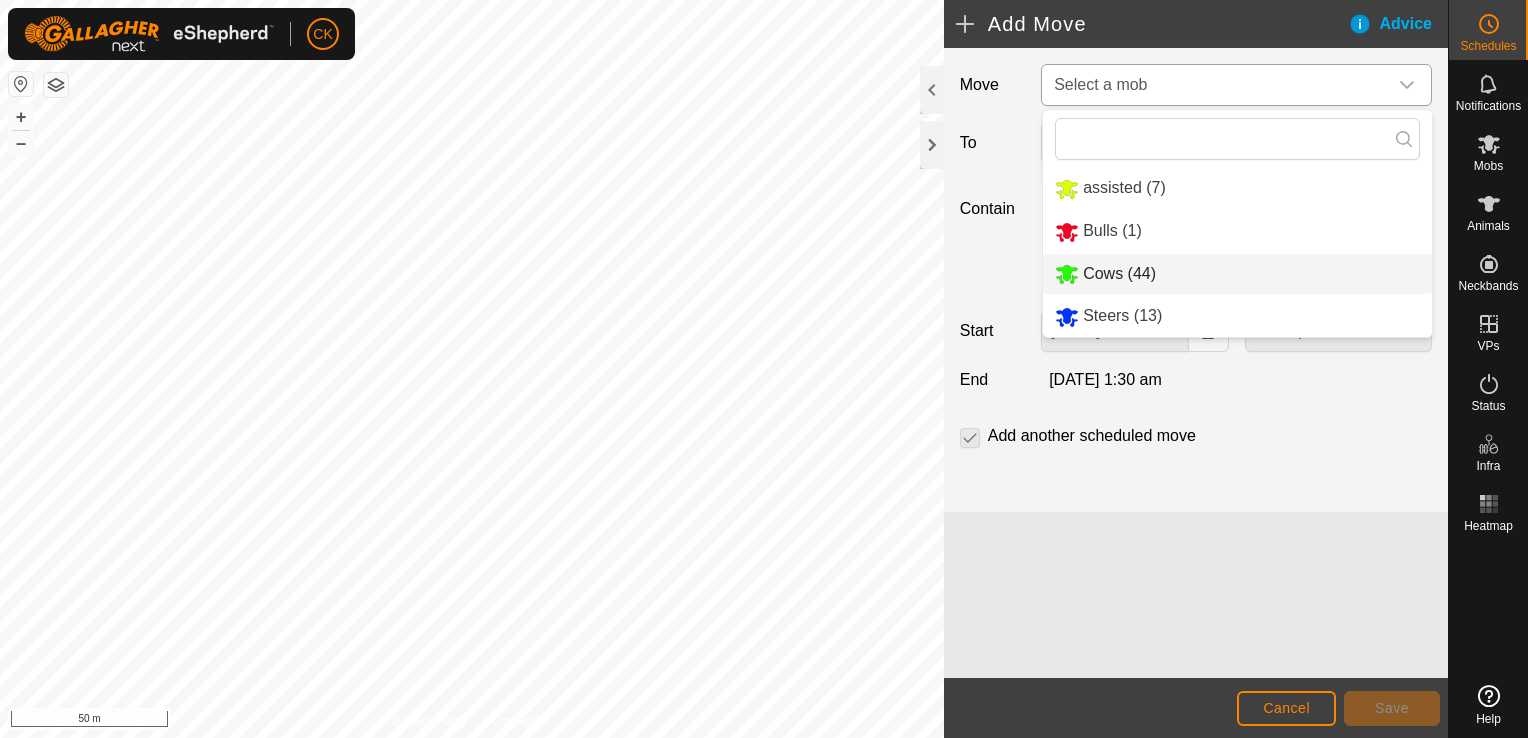 click on "Cows (44)" at bounding box center (1237, 274) 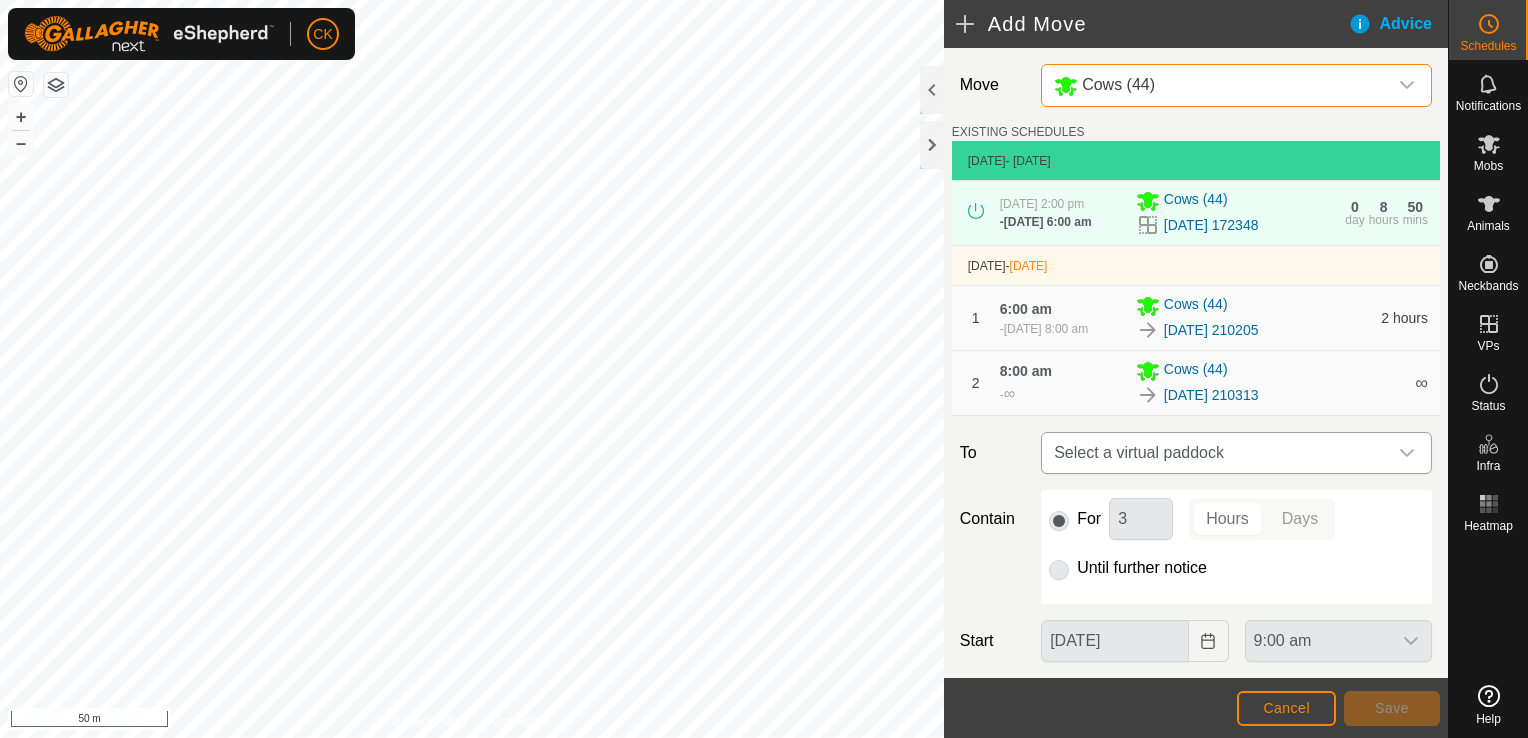 click 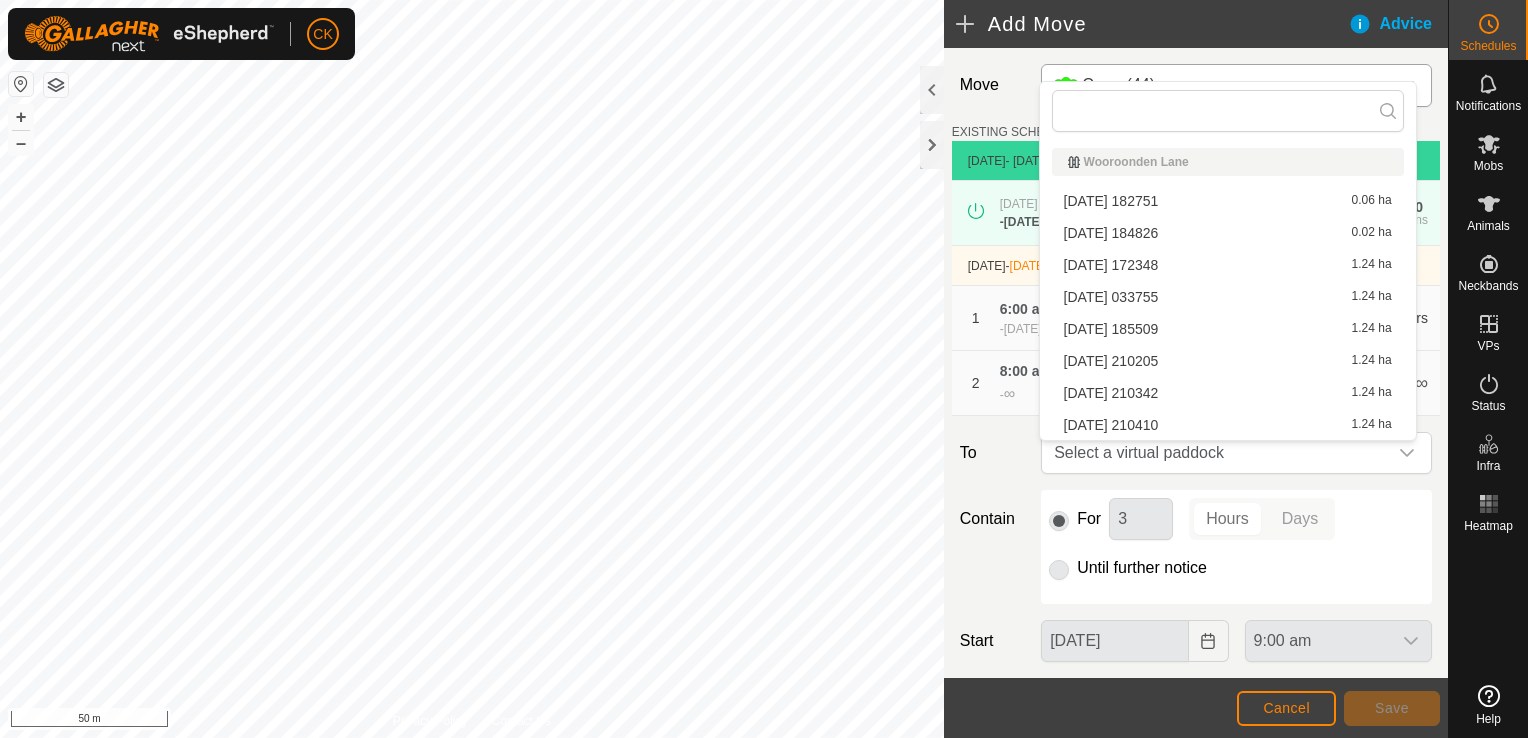 click on "[DATE] 210342  1.24 ha" at bounding box center [1228, 393] 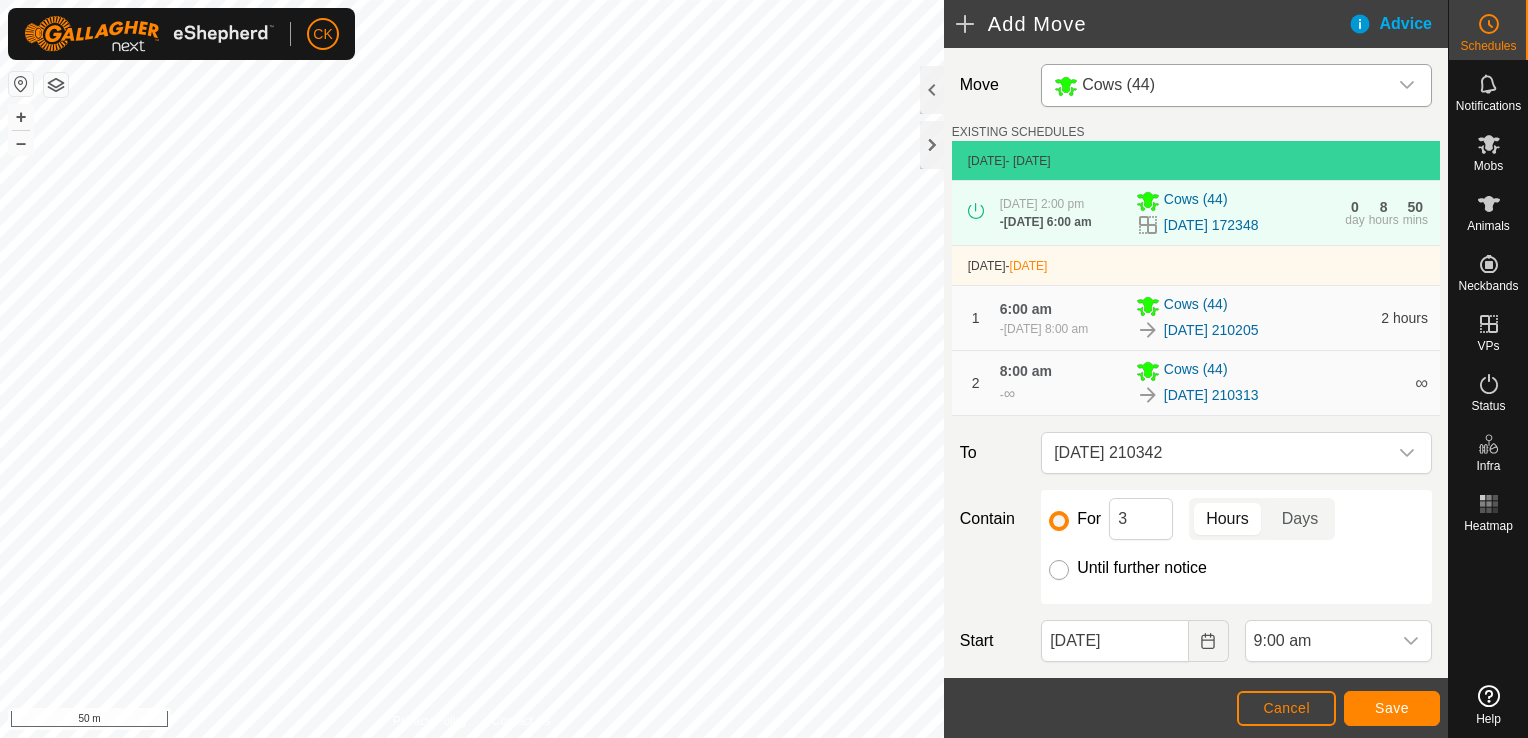 click on "Until further notice" at bounding box center [1059, 570] 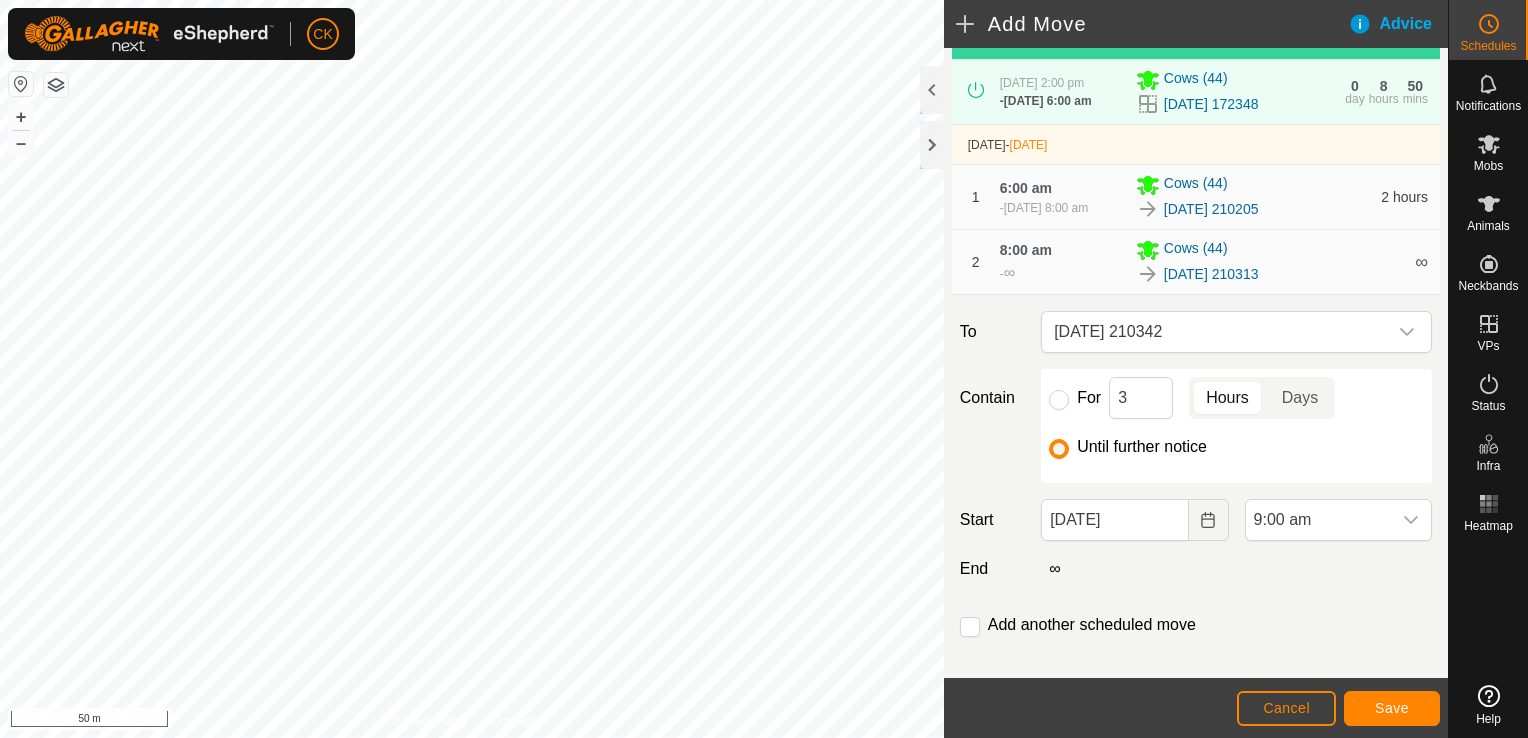 scroll, scrollTop: 148, scrollLeft: 0, axis: vertical 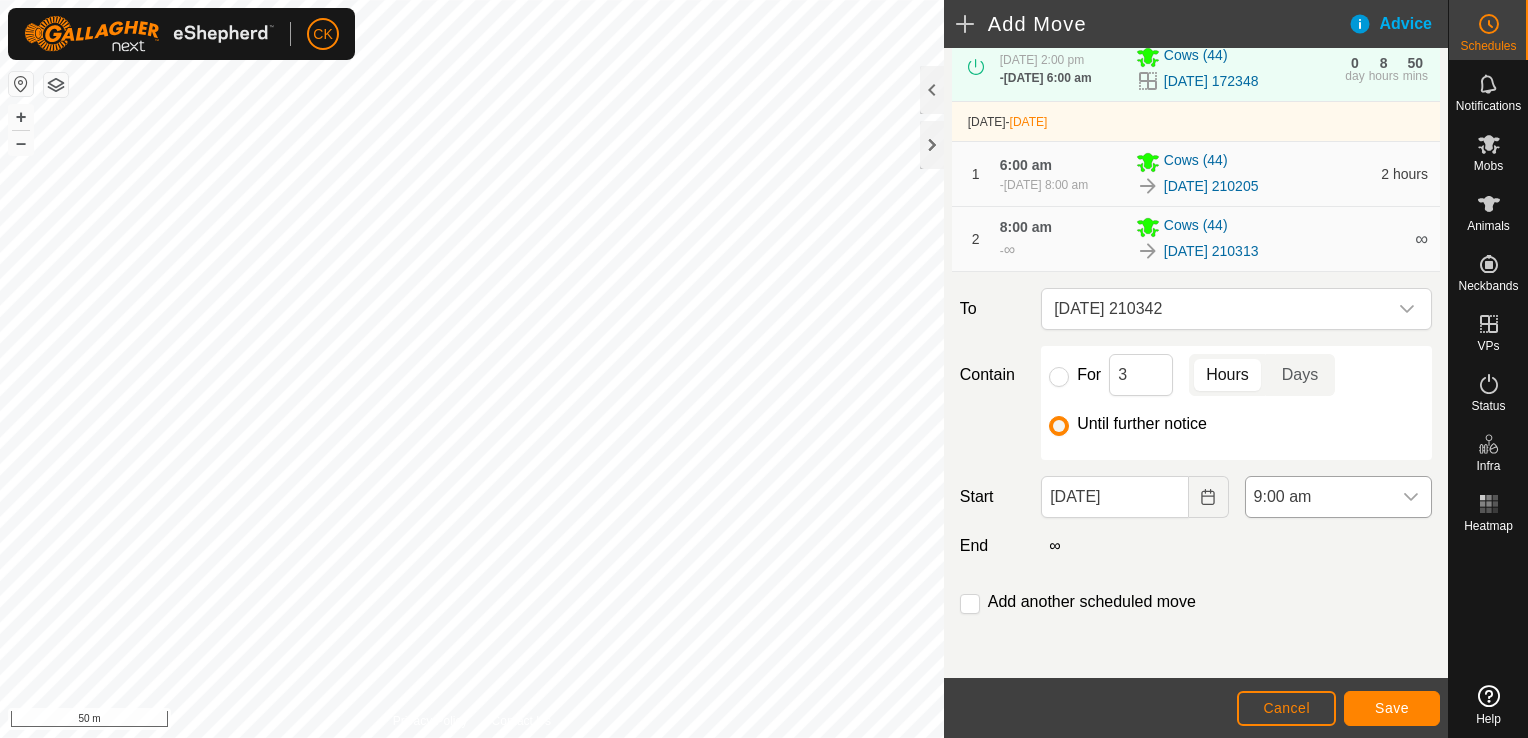 click 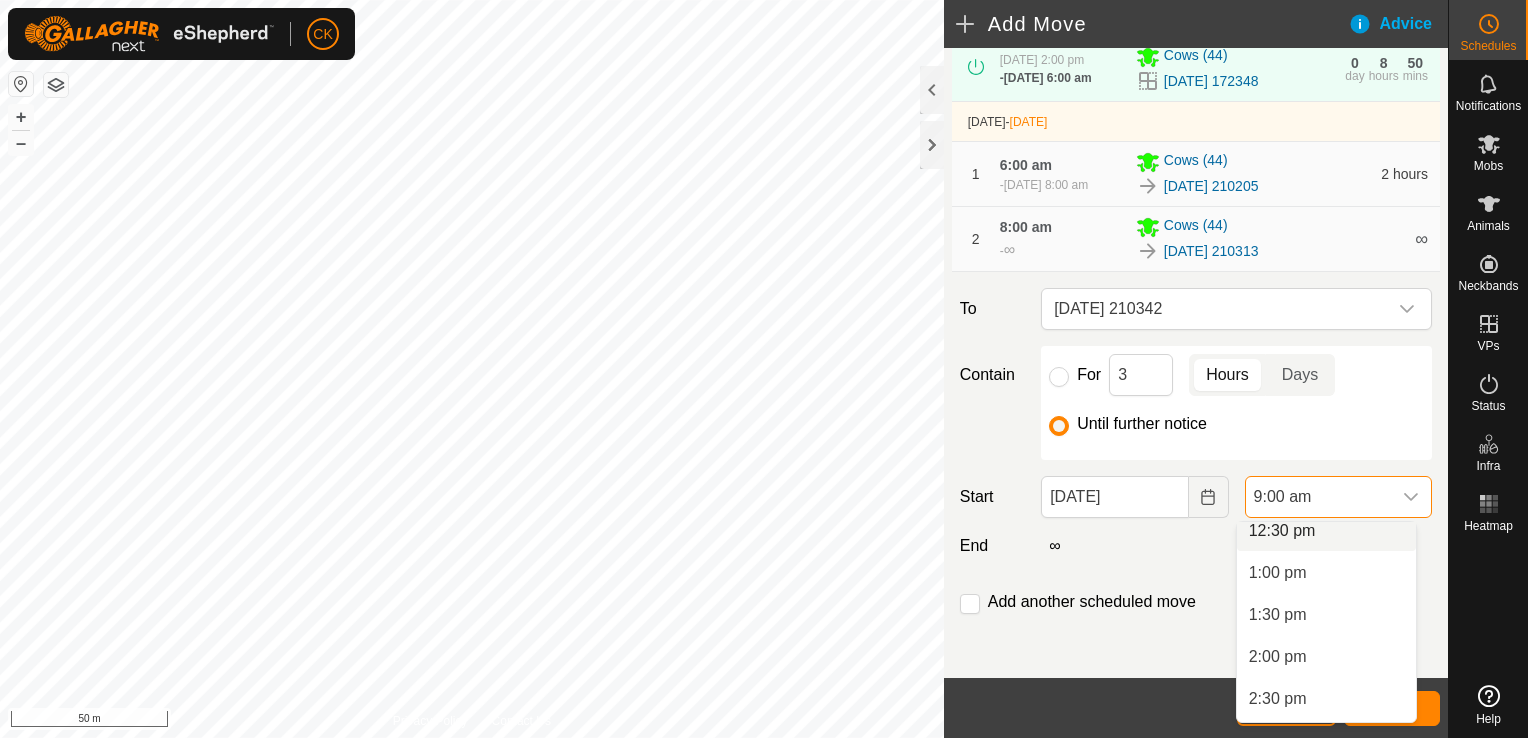 scroll, scrollTop: 1096, scrollLeft: 0, axis: vertical 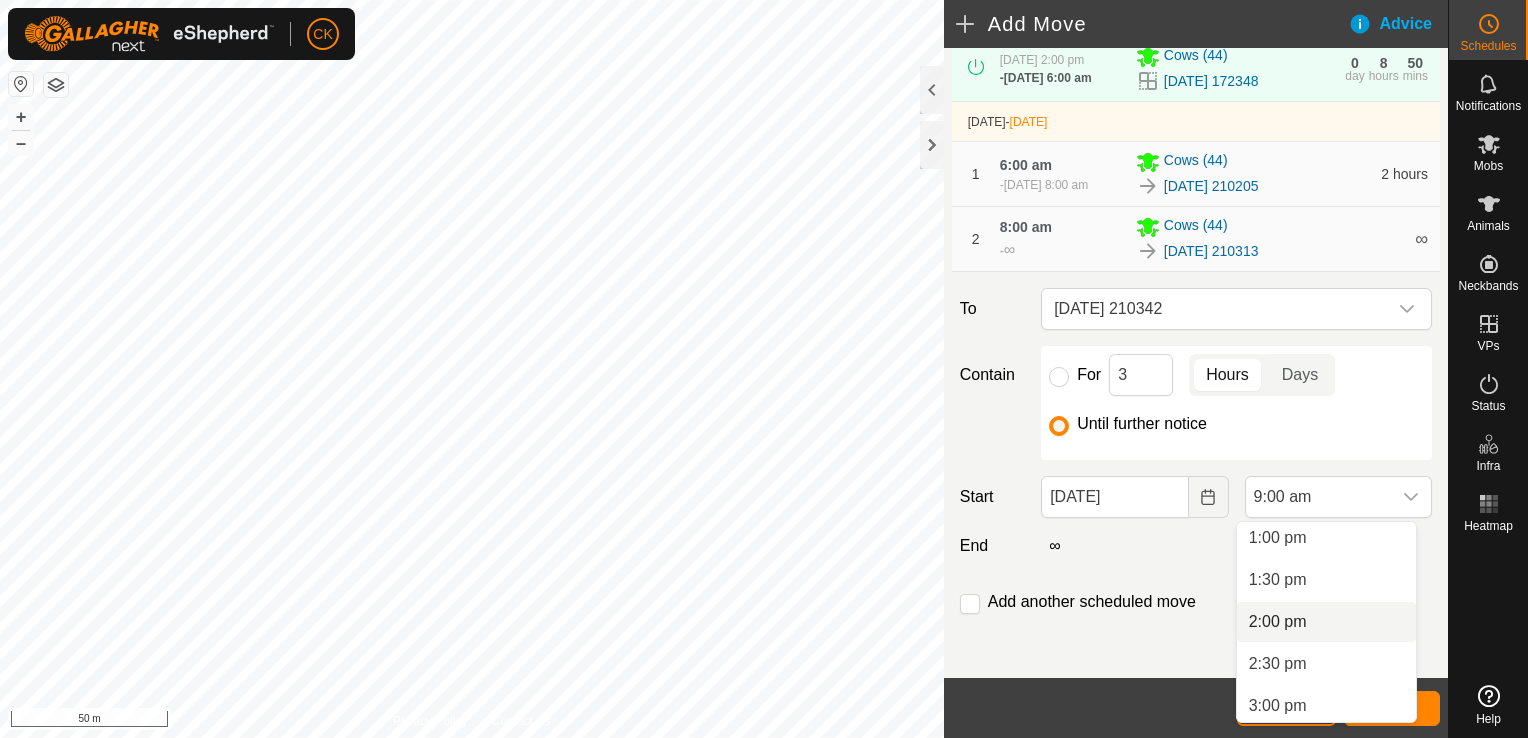 click on "2:00 pm" at bounding box center [1326, 622] 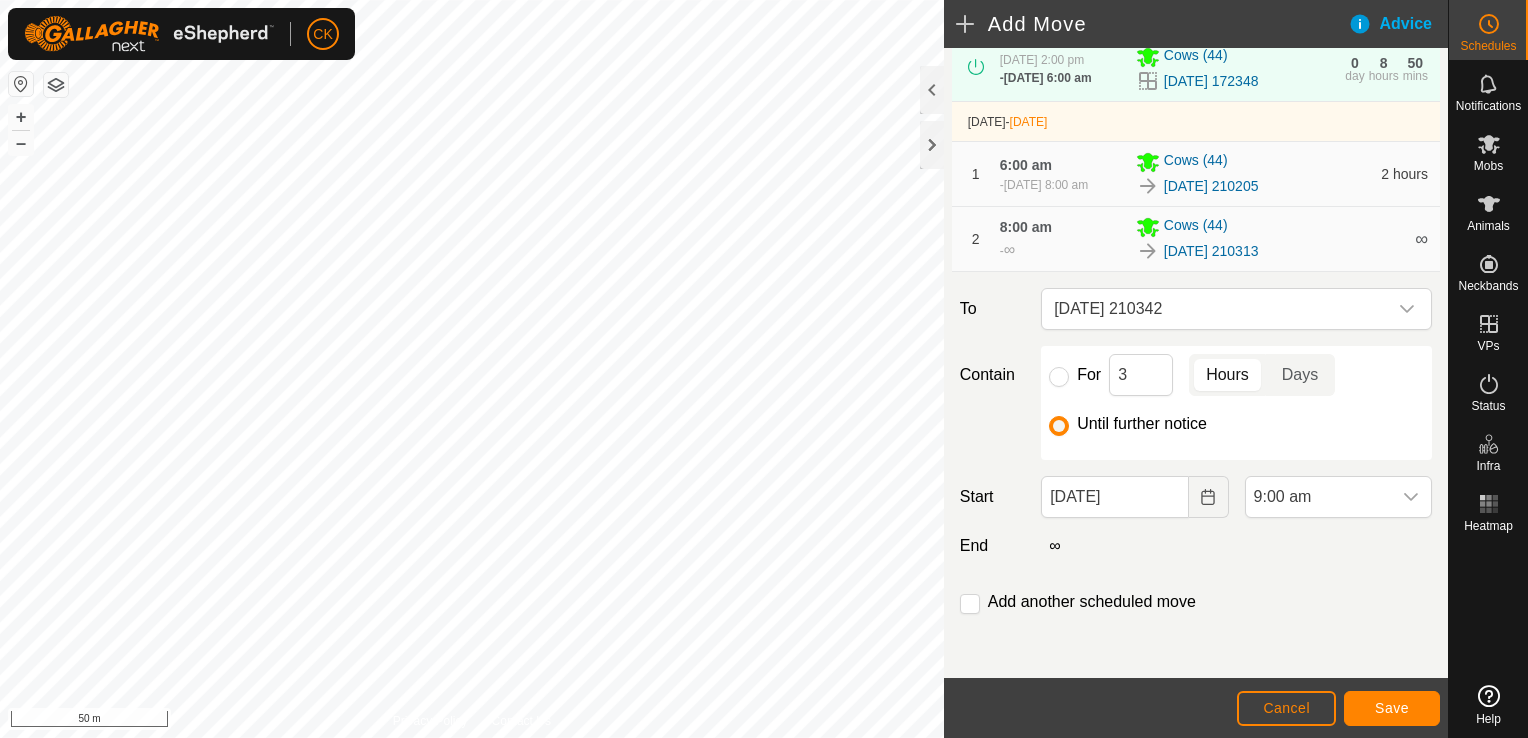 scroll, scrollTop: 756, scrollLeft: 0, axis: vertical 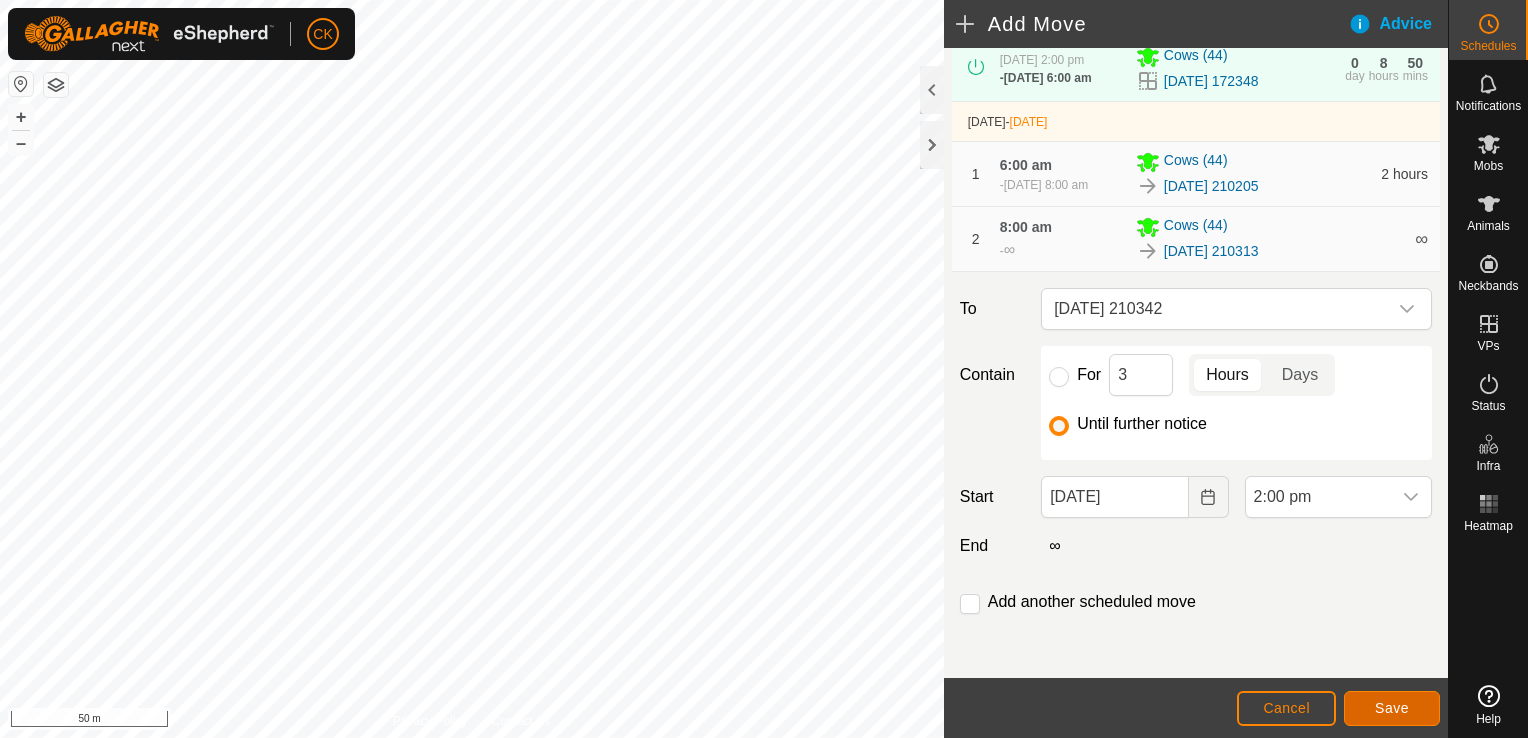click on "Save" 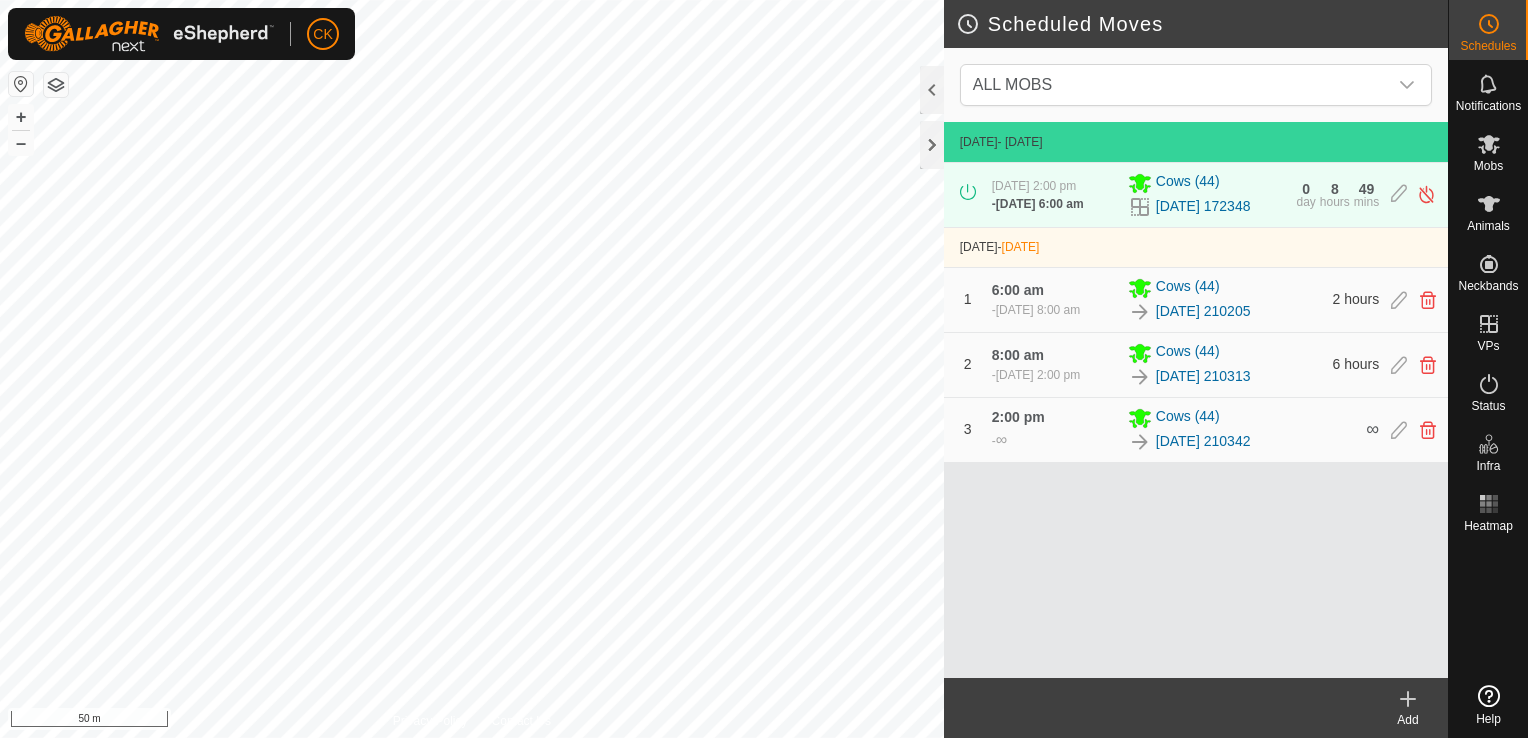 click 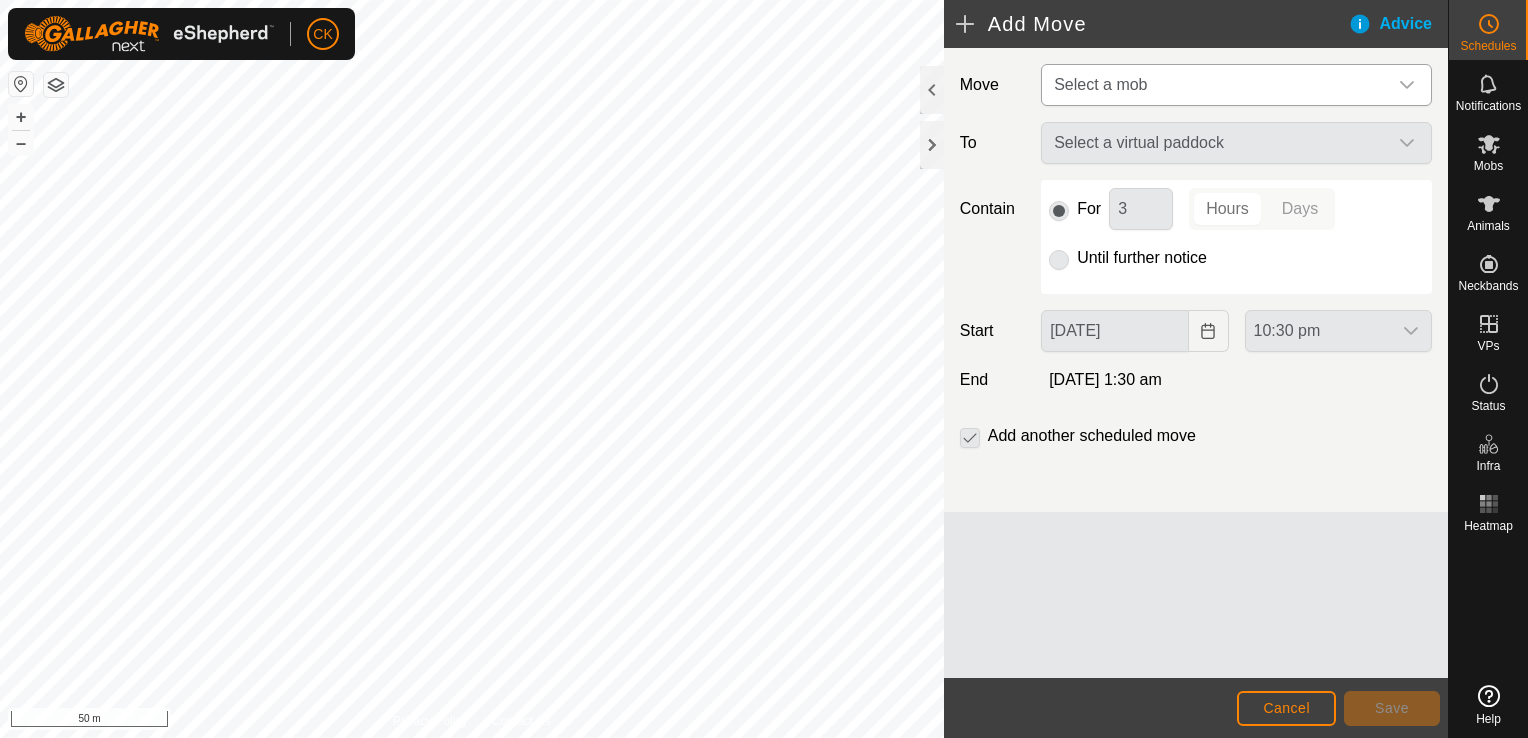 click 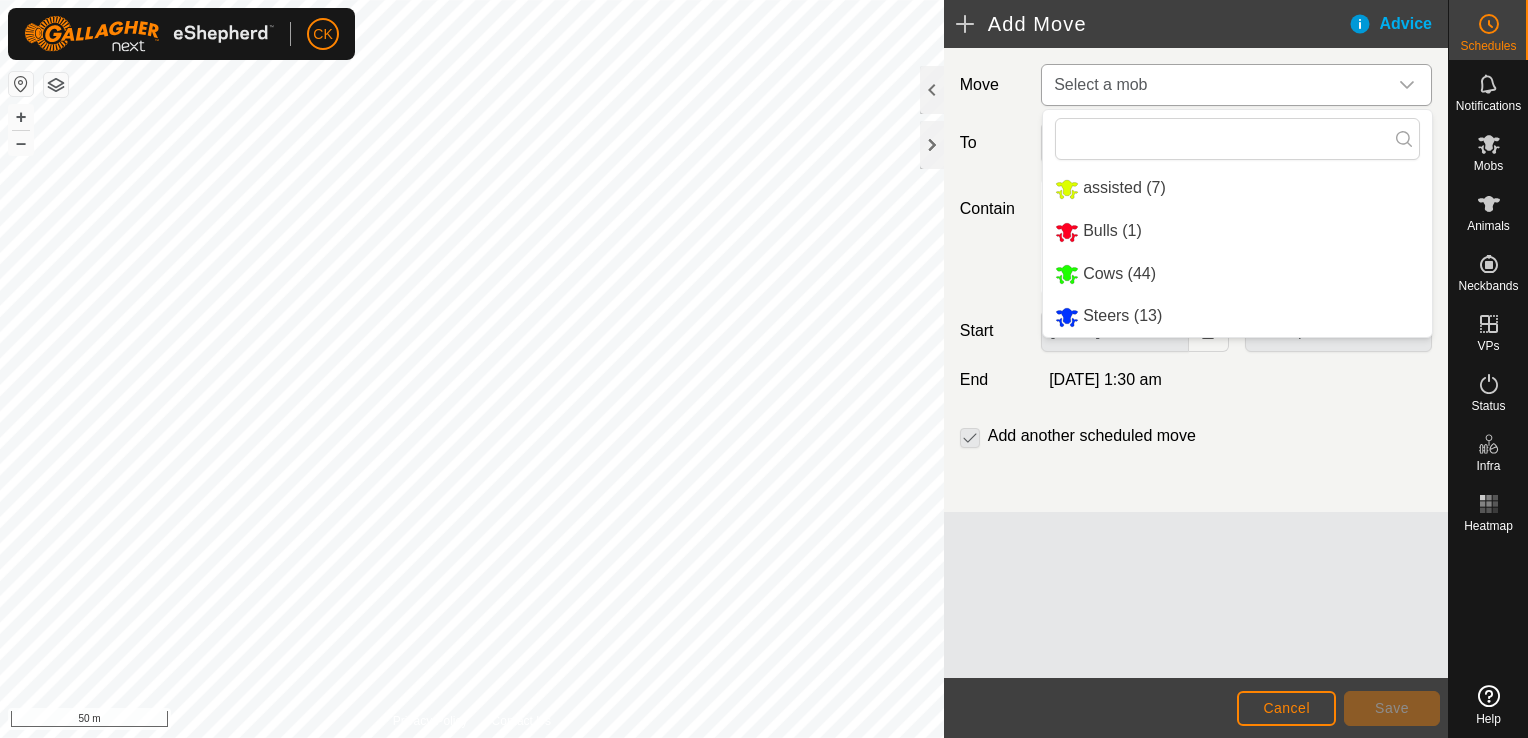 click on "Cows (44)" at bounding box center [1237, 274] 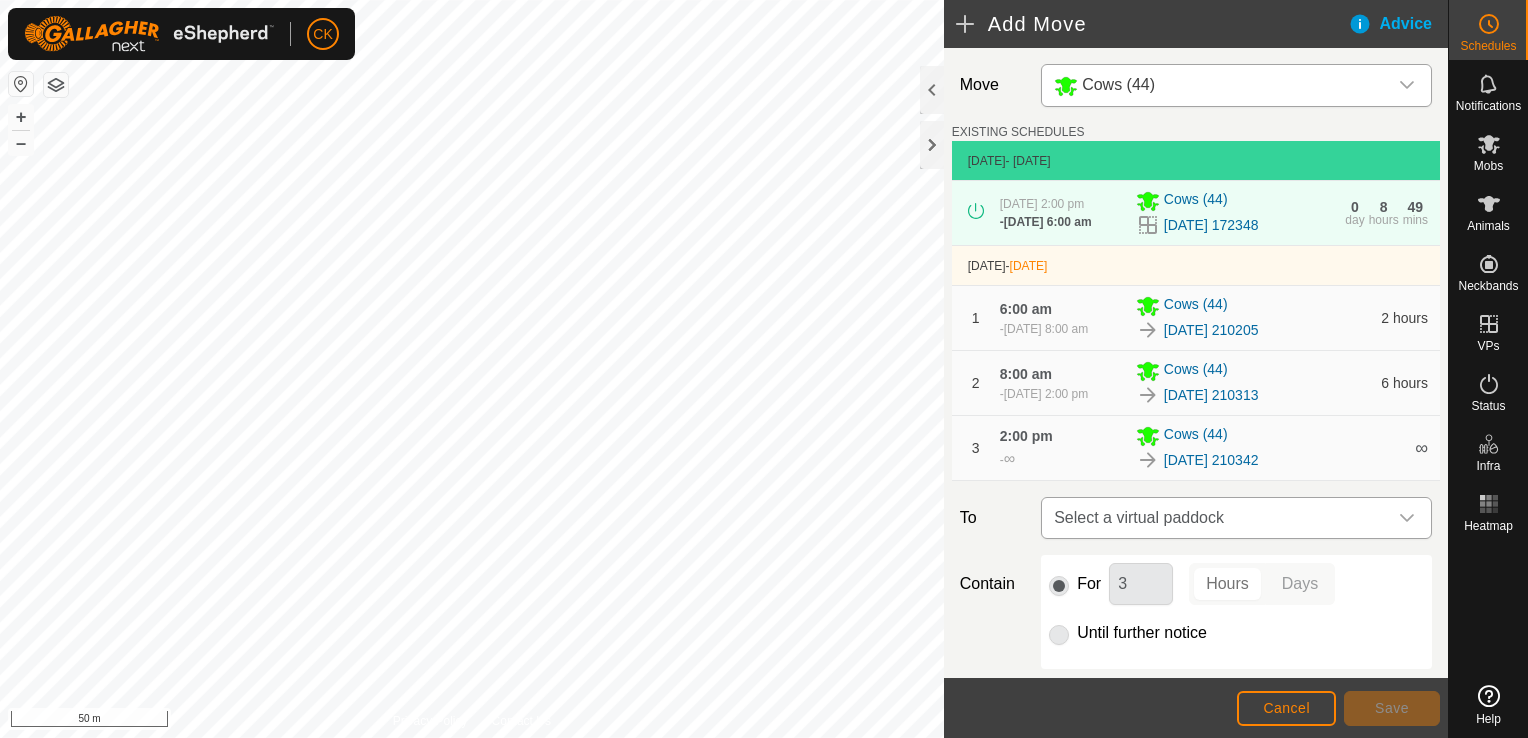click 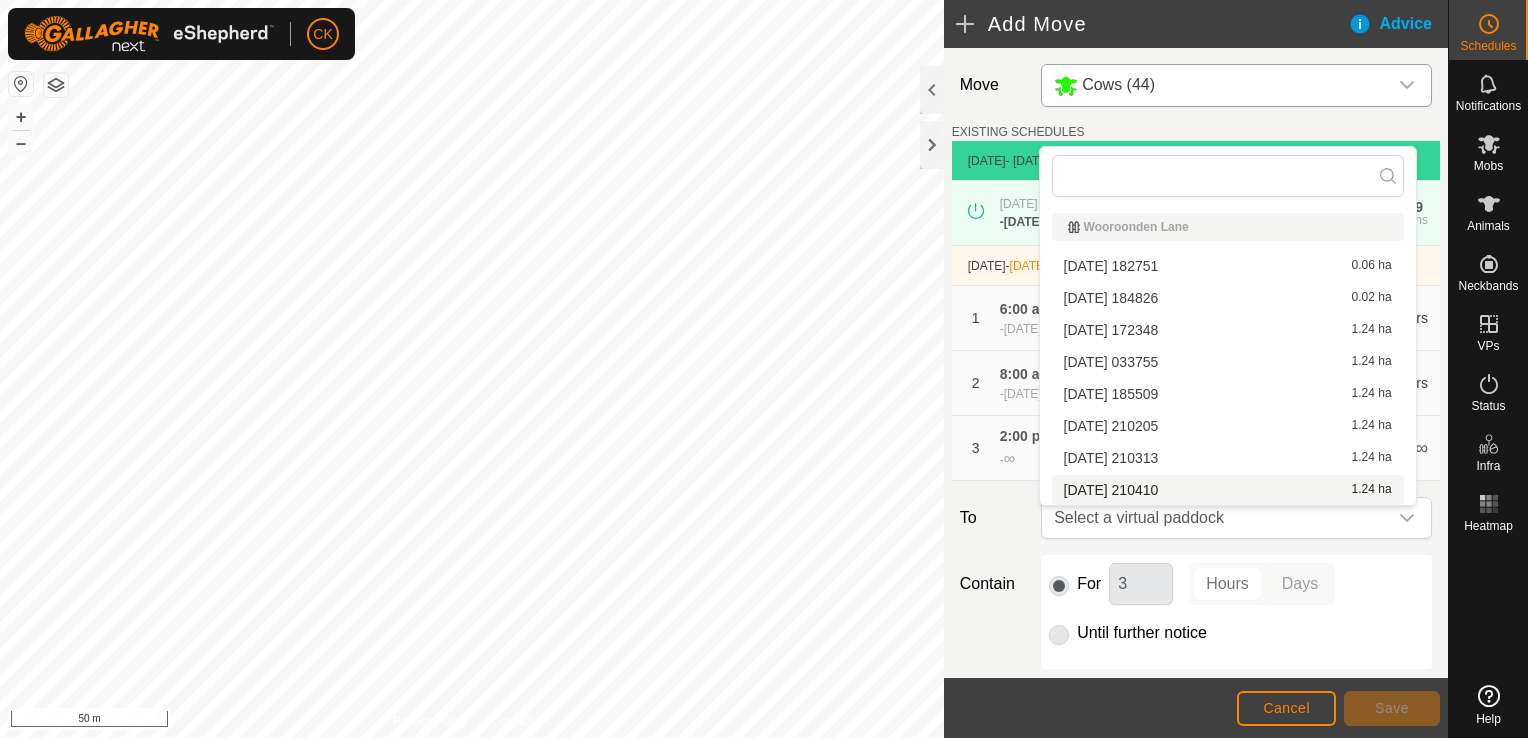 click on "[DATE] [DATE]  1.24 ha" at bounding box center [1228, 490] 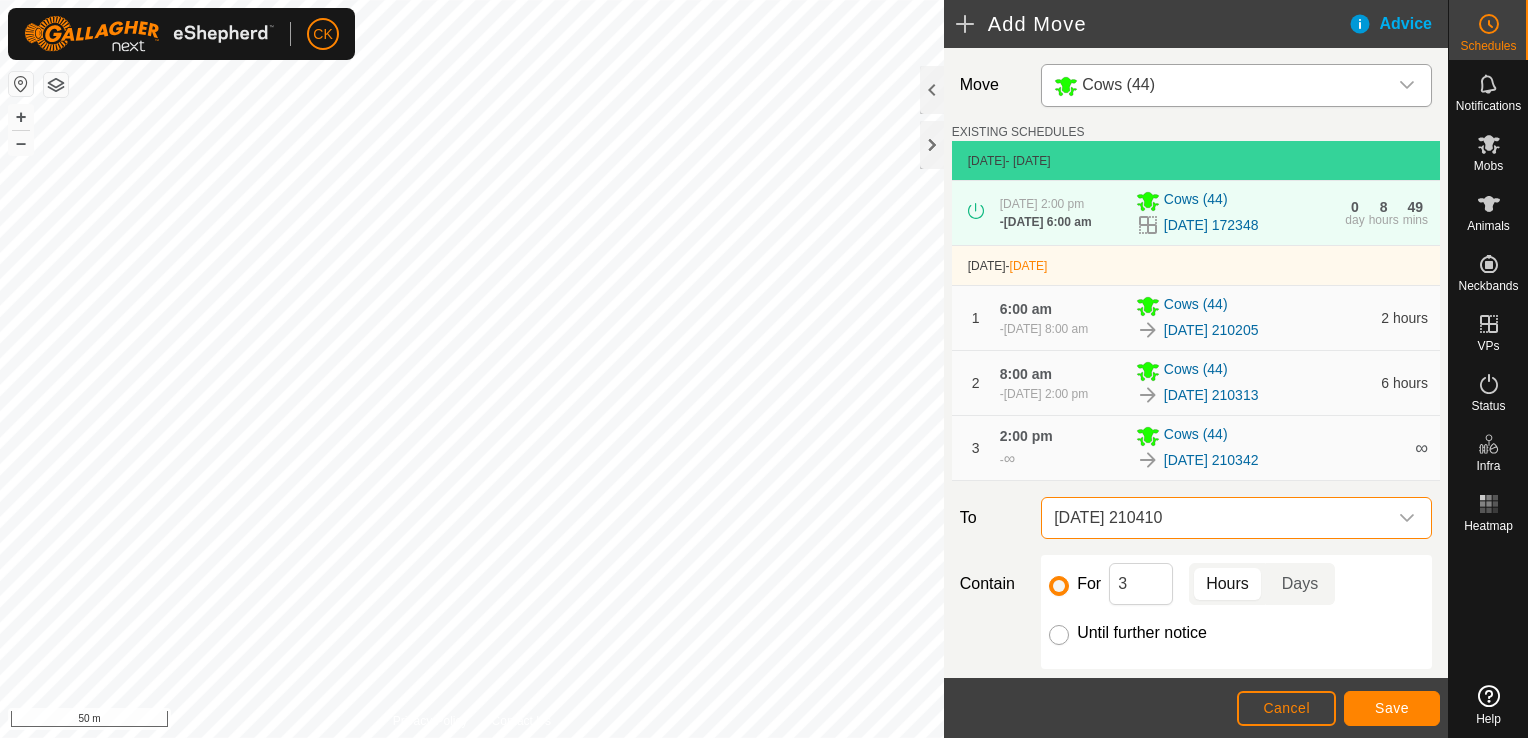 click on "Until further notice" at bounding box center (1059, 635) 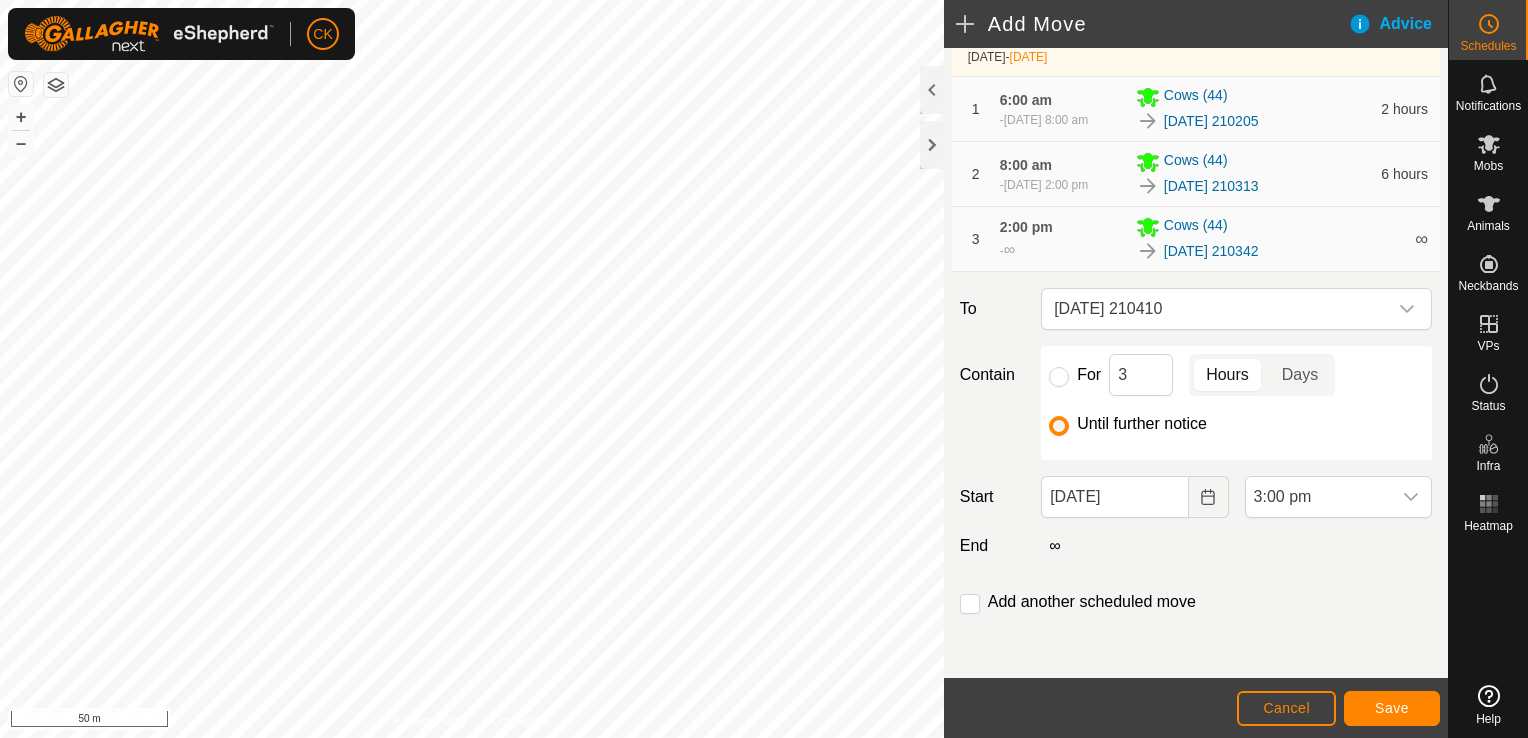 scroll, scrollTop: 212, scrollLeft: 0, axis: vertical 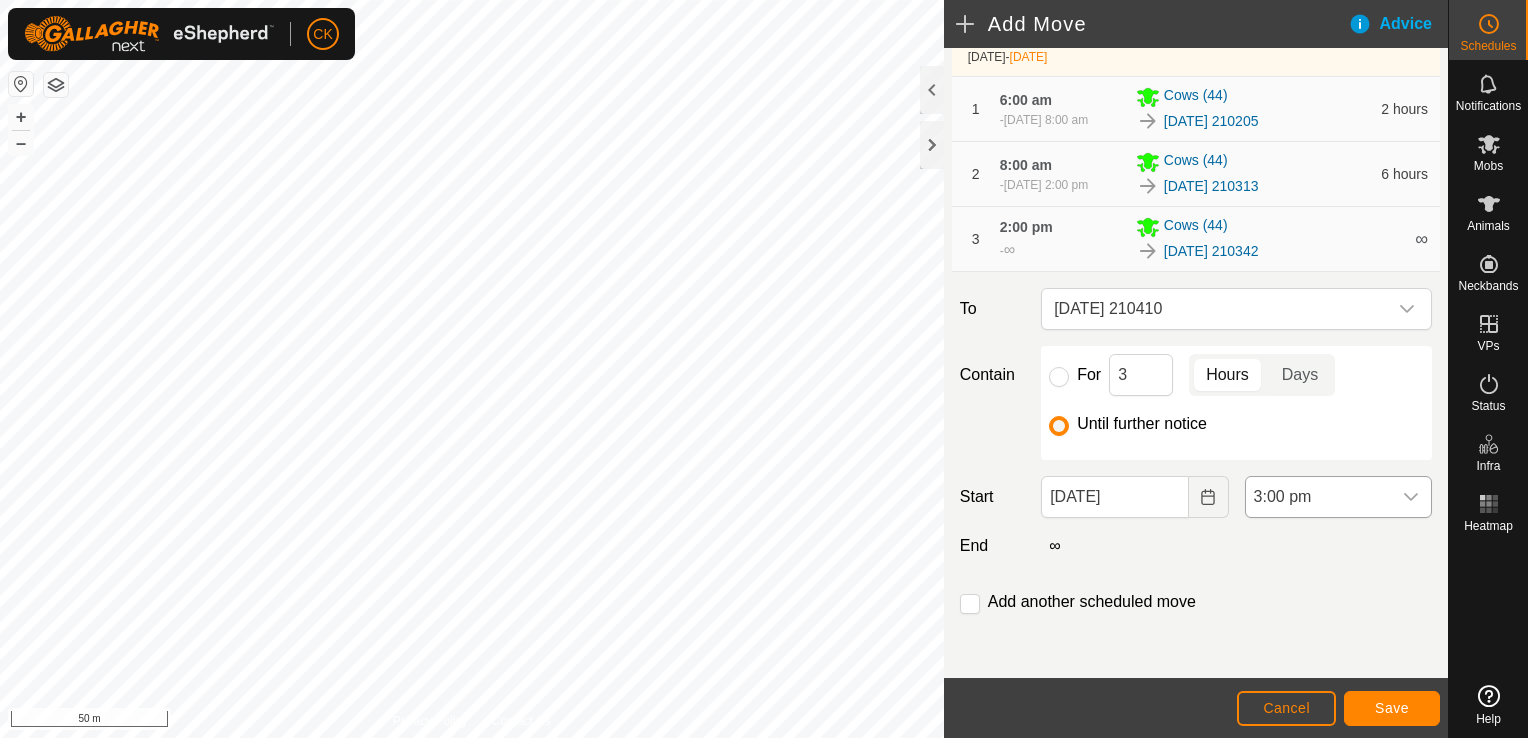 click 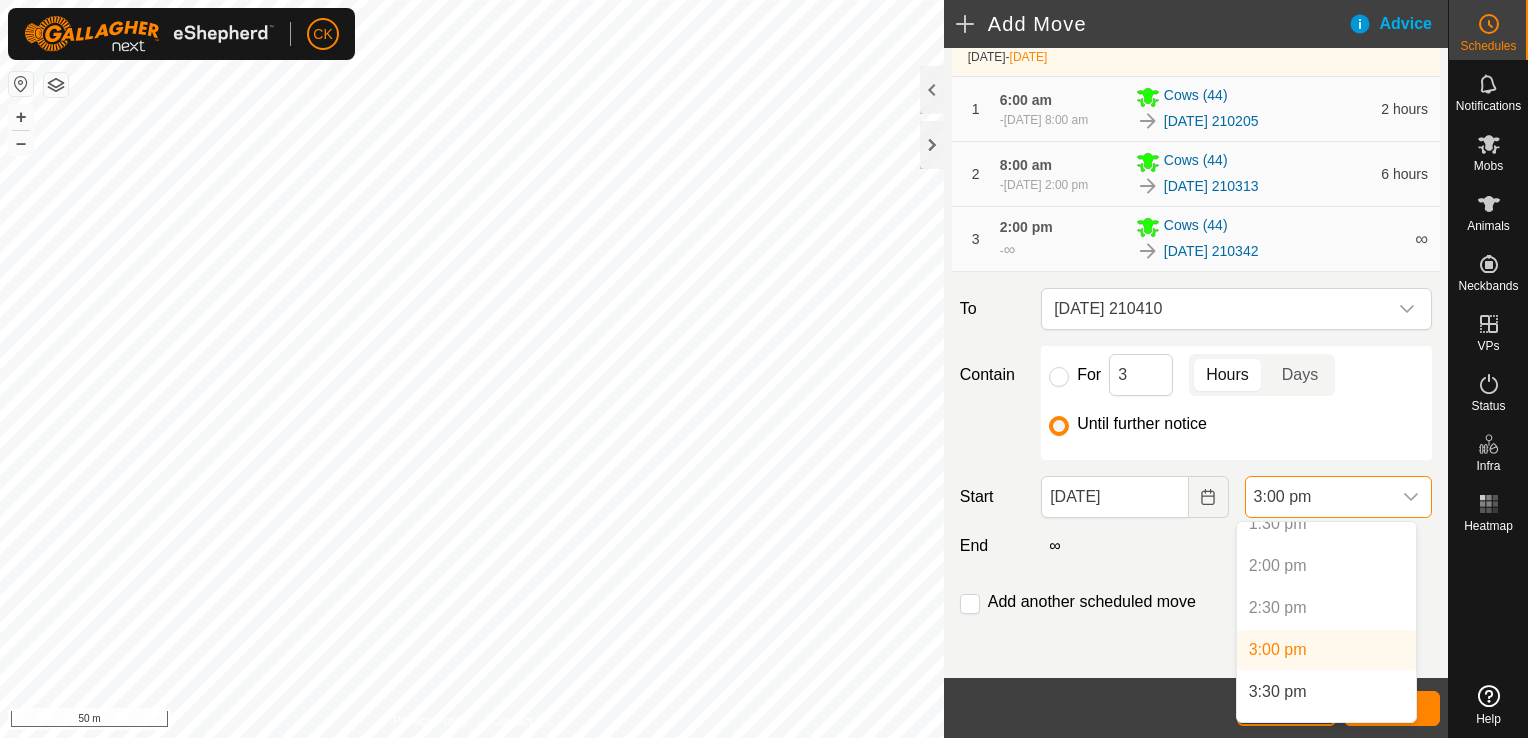 scroll, scrollTop: 1200, scrollLeft: 0, axis: vertical 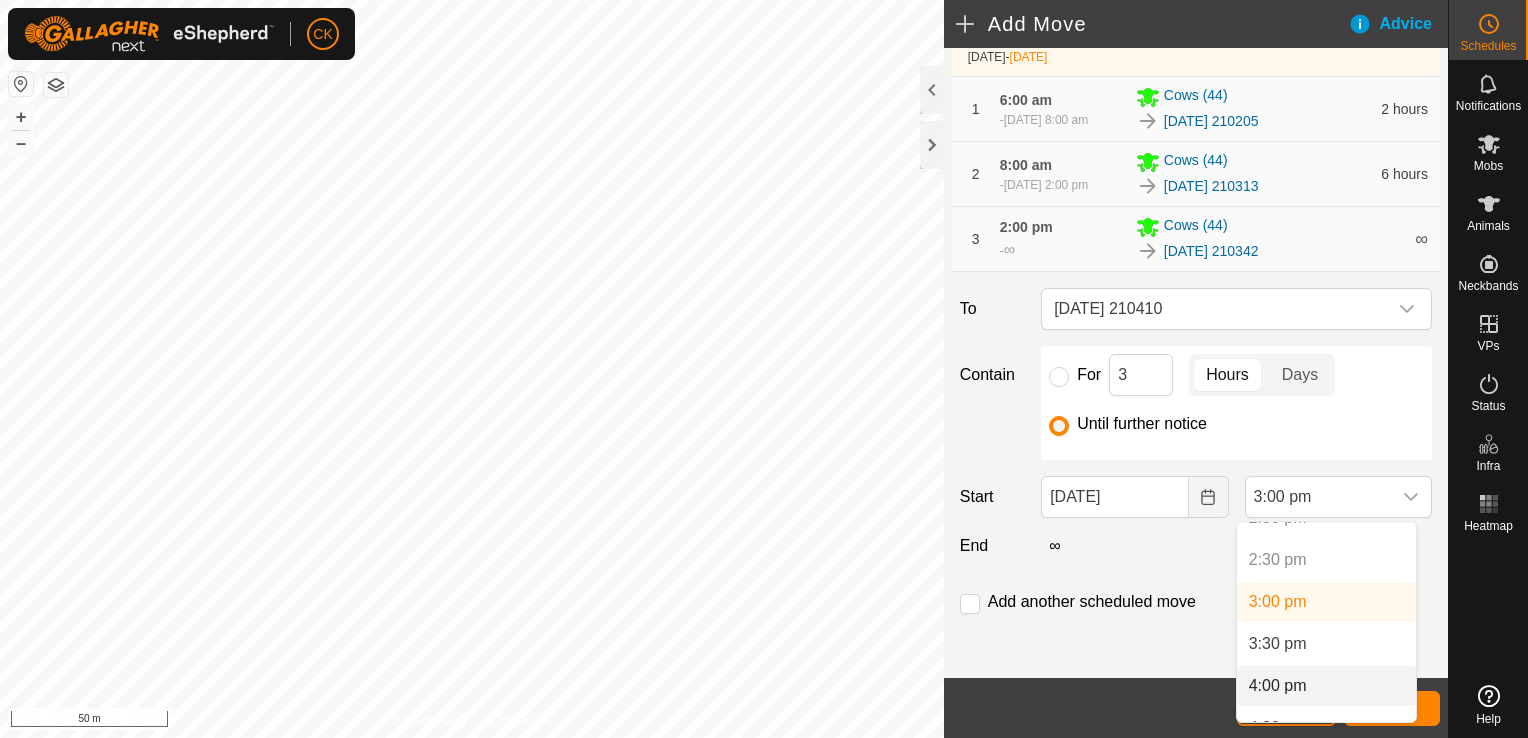 click on "4:00 pm" at bounding box center (1326, 686) 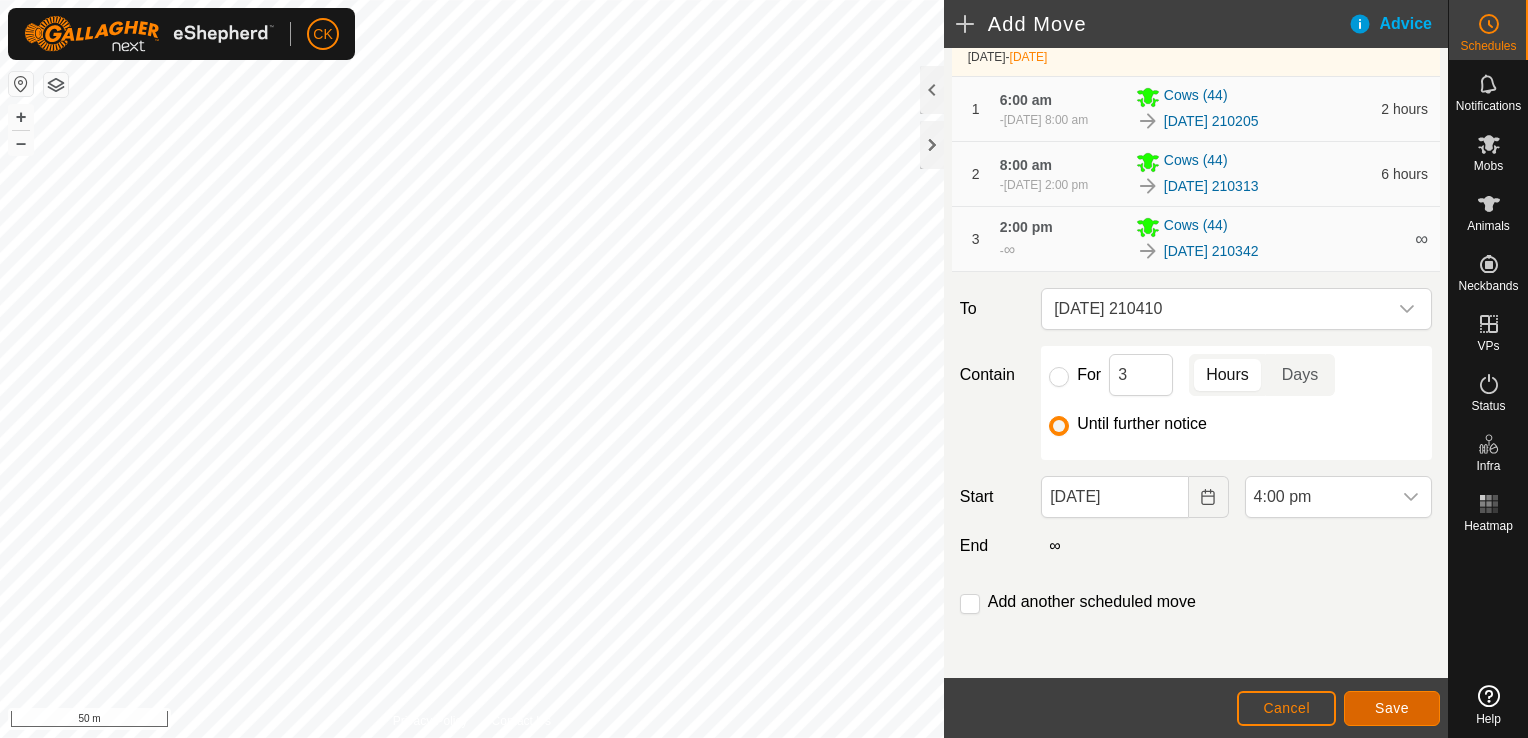click on "Save" 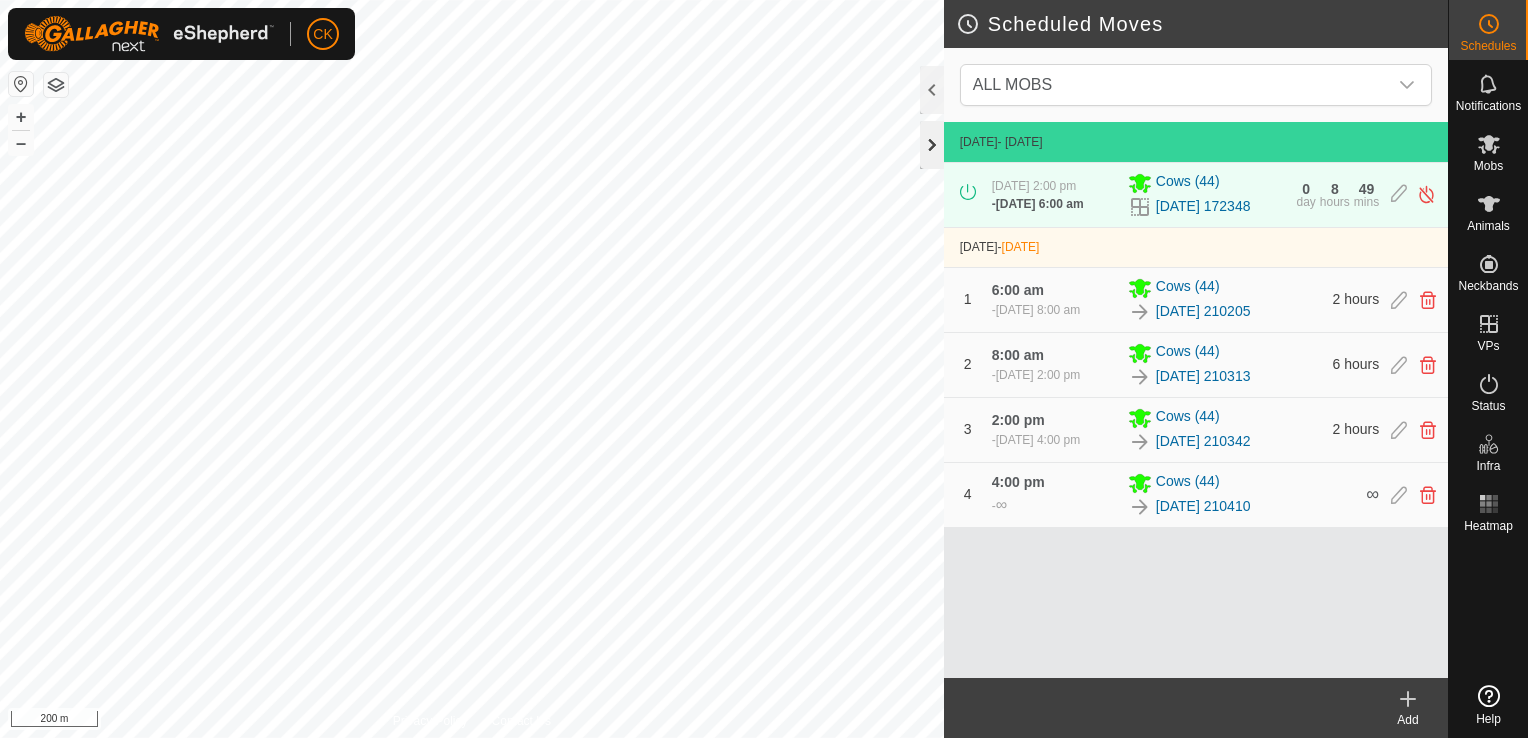 click 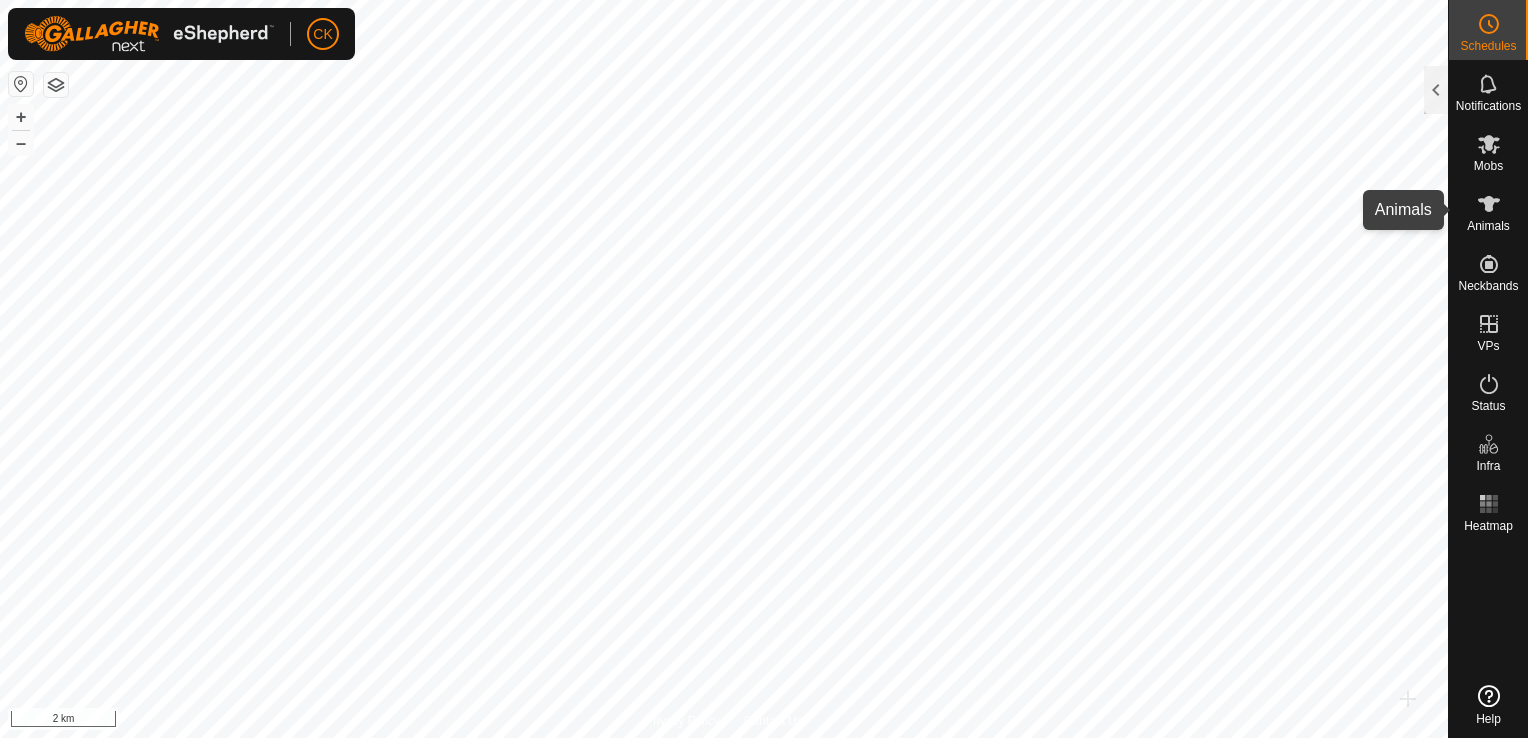 click 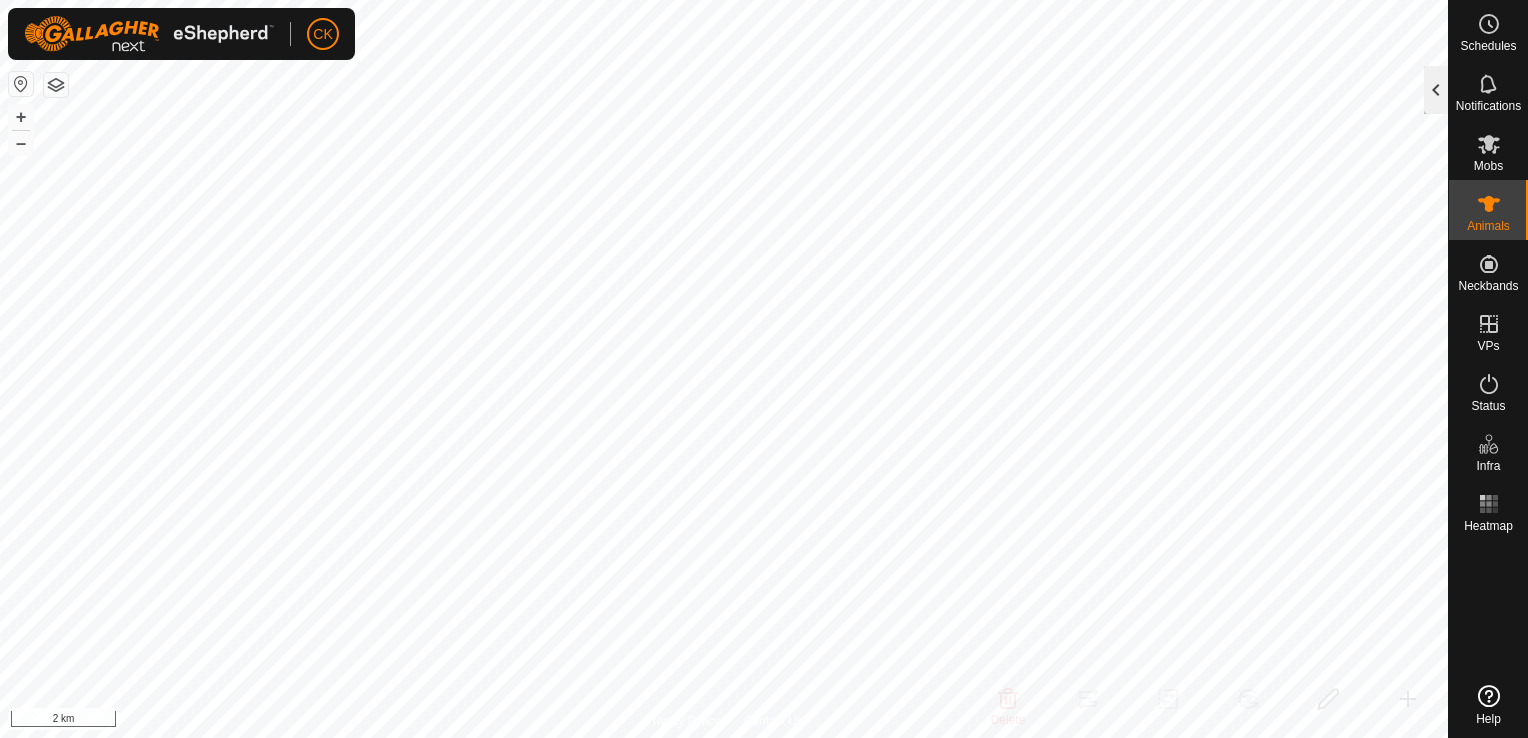 click 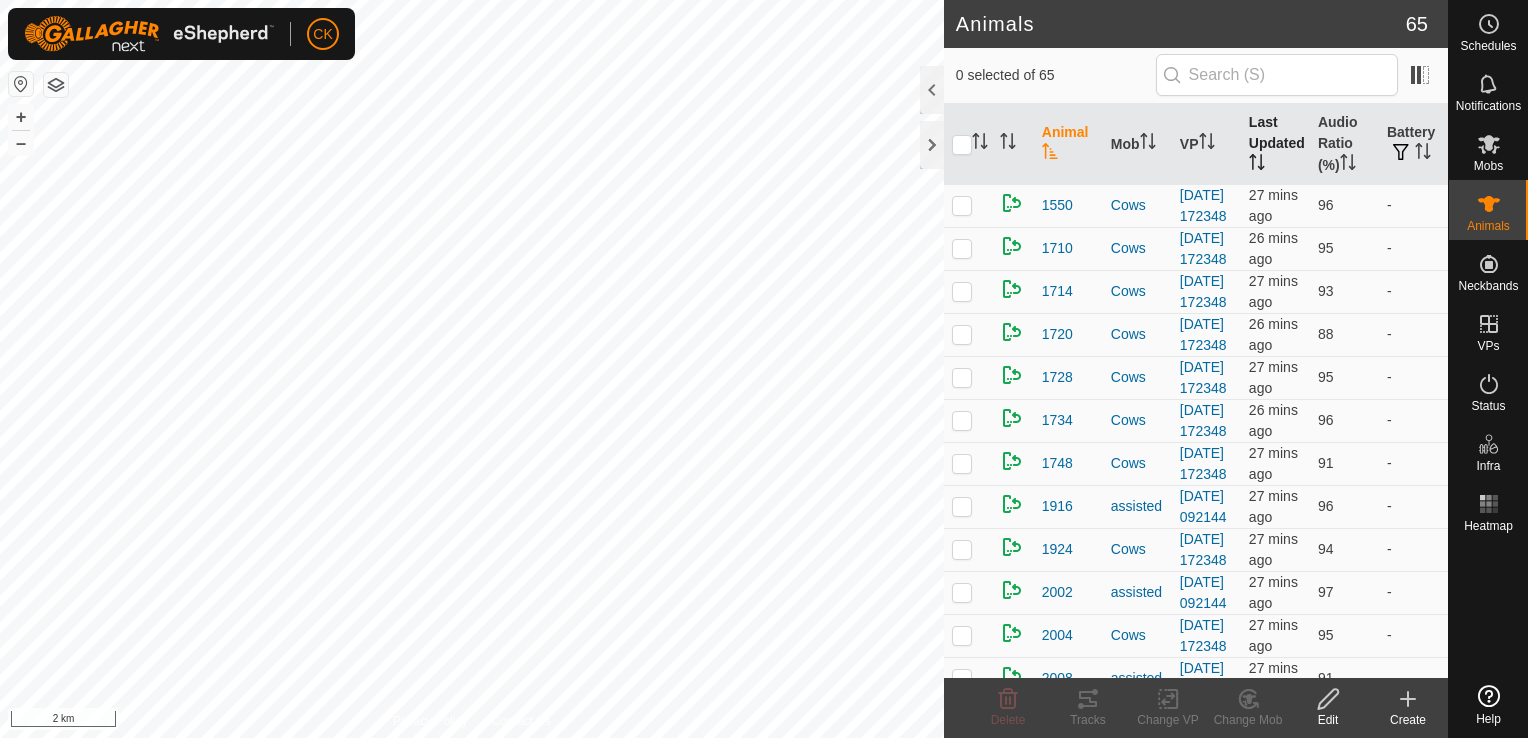 click on "Last Updated" at bounding box center (1275, 144) 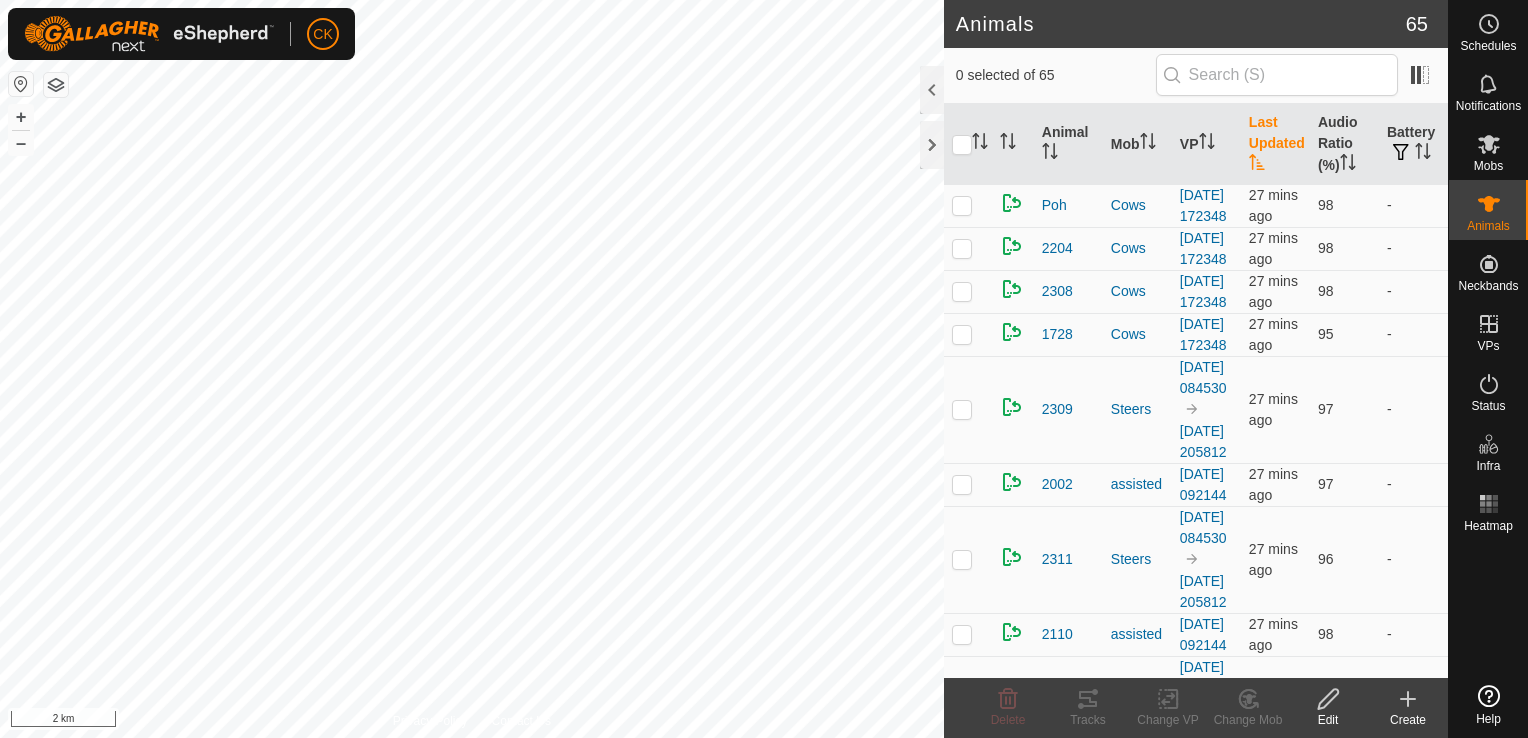 click on "Last Updated" at bounding box center (1275, 144) 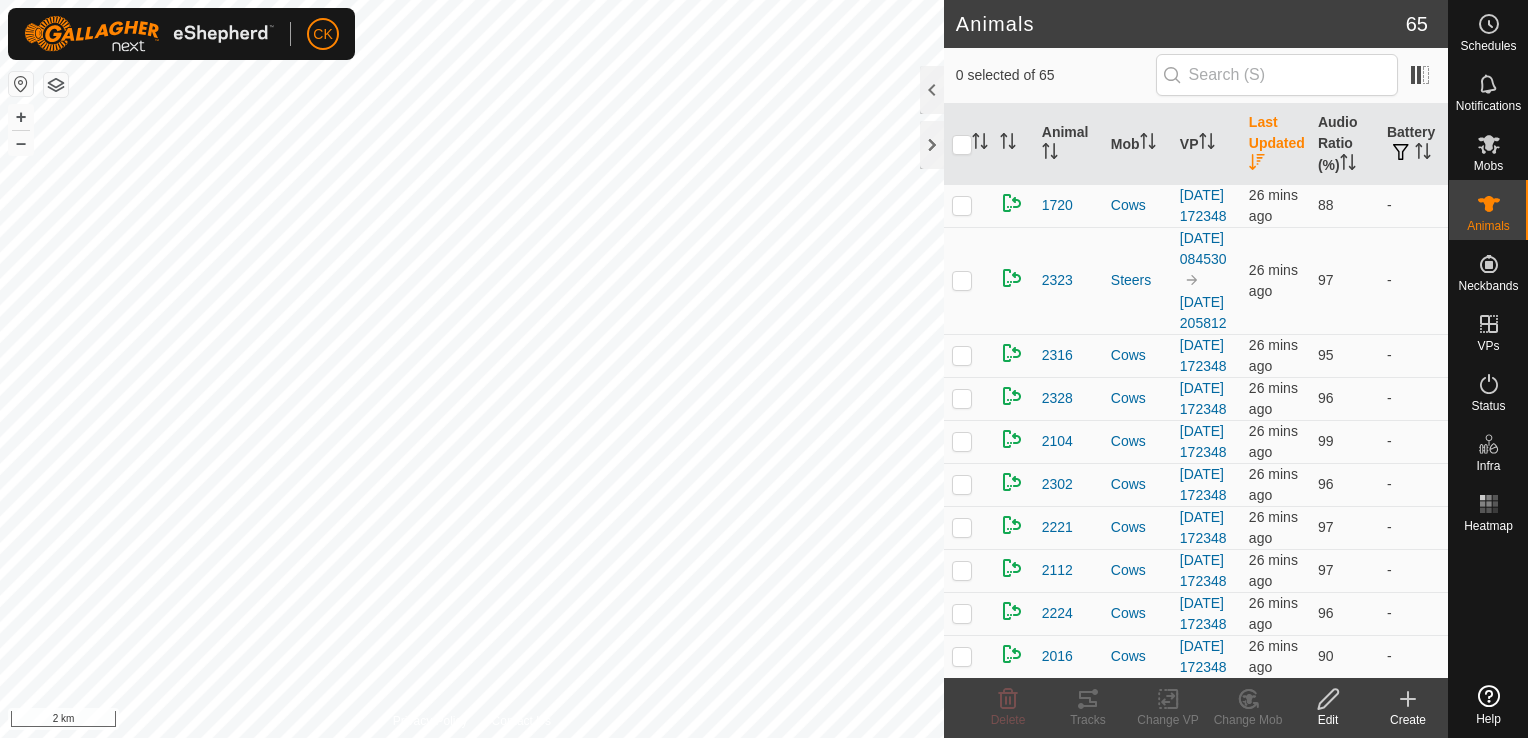 click on "Last Updated" at bounding box center [1275, 144] 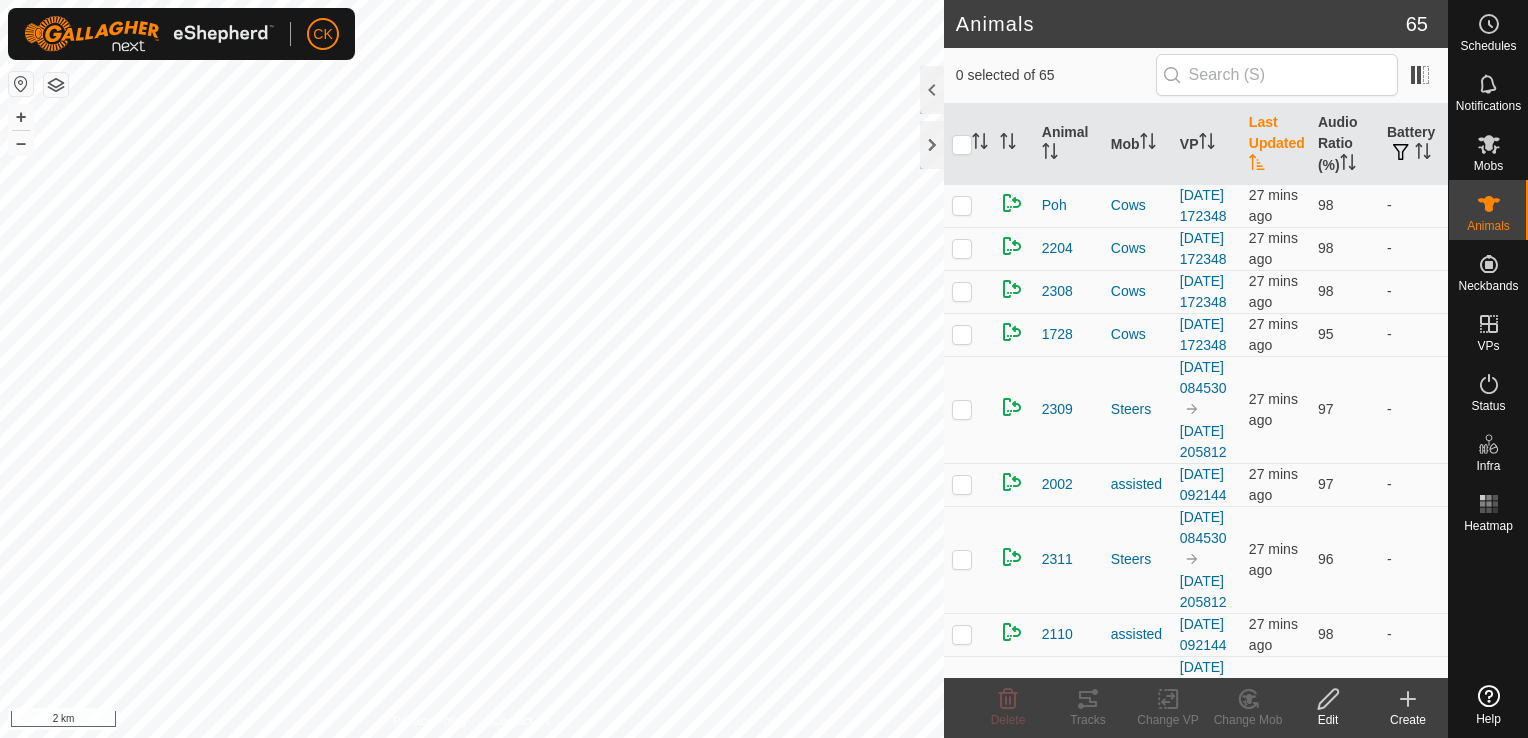 click on "Last Updated" at bounding box center (1275, 144) 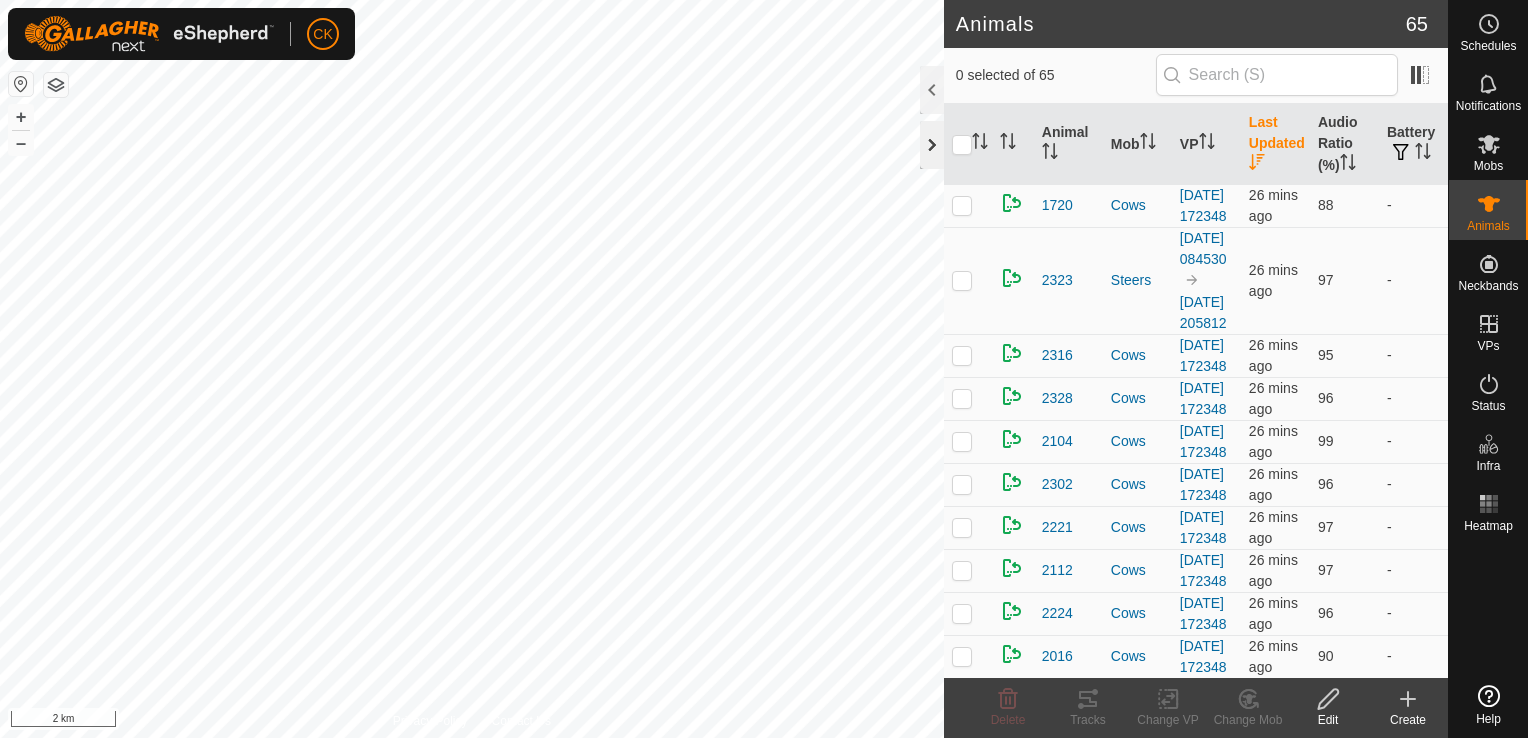 click 